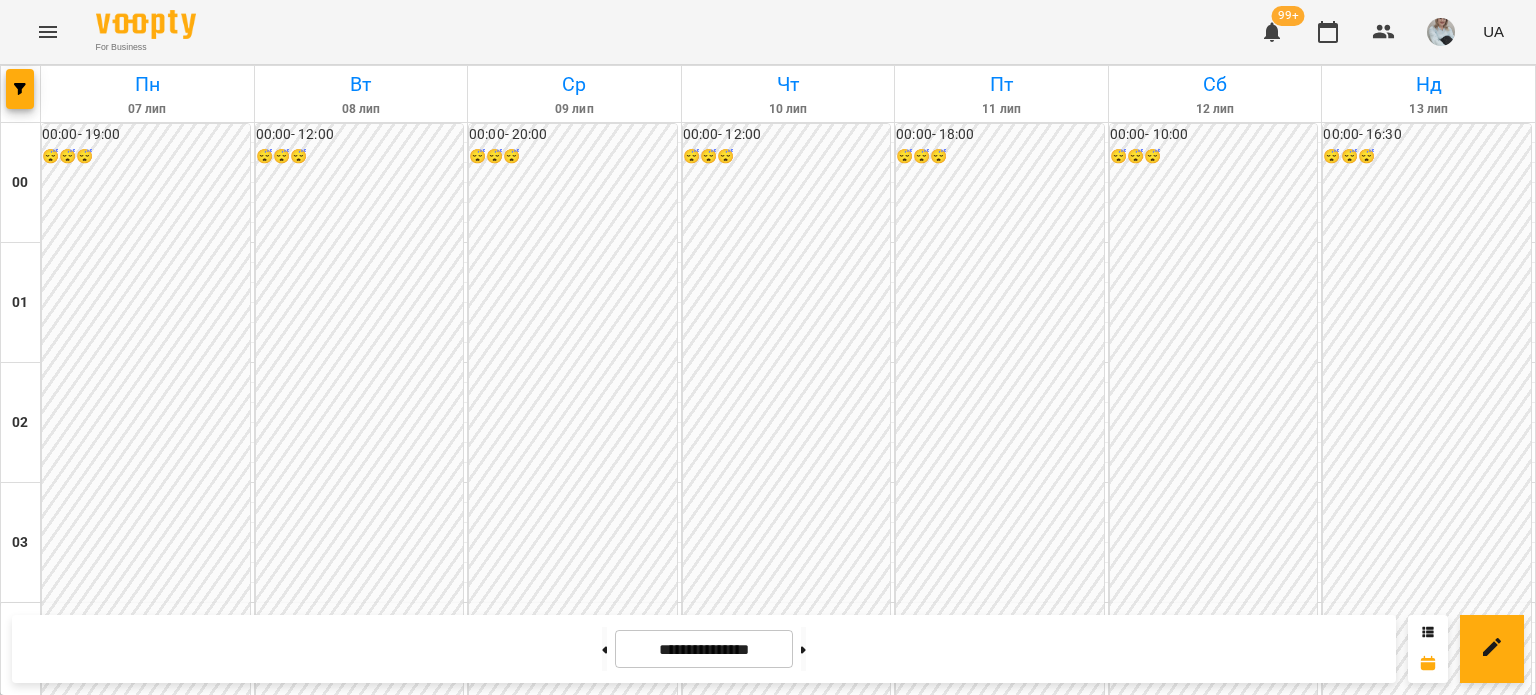 scroll, scrollTop: 0, scrollLeft: 0, axis: both 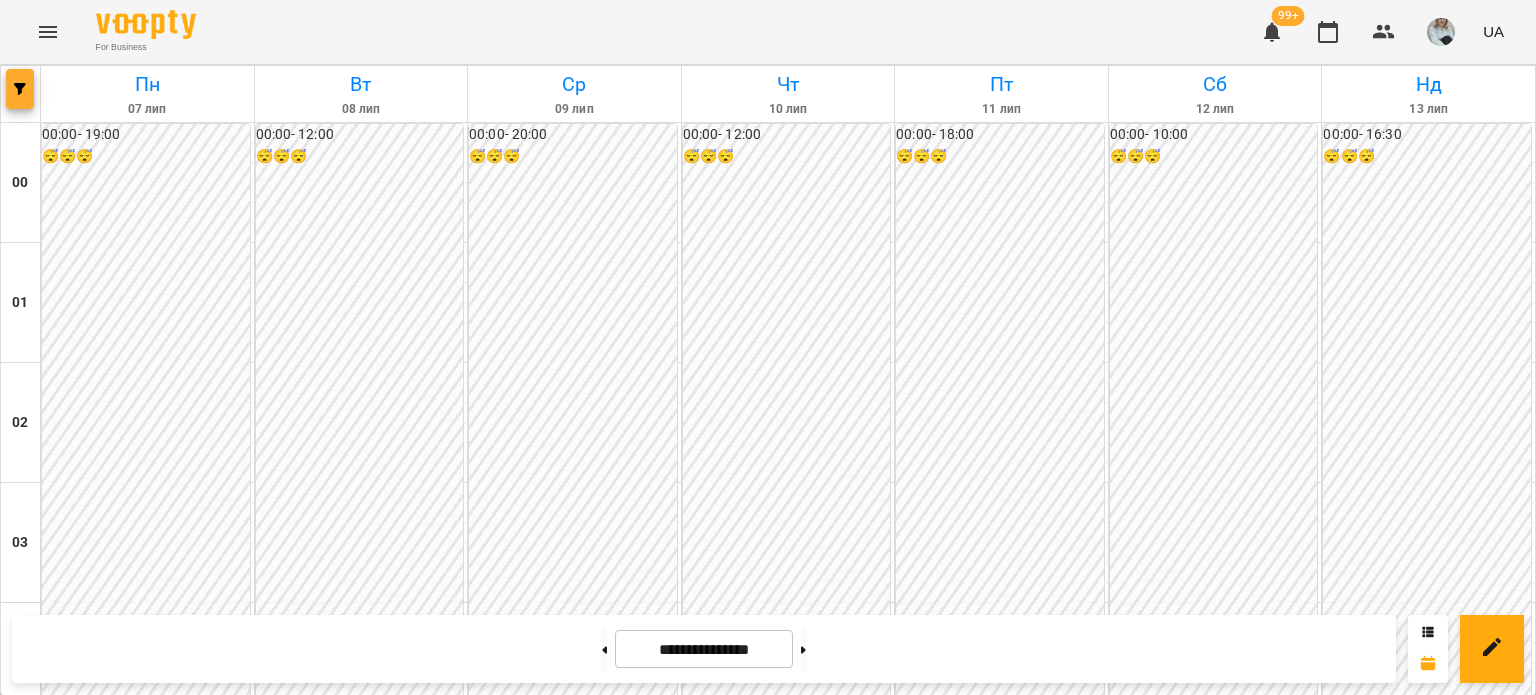 click at bounding box center [20, 89] 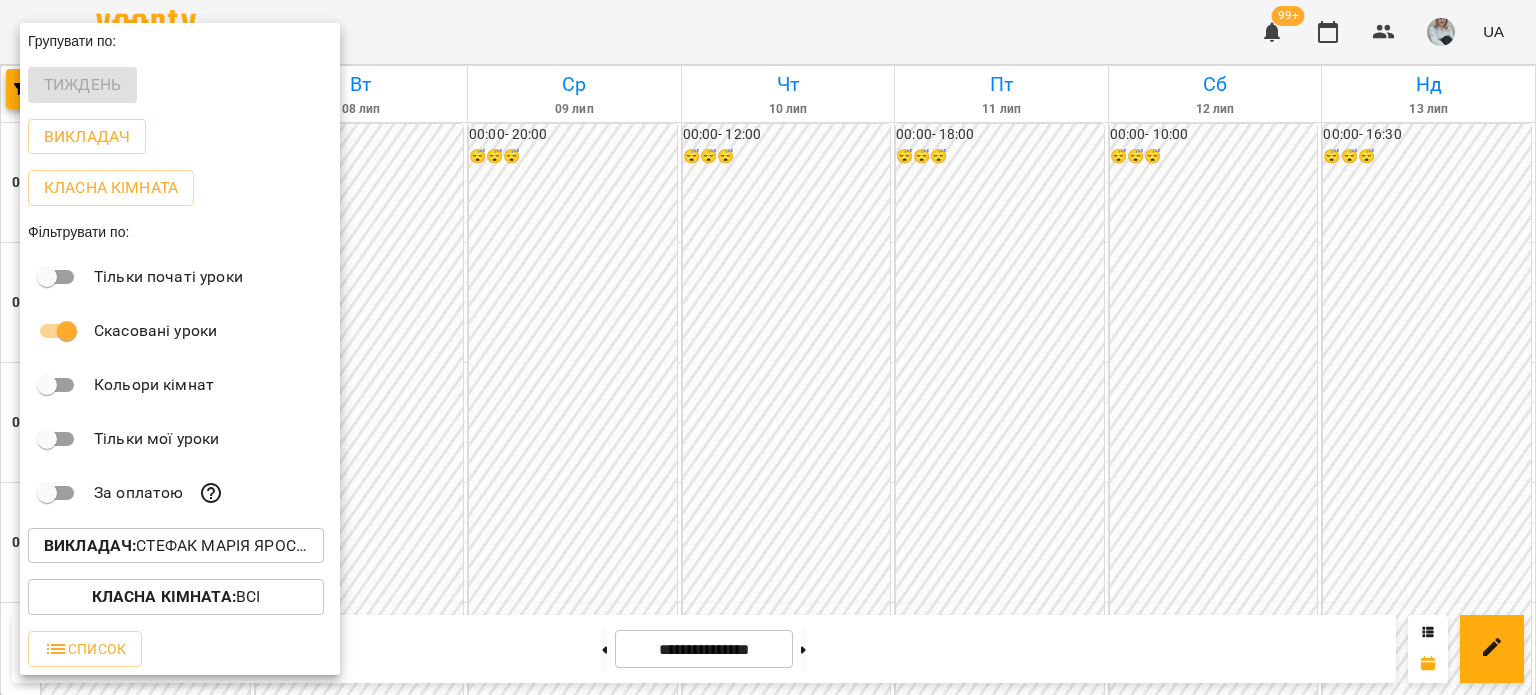 click on "Викладач : Стефак Марія Ярославівна" at bounding box center (176, 546) 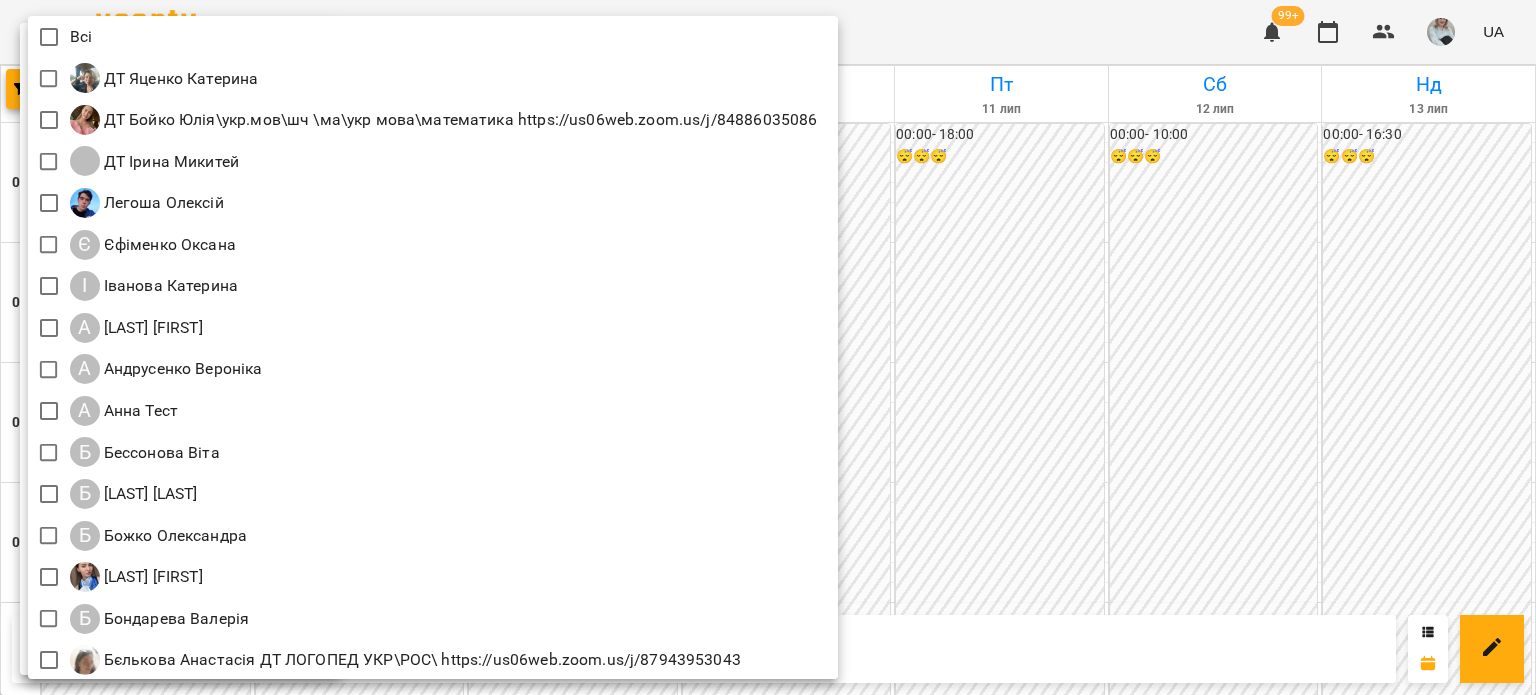 click at bounding box center [768, 347] 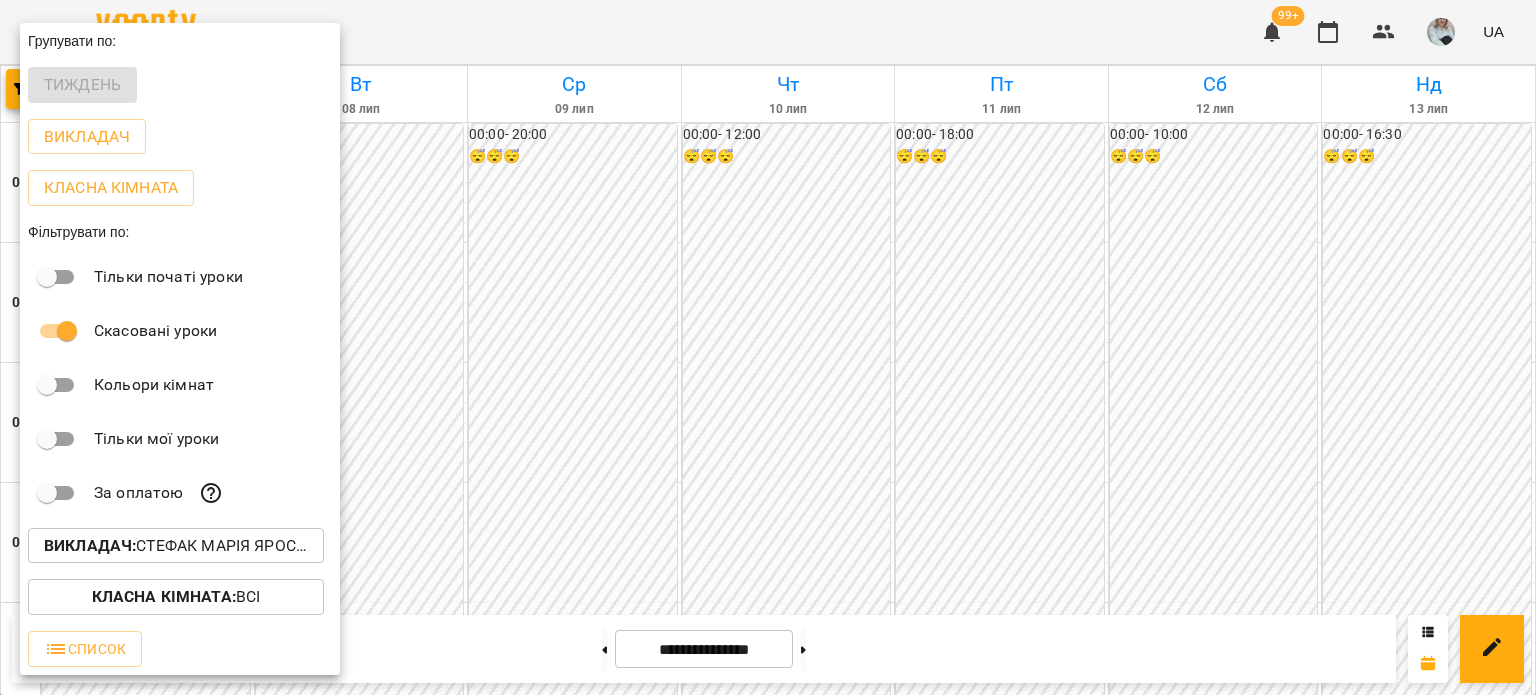 click at bounding box center (768, 347) 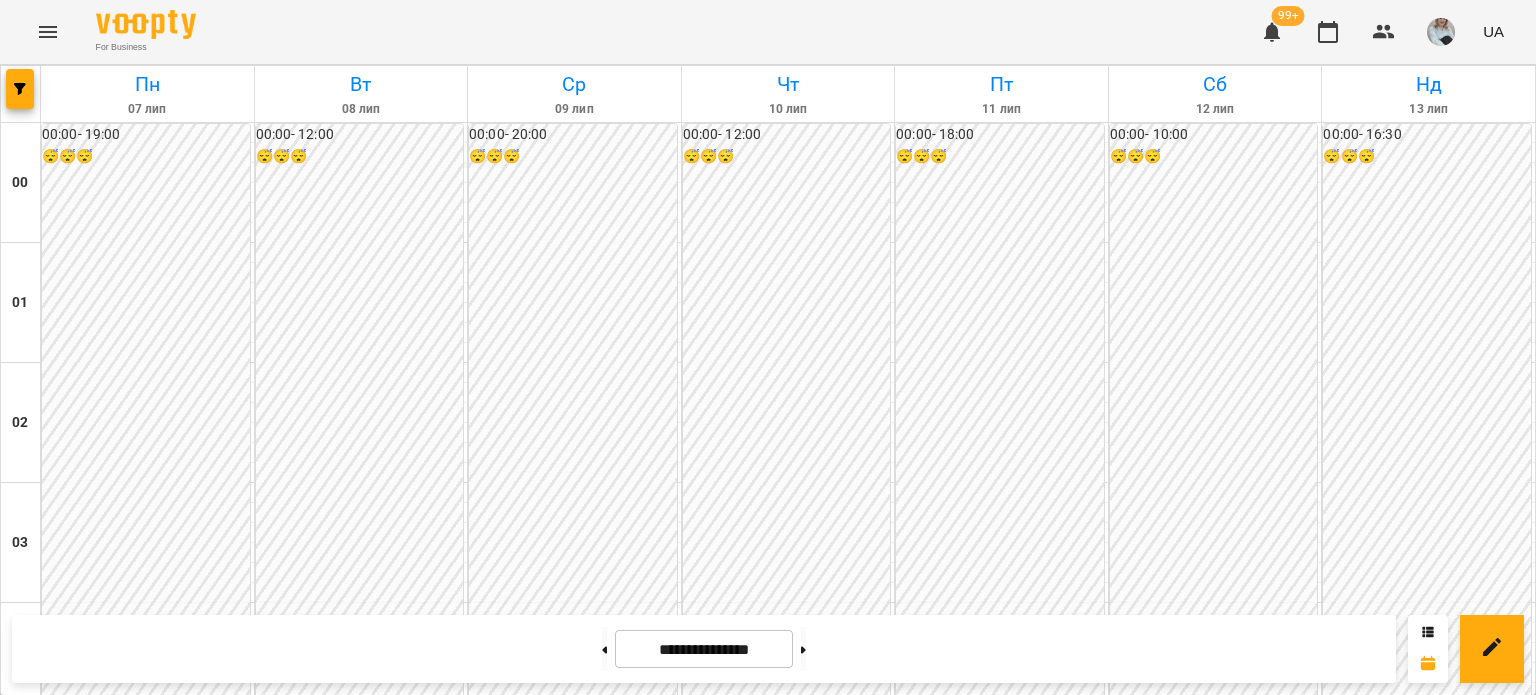 click at bounding box center (48, 32) 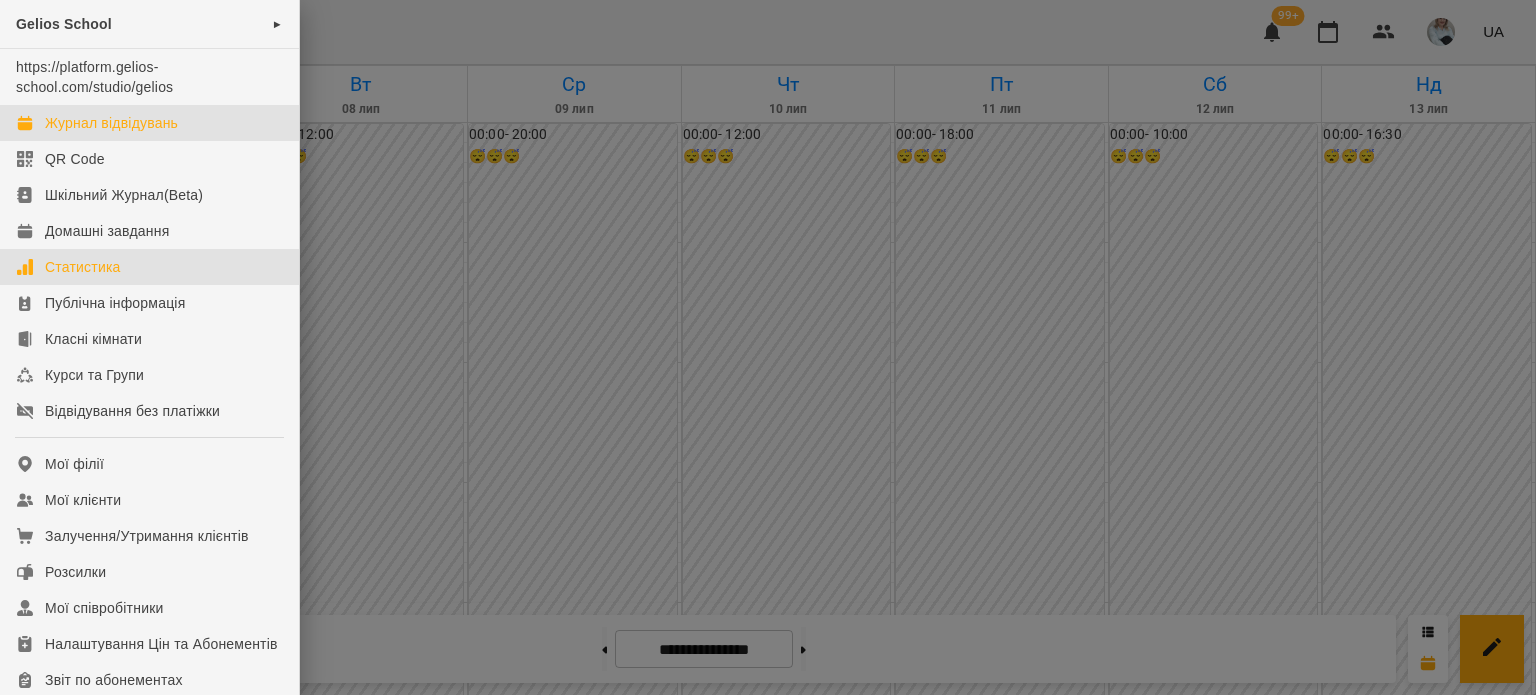 click on "Статистика" at bounding box center (149, 267) 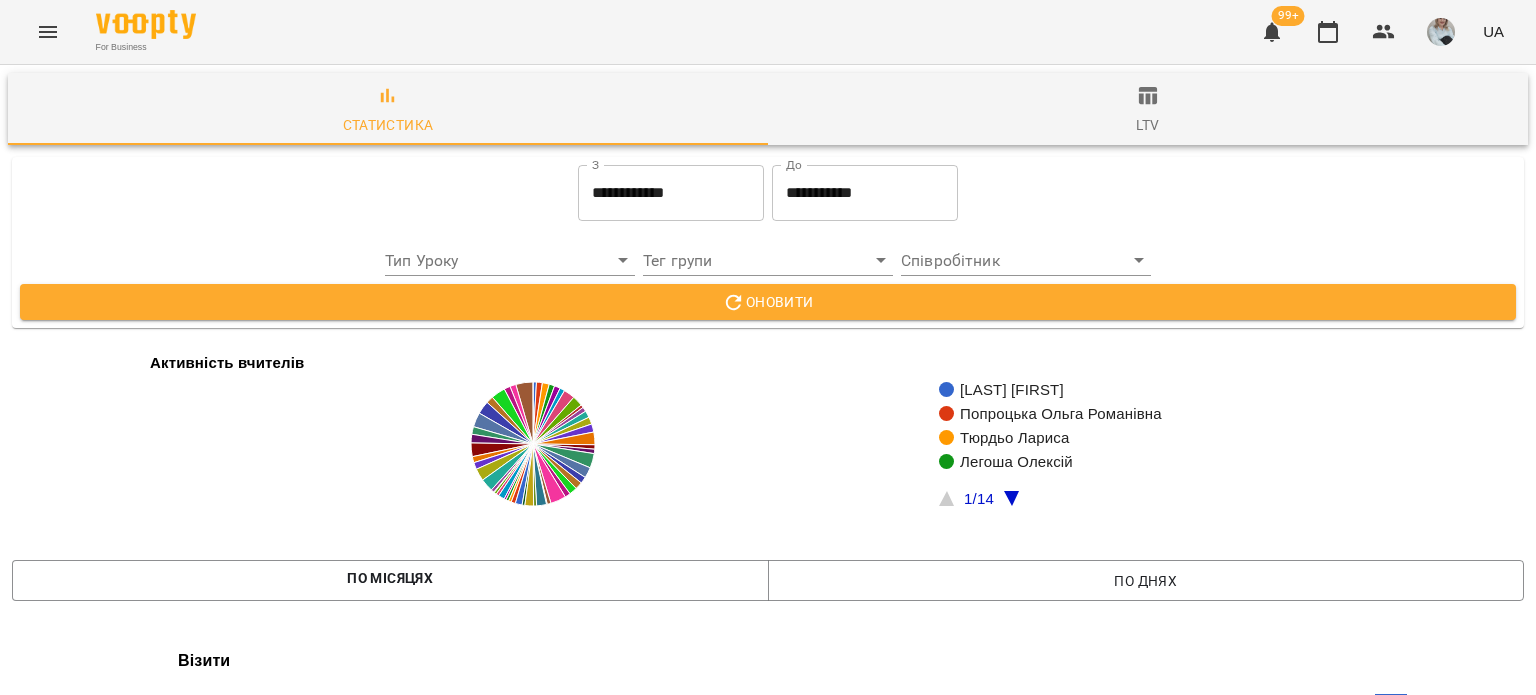 click on "**********" at bounding box center (768, 1986) 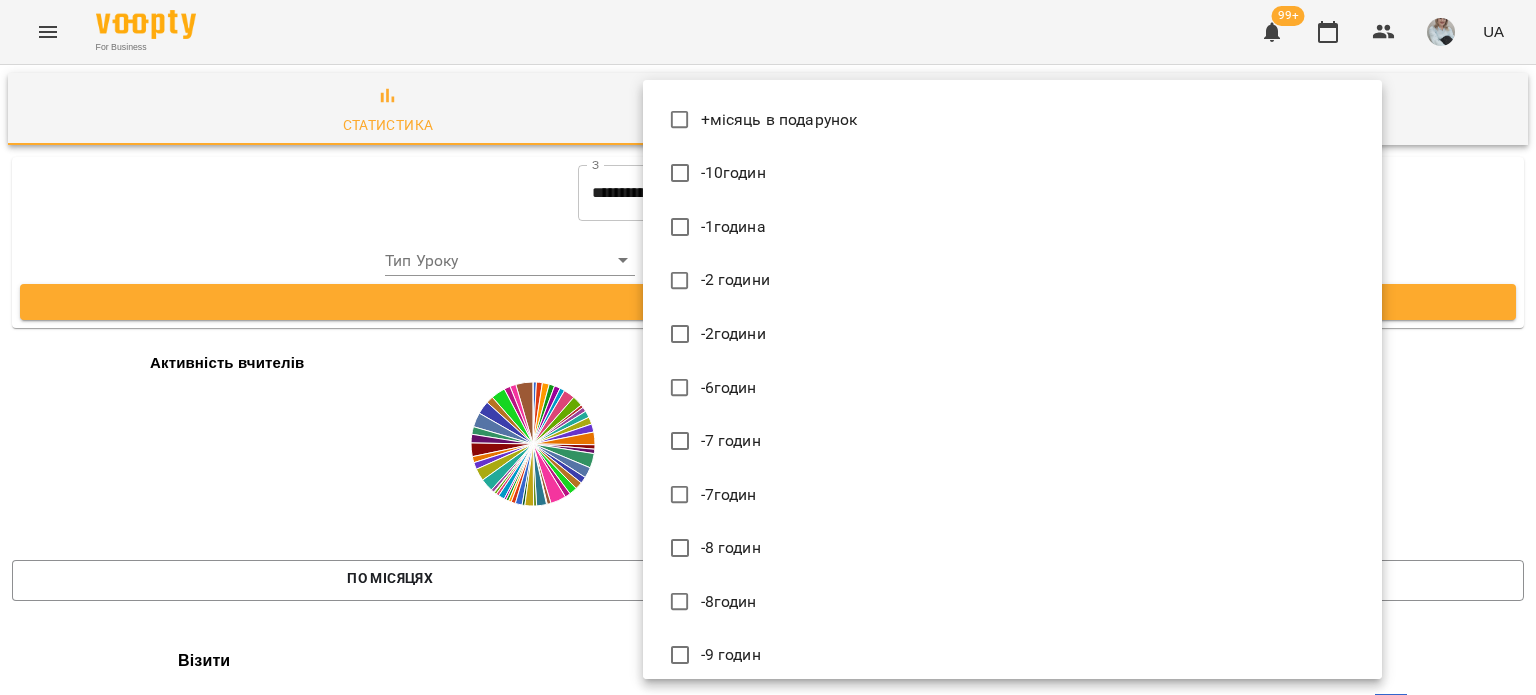 scroll, scrollTop: 0, scrollLeft: 0, axis: both 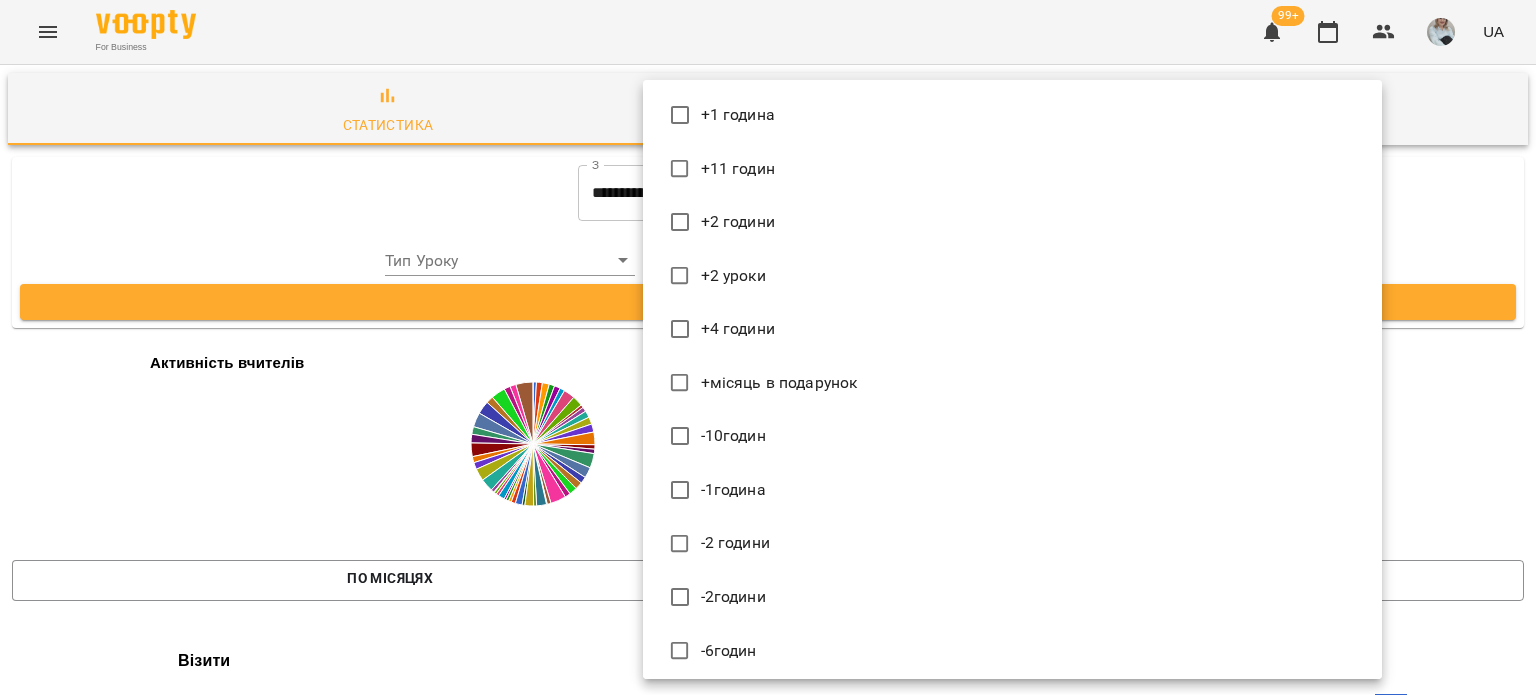 click at bounding box center [768, 347] 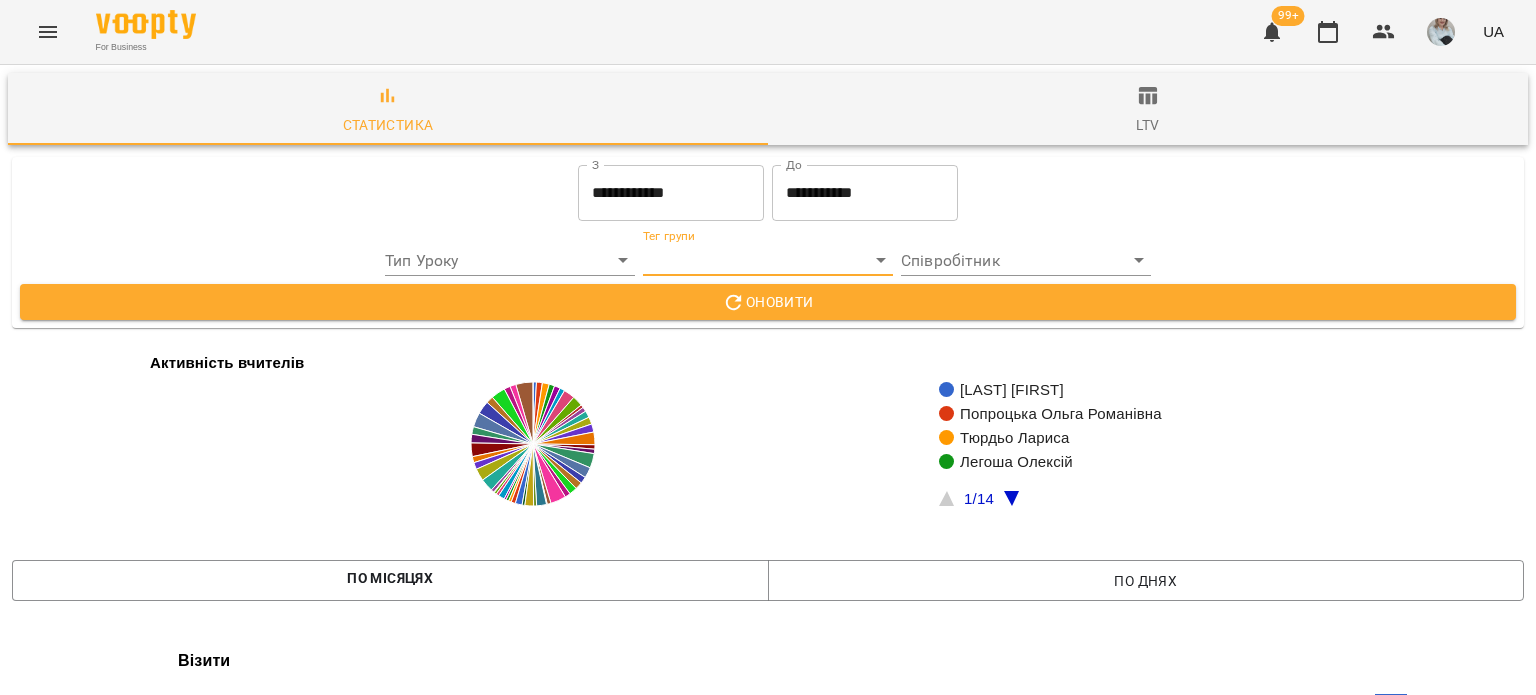 click on "**********" at bounding box center (768, 1986) 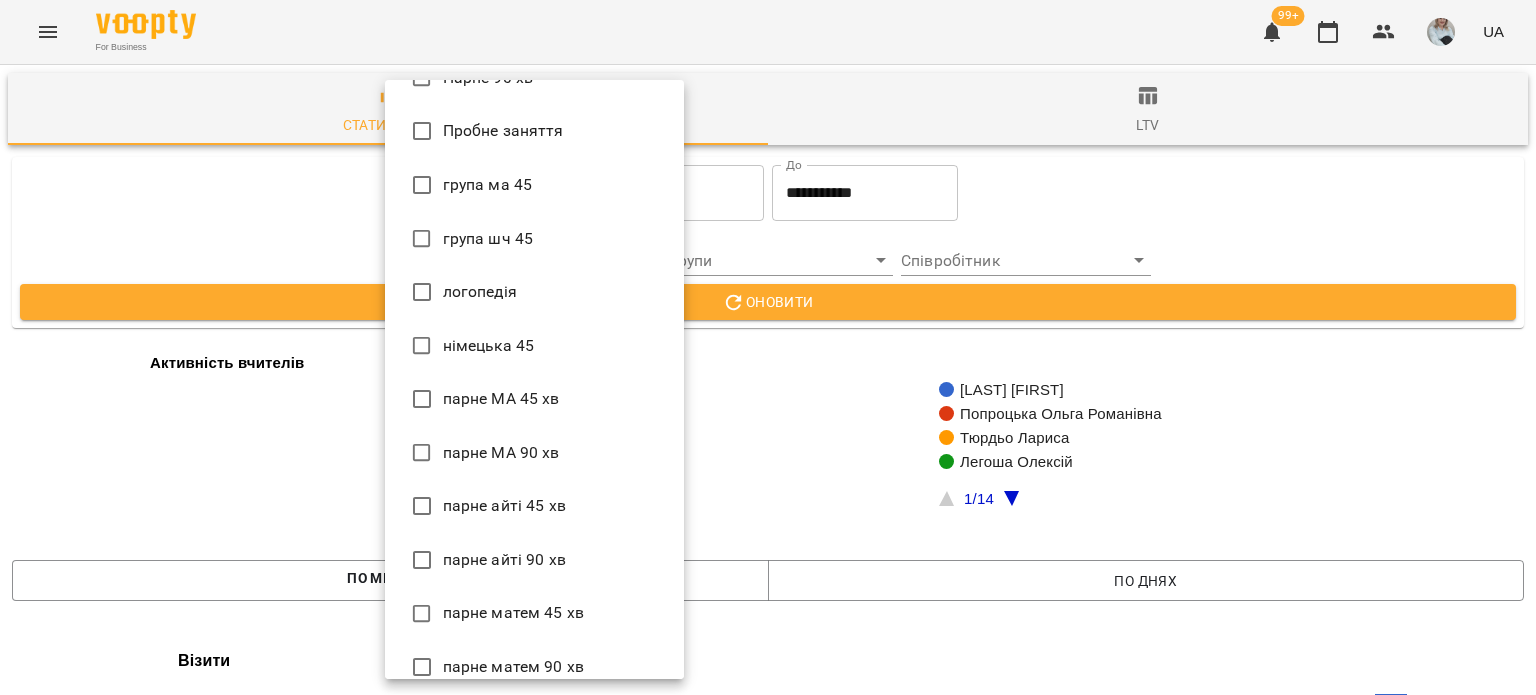 scroll, scrollTop: 1100, scrollLeft: 0, axis: vertical 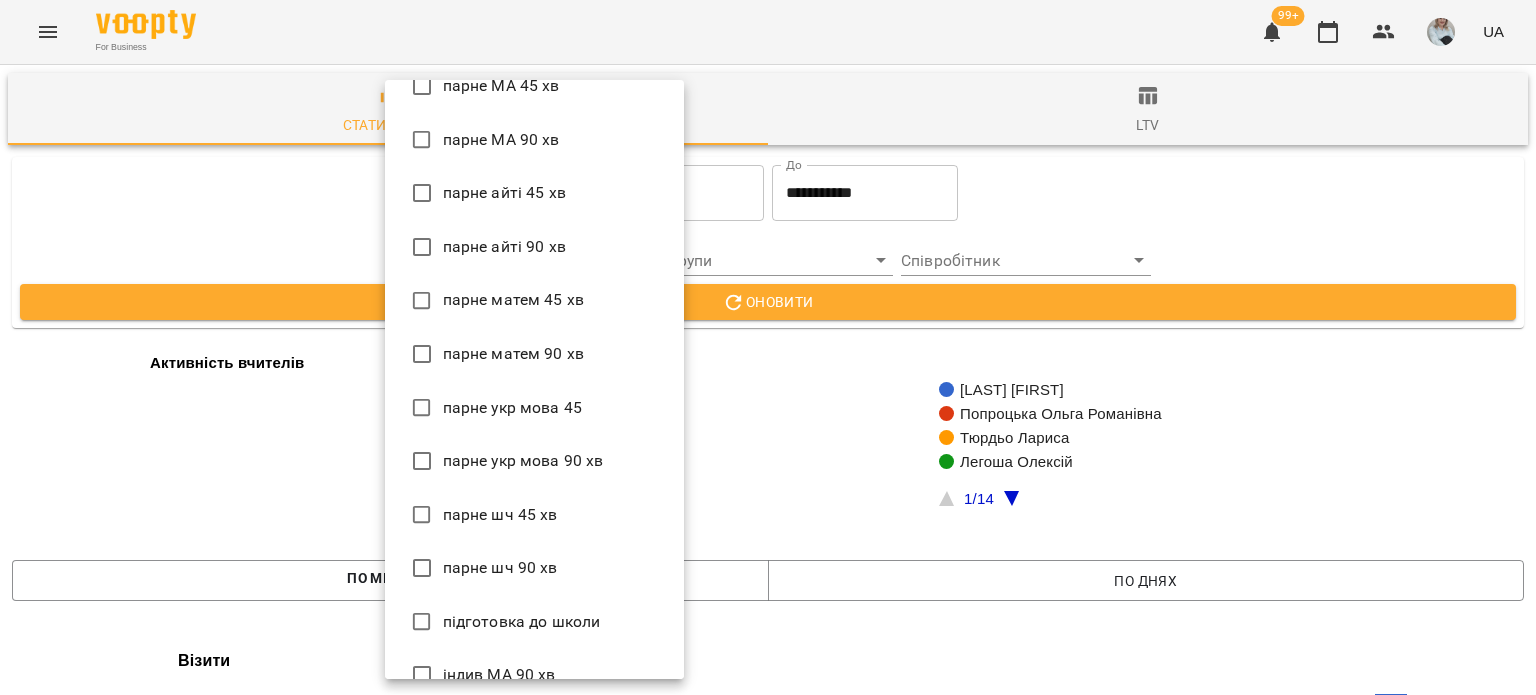 click at bounding box center [768, 347] 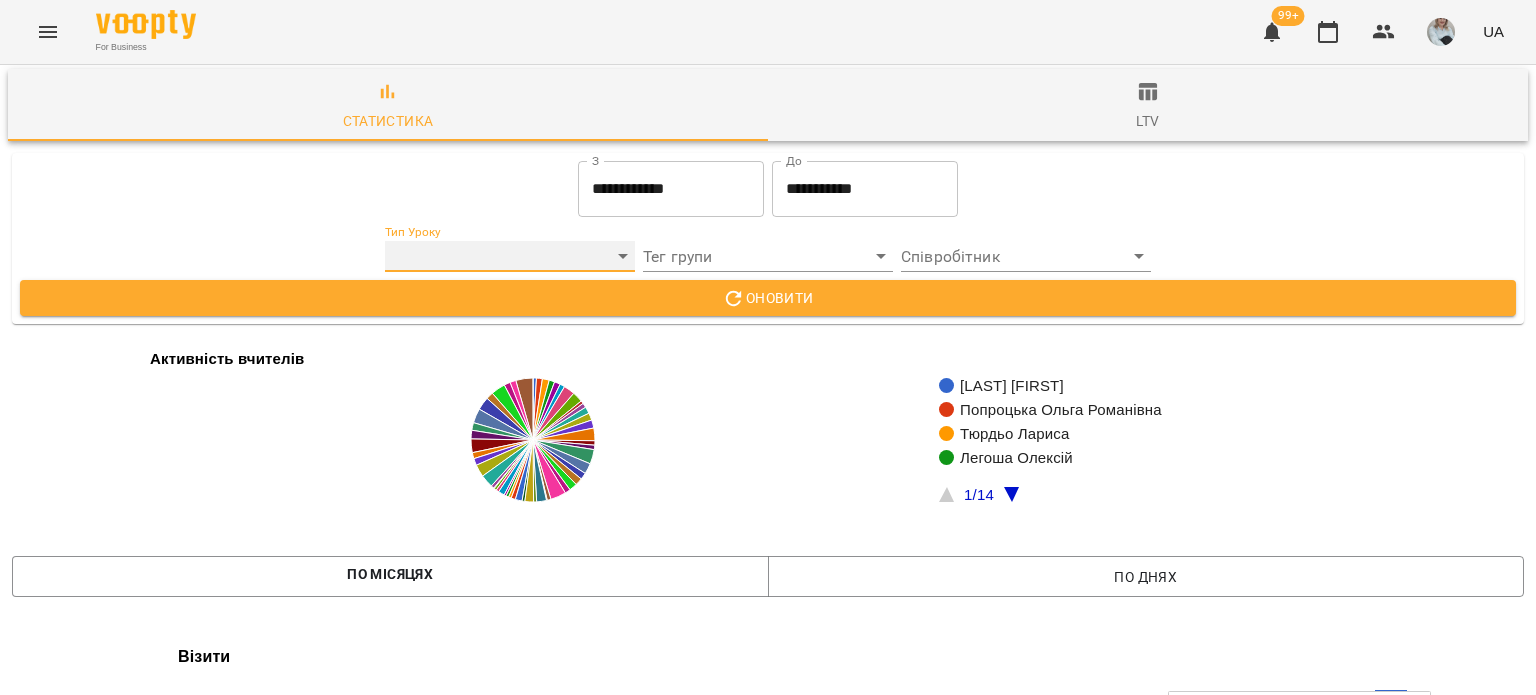 scroll, scrollTop: 400, scrollLeft: 0, axis: vertical 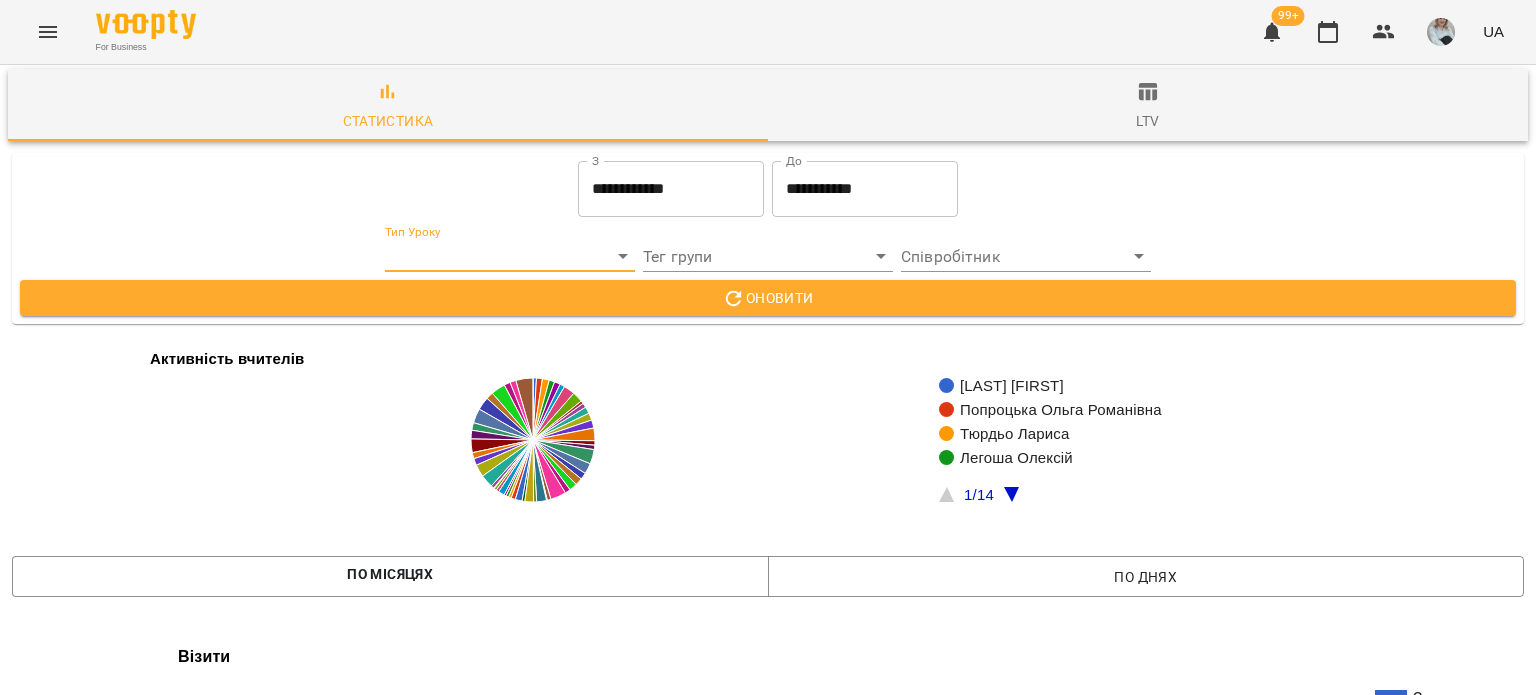 click at bounding box center (1441, 32) 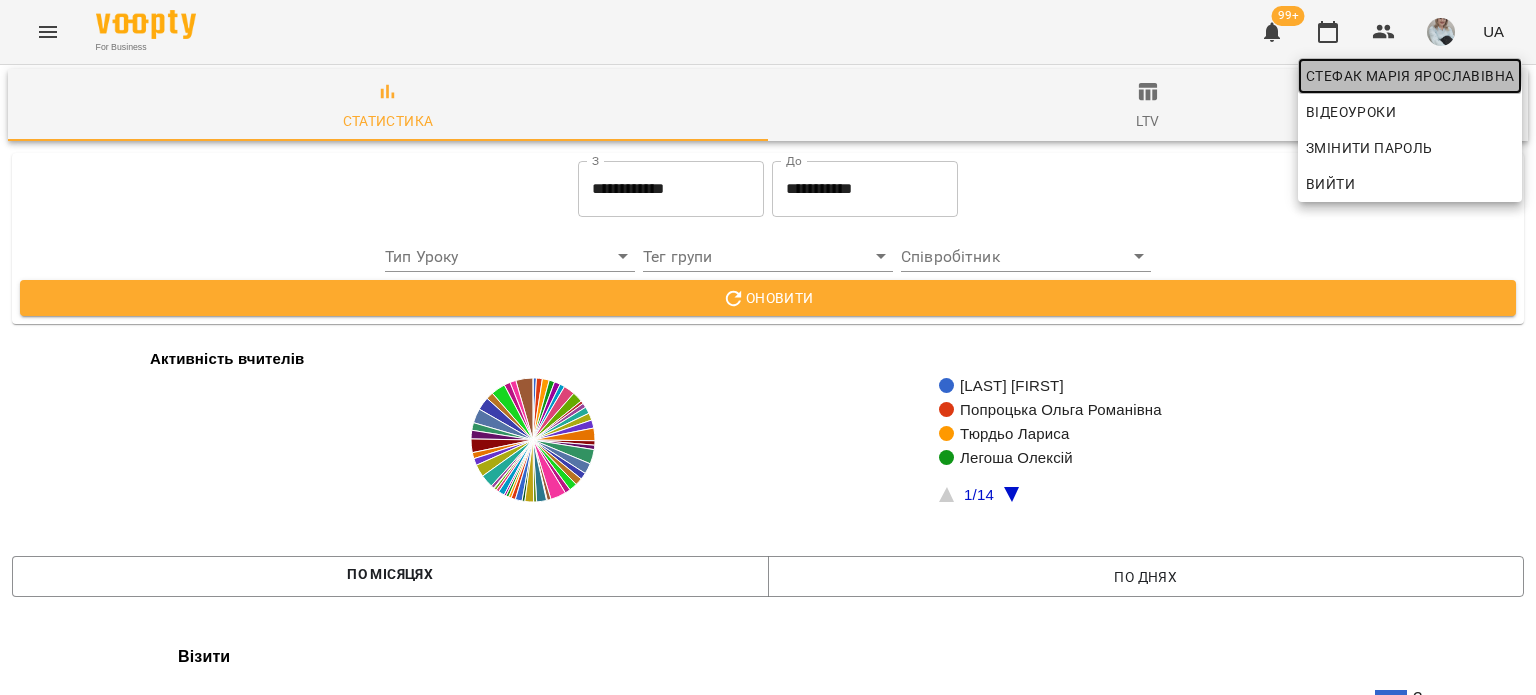 click on "Стефак Марія Ярославівна" at bounding box center (1410, 76) 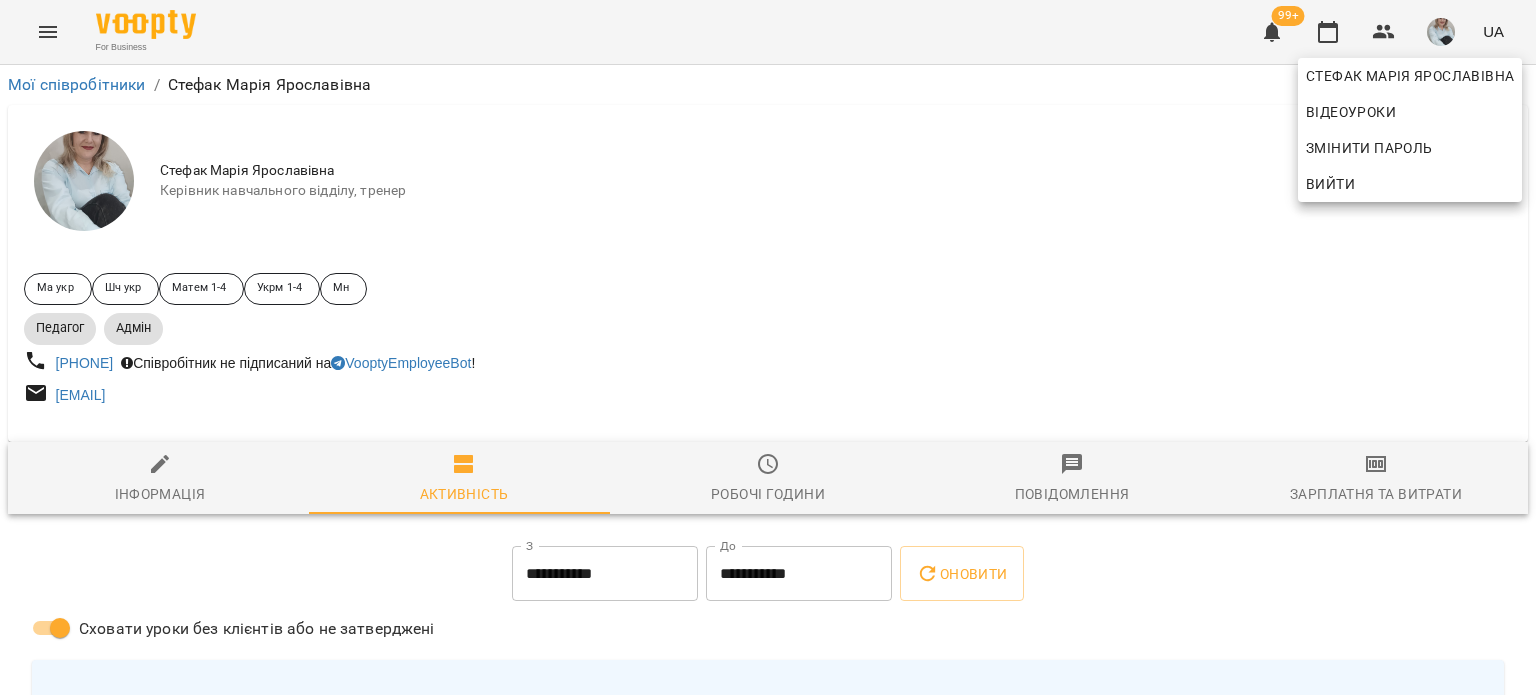 click at bounding box center [768, 347] 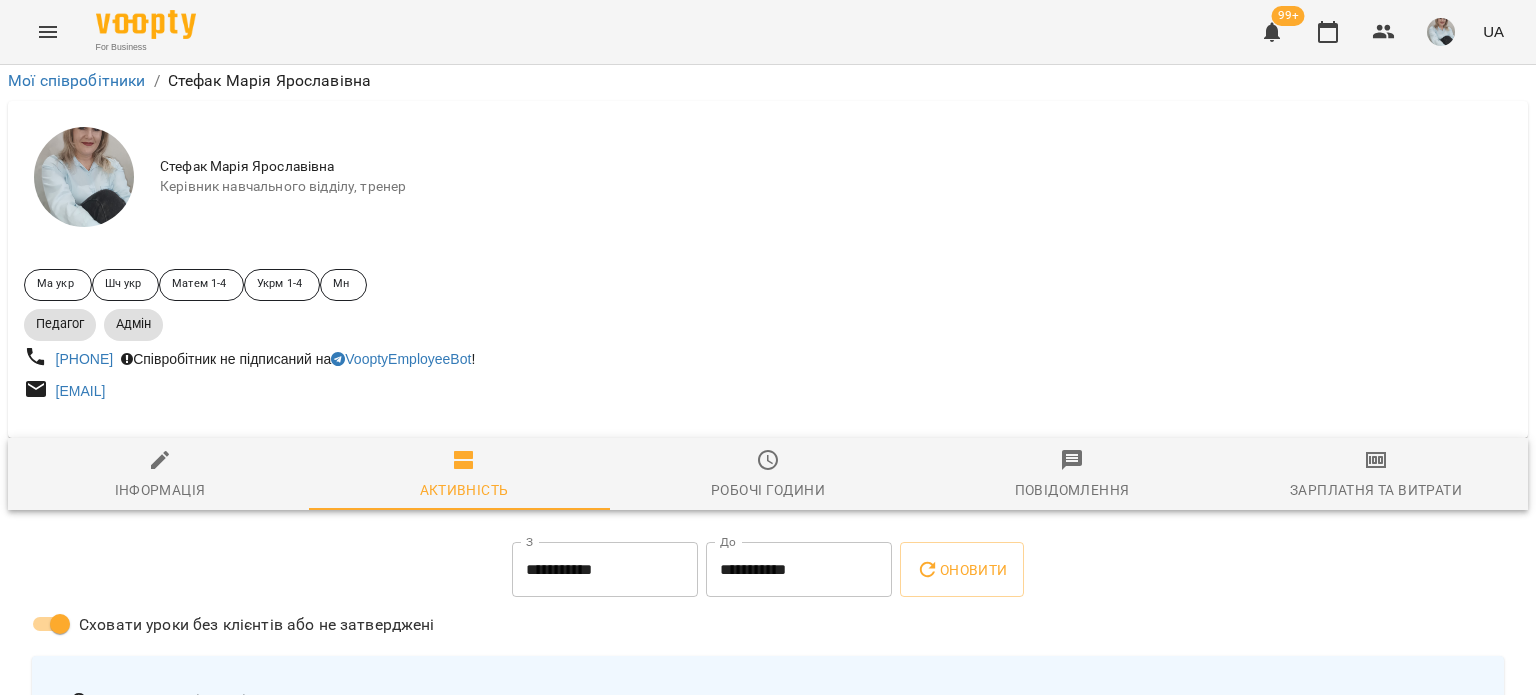scroll, scrollTop: 180, scrollLeft: 0, axis: vertical 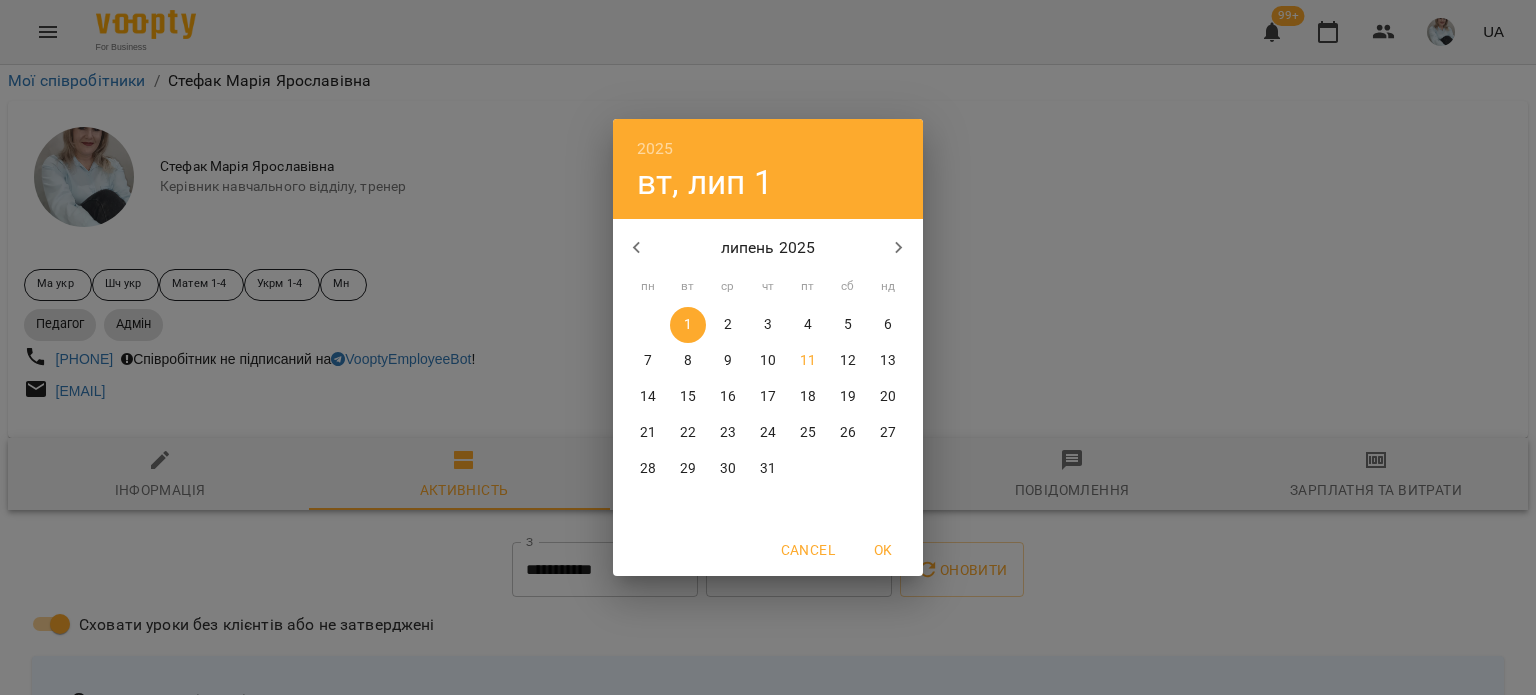 click 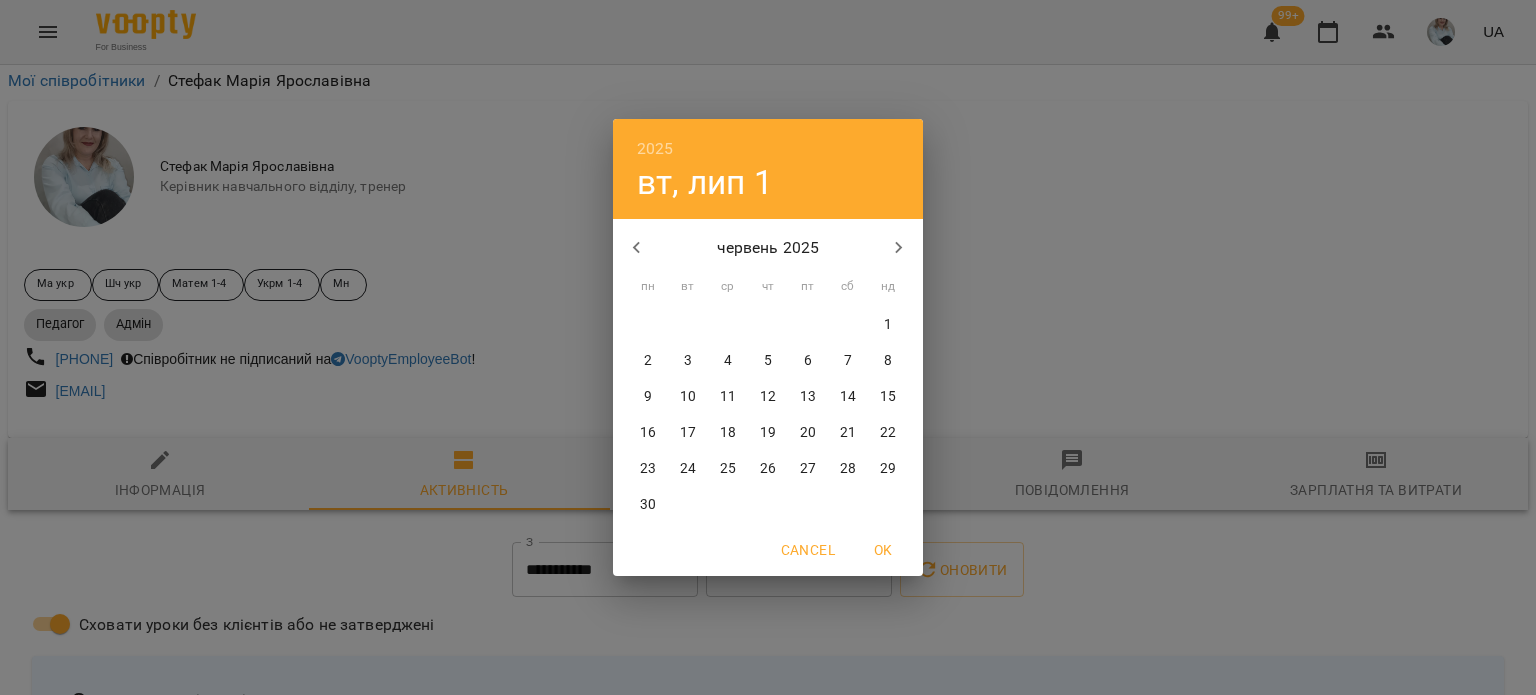 click on "1" at bounding box center (888, 325) 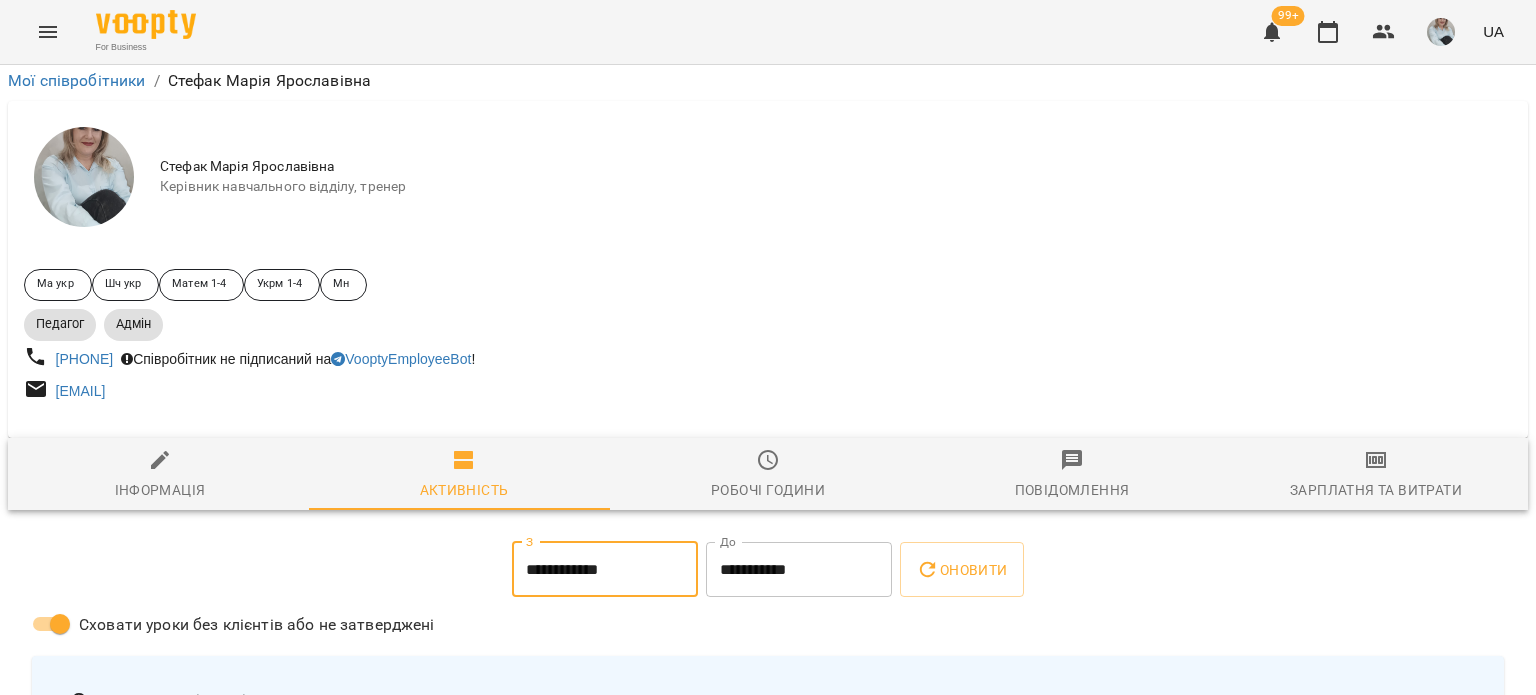 click on "**********" at bounding box center [799, 570] 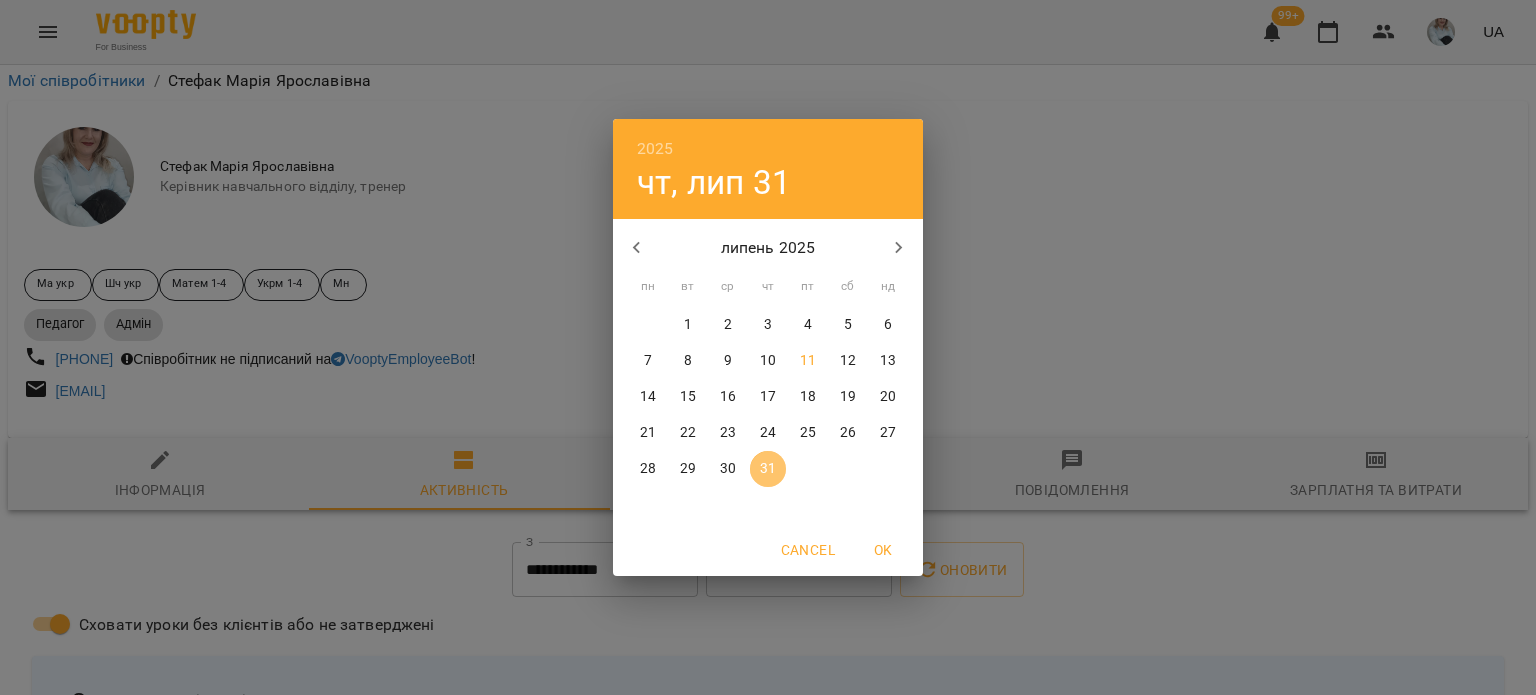 click on "31" at bounding box center (768, 469) 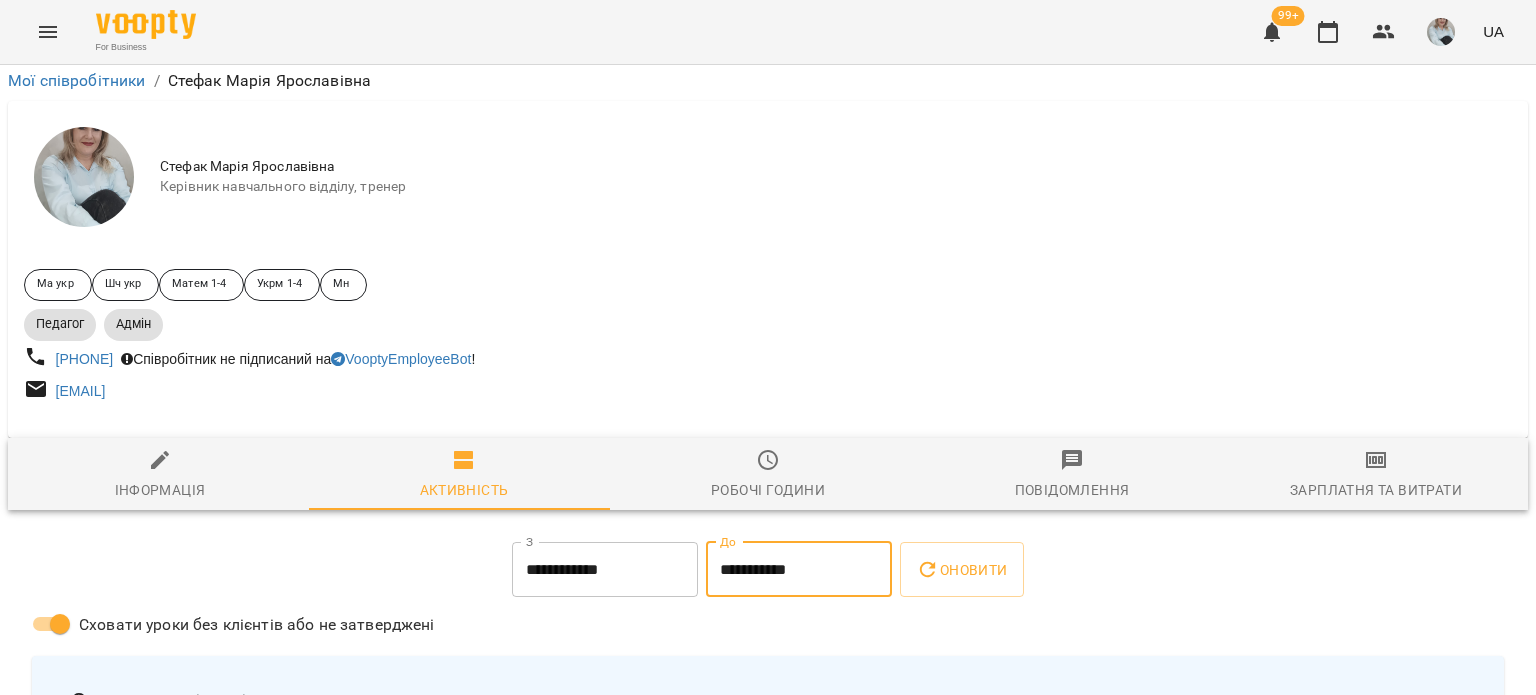 click on "**********" at bounding box center (799, 570) 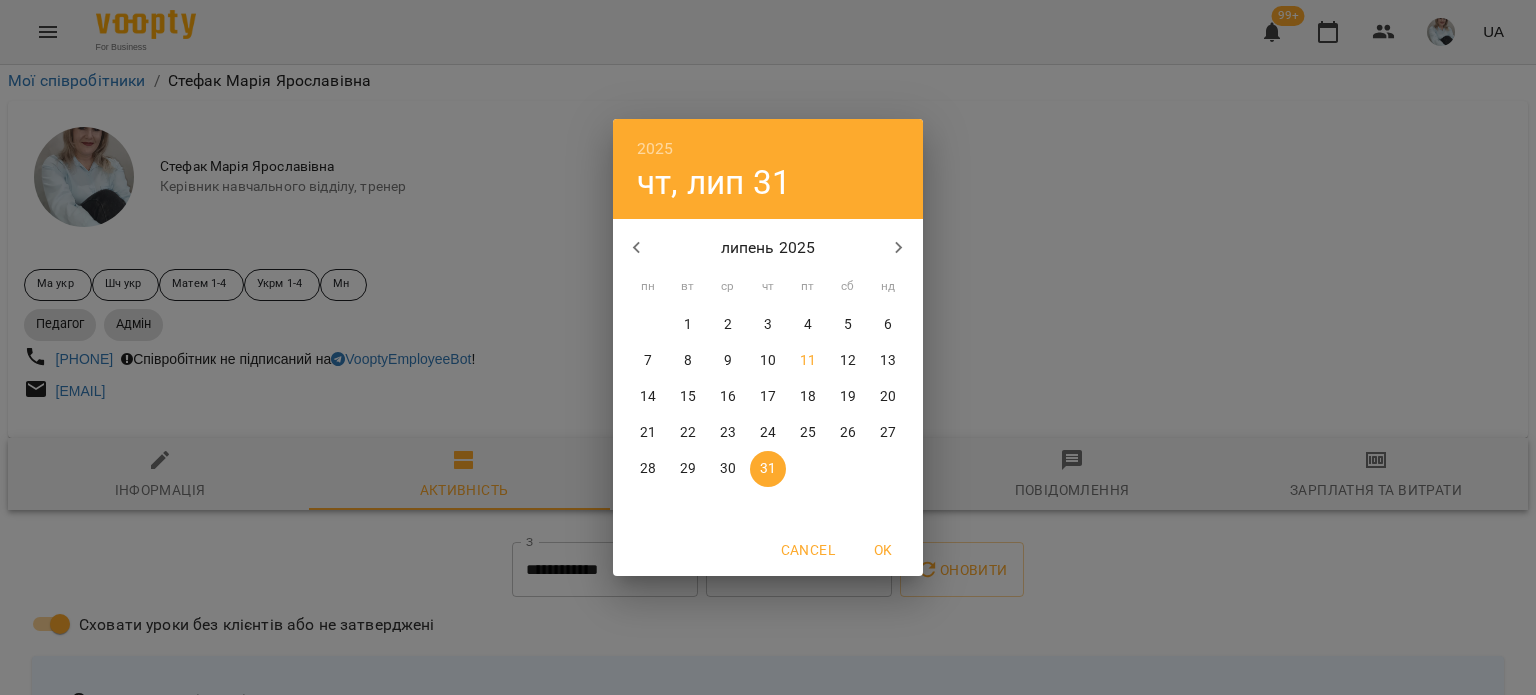 click at bounding box center [637, 248] 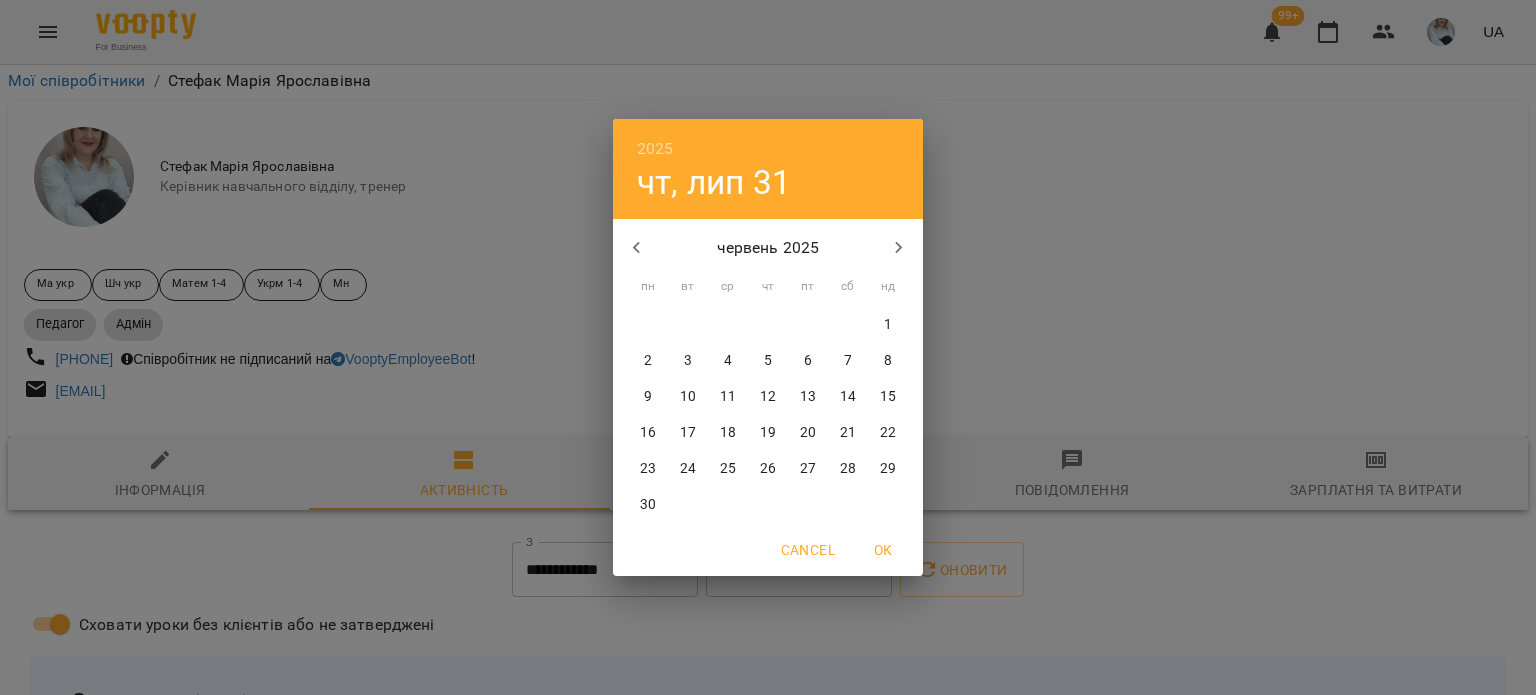 click on "30" at bounding box center [648, 505] 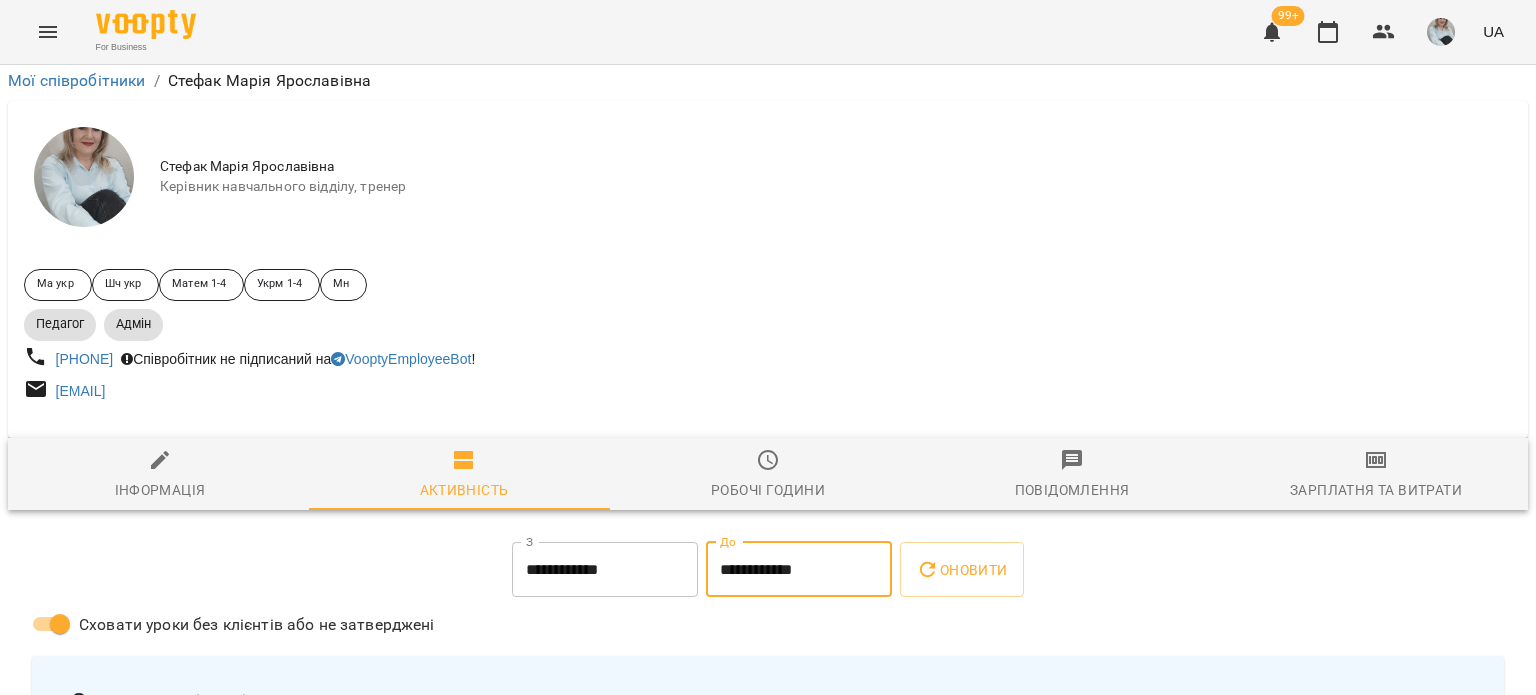 scroll, scrollTop: 0, scrollLeft: 0, axis: both 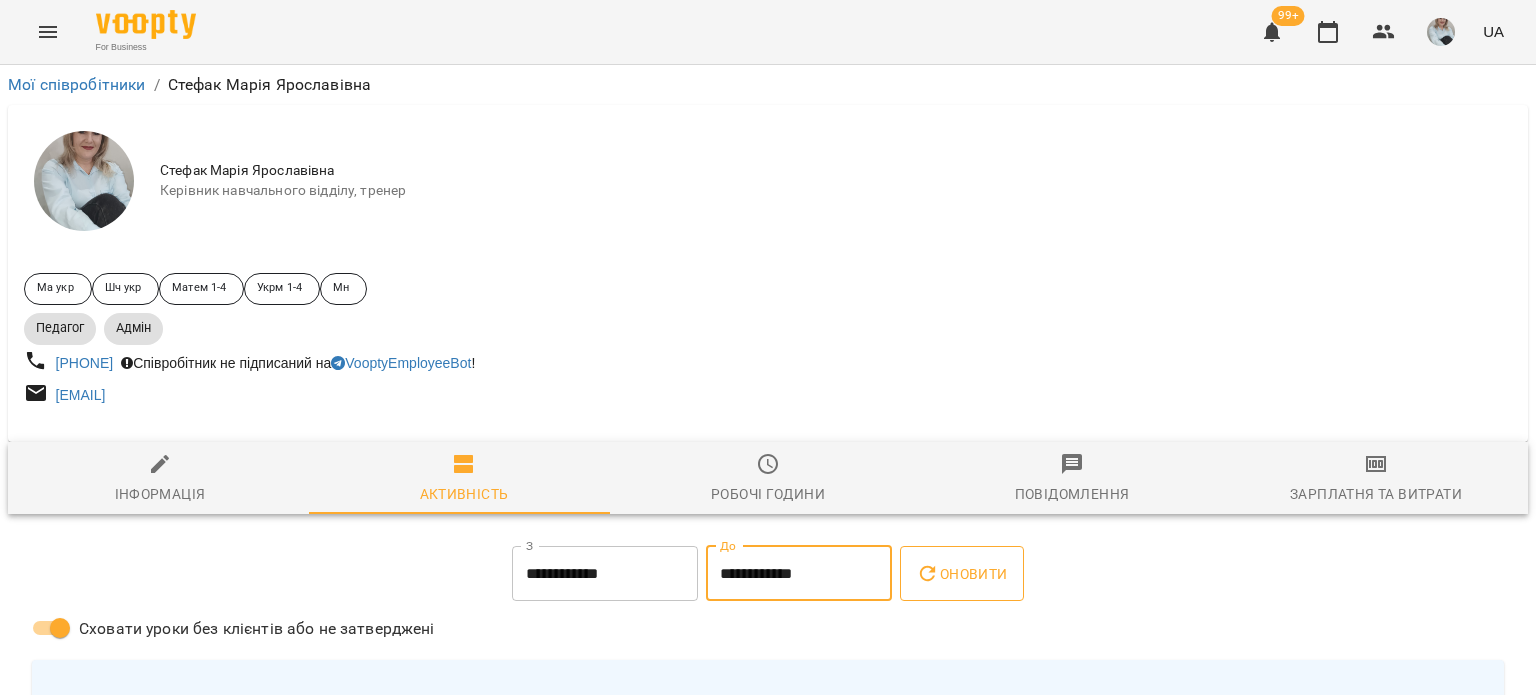 click 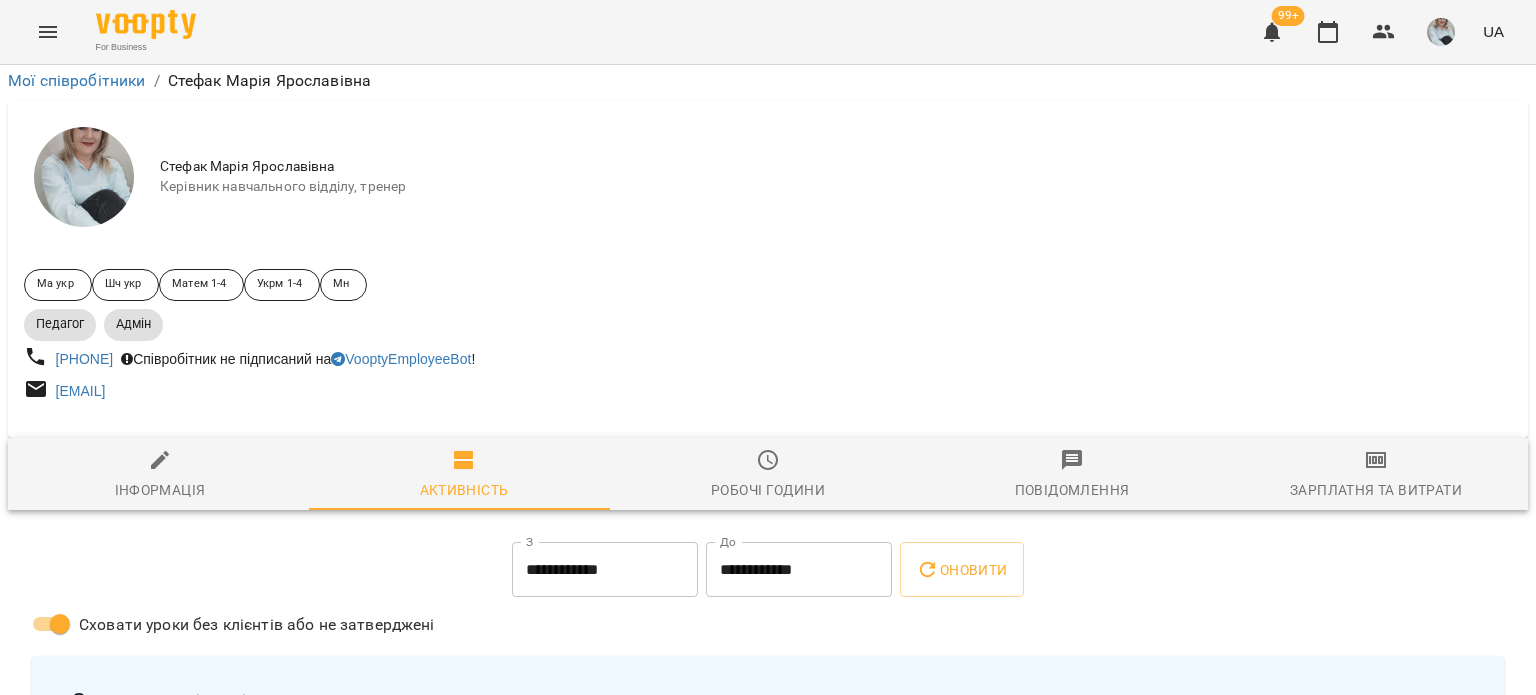 scroll, scrollTop: 2100, scrollLeft: 0, axis: vertical 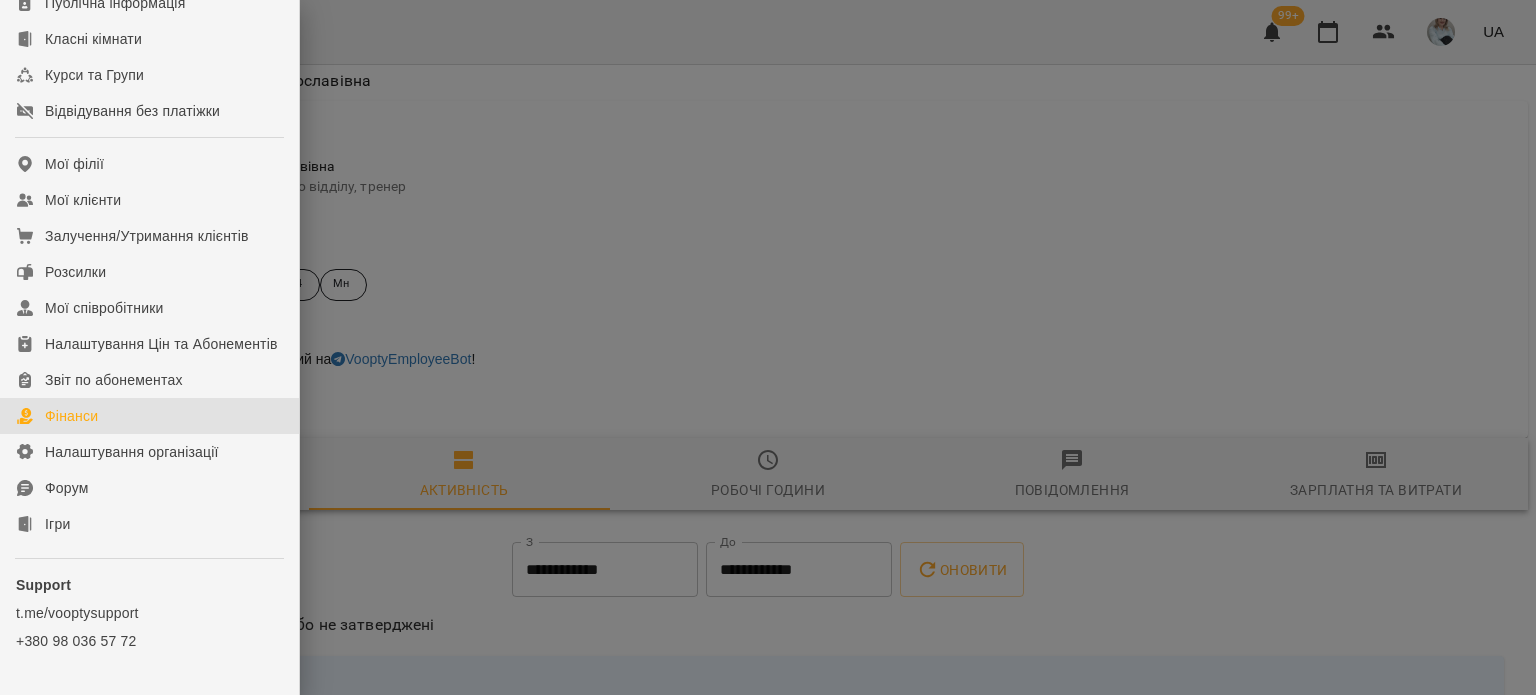 click on "Фінанси" at bounding box center (149, 416) 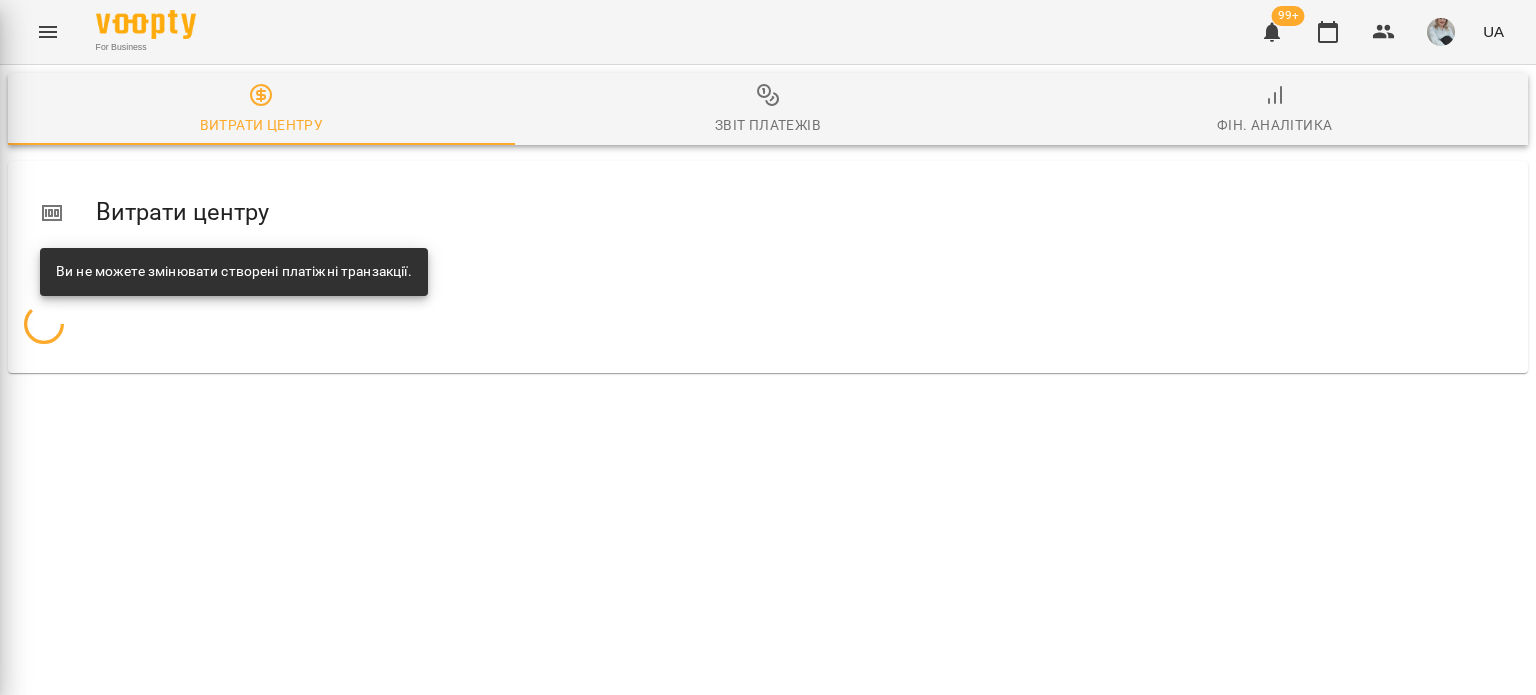 scroll, scrollTop: 0, scrollLeft: 0, axis: both 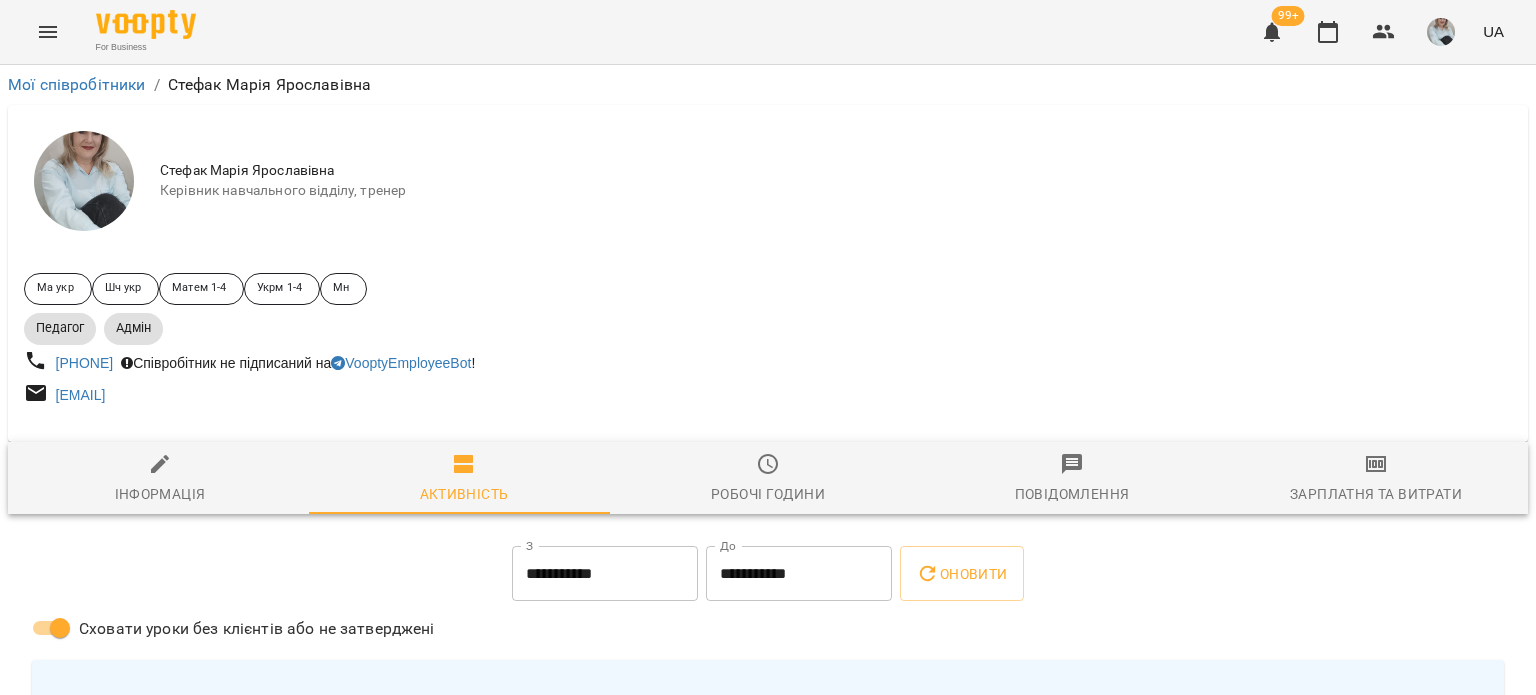 click 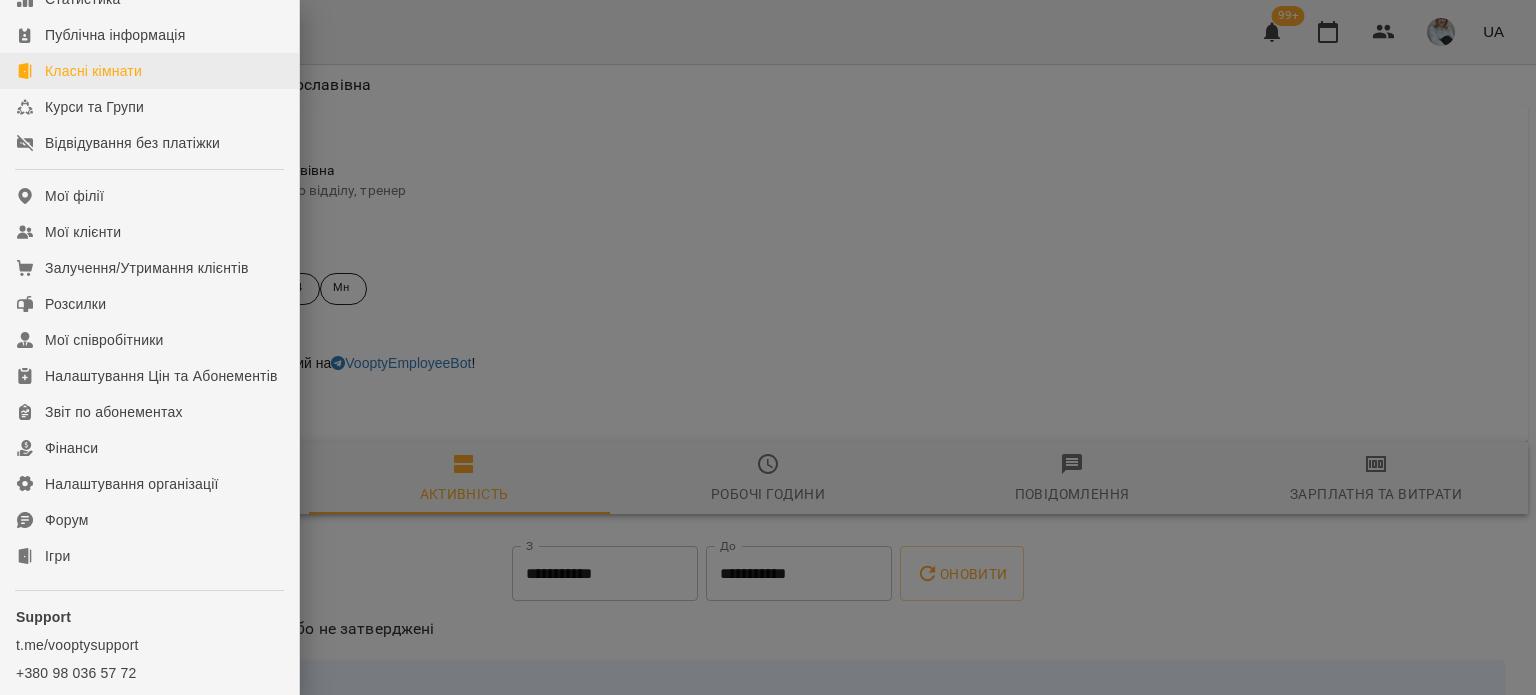scroll, scrollTop: 300, scrollLeft: 0, axis: vertical 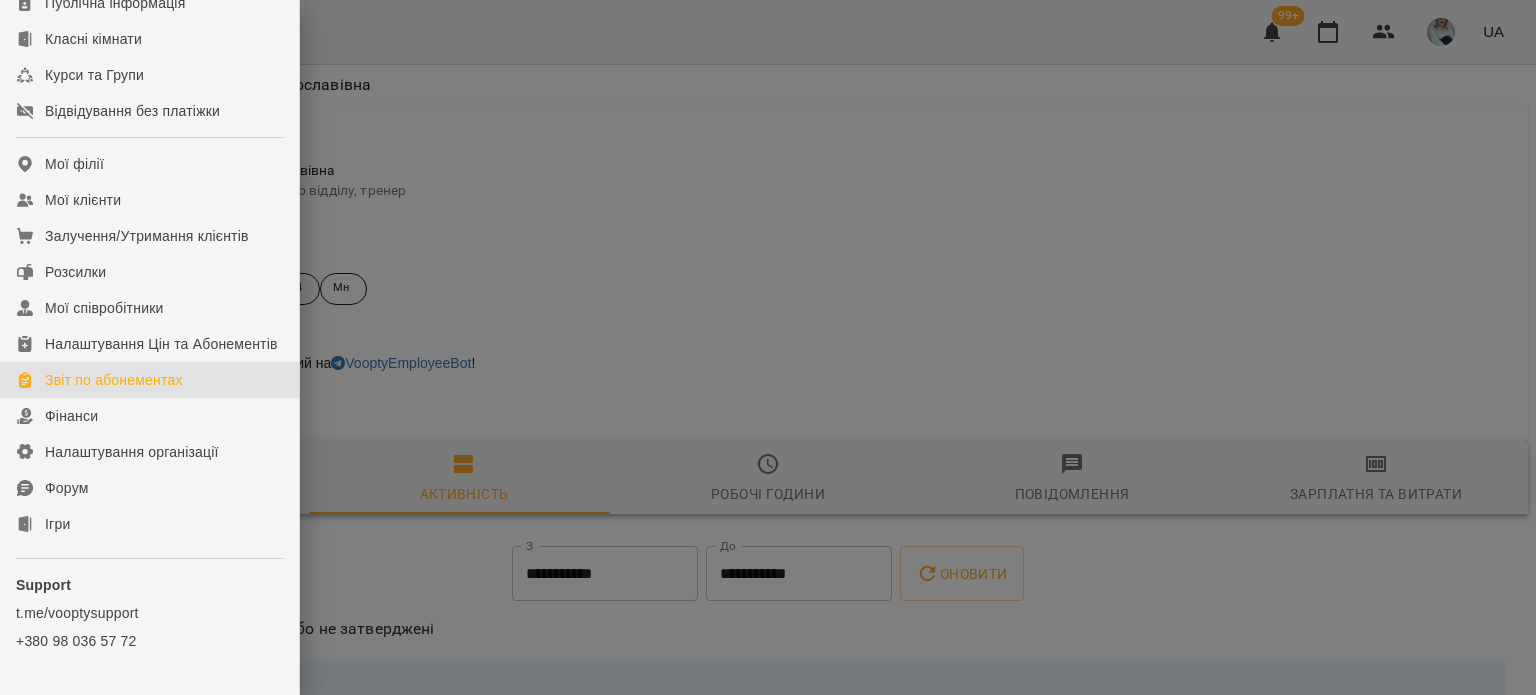 click on "Звіт по абонементах" at bounding box center (114, 380) 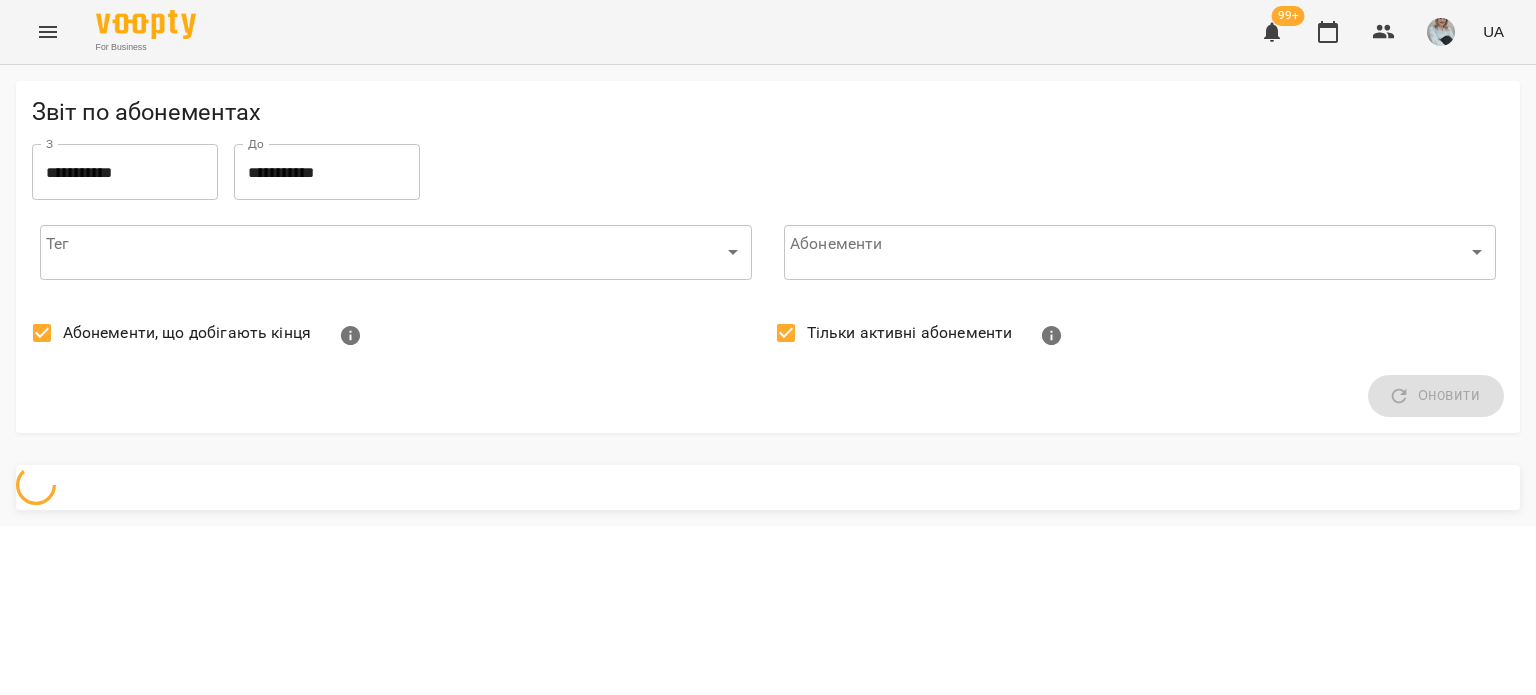 click on "**********" at bounding box center [125, 172] 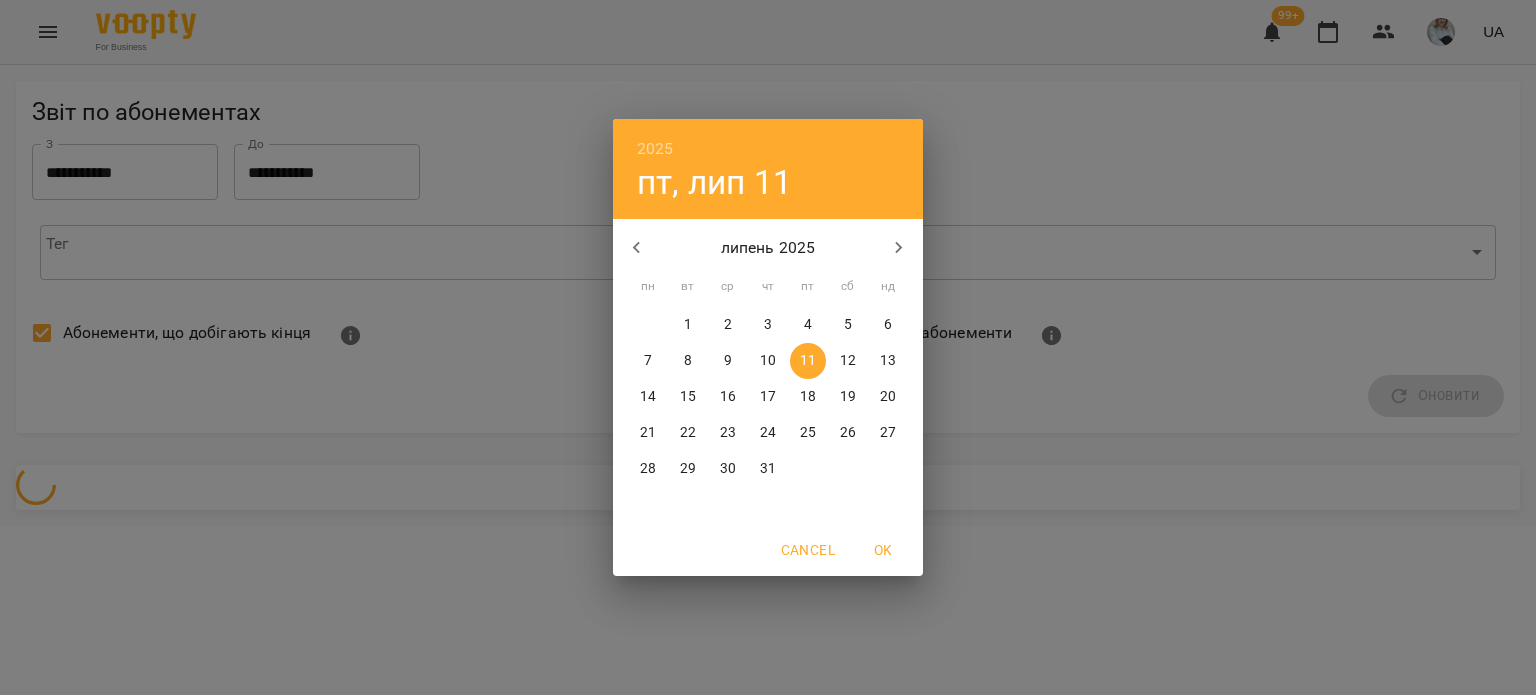 click 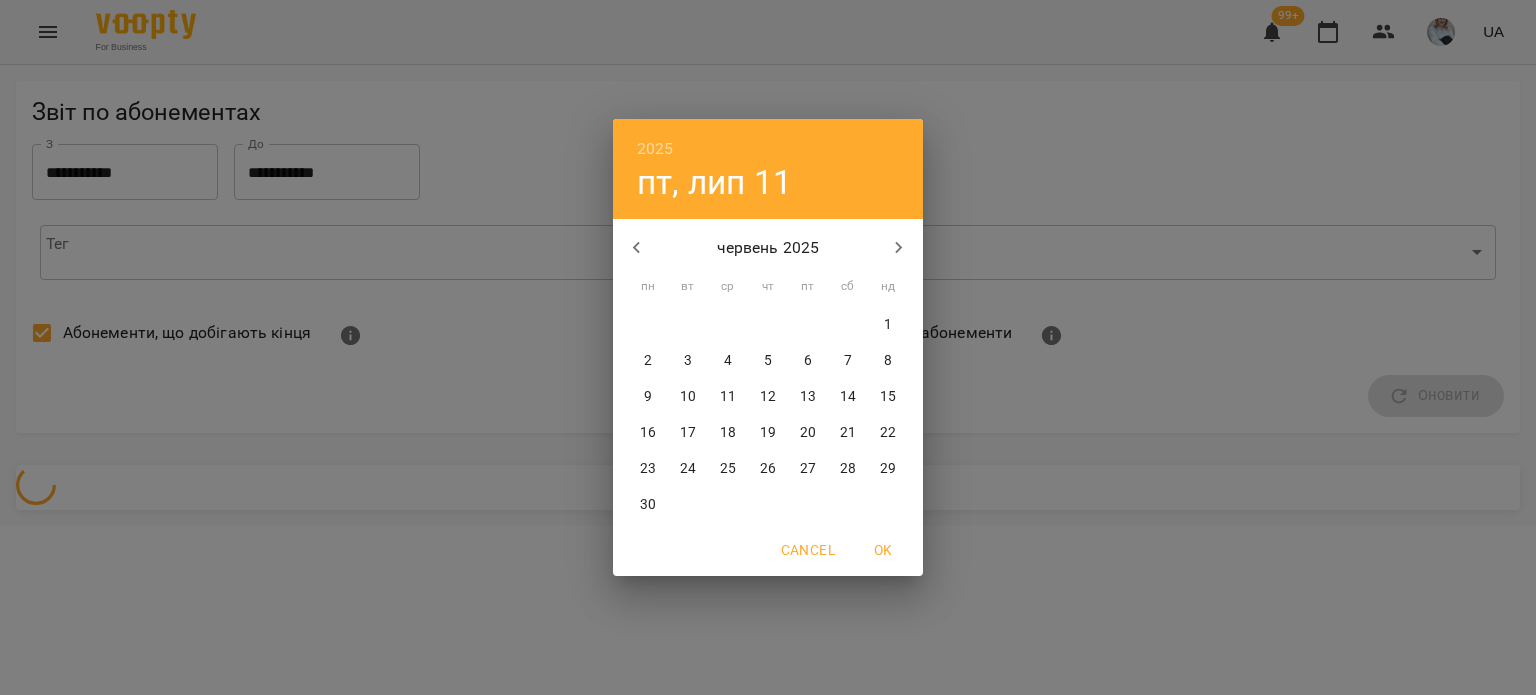 click on "1" at bounding box center (888, 325) 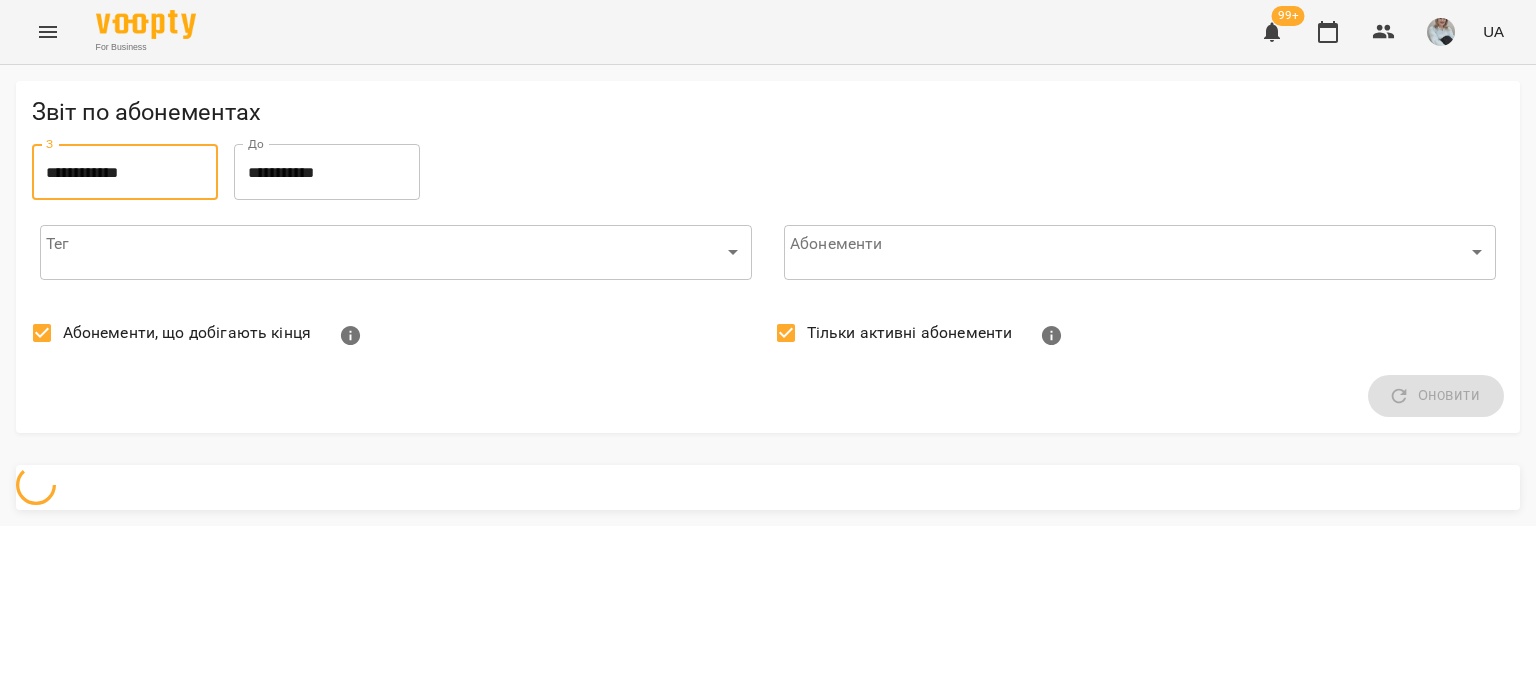 click on "**********" at bounding box center [327, 172] 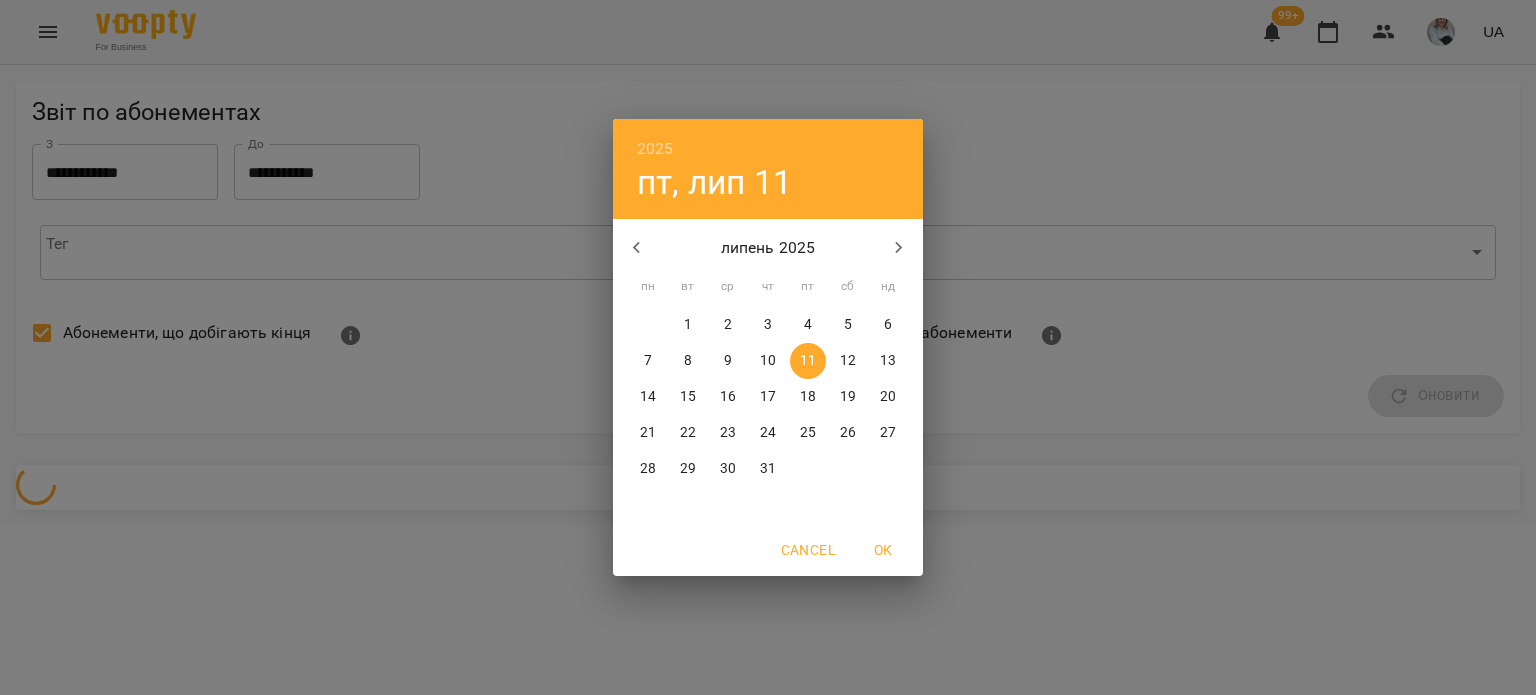 click 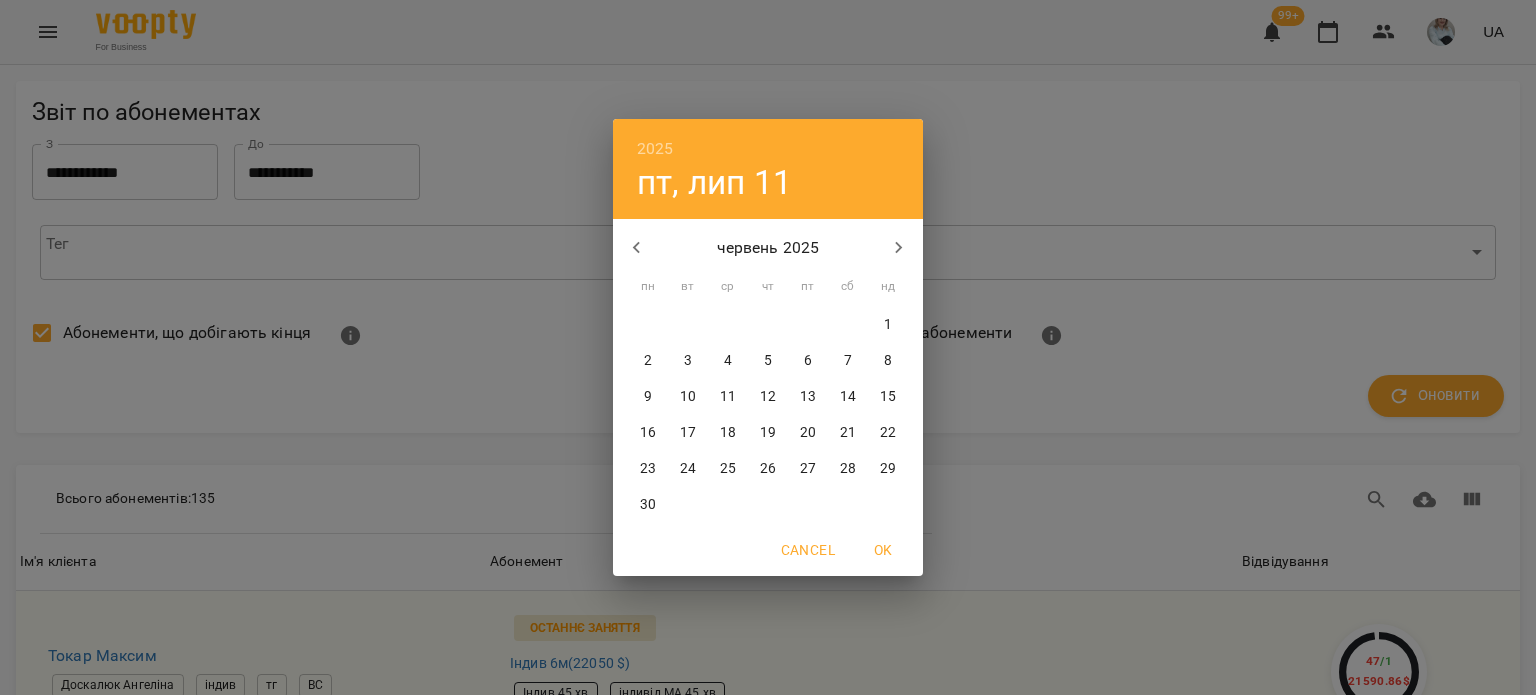 click on "30" at bounding box center (648, 505) 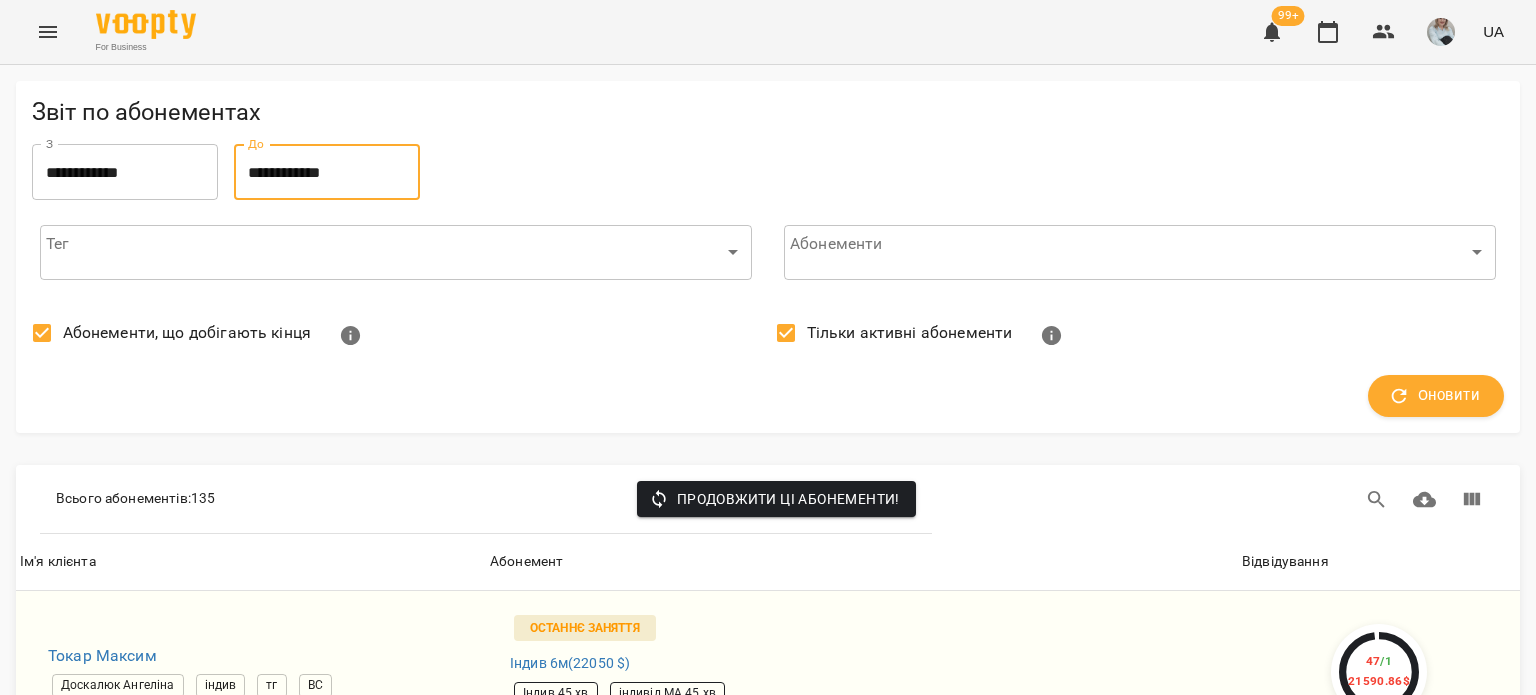 click on "**********" at bounding box center (768, 4417) 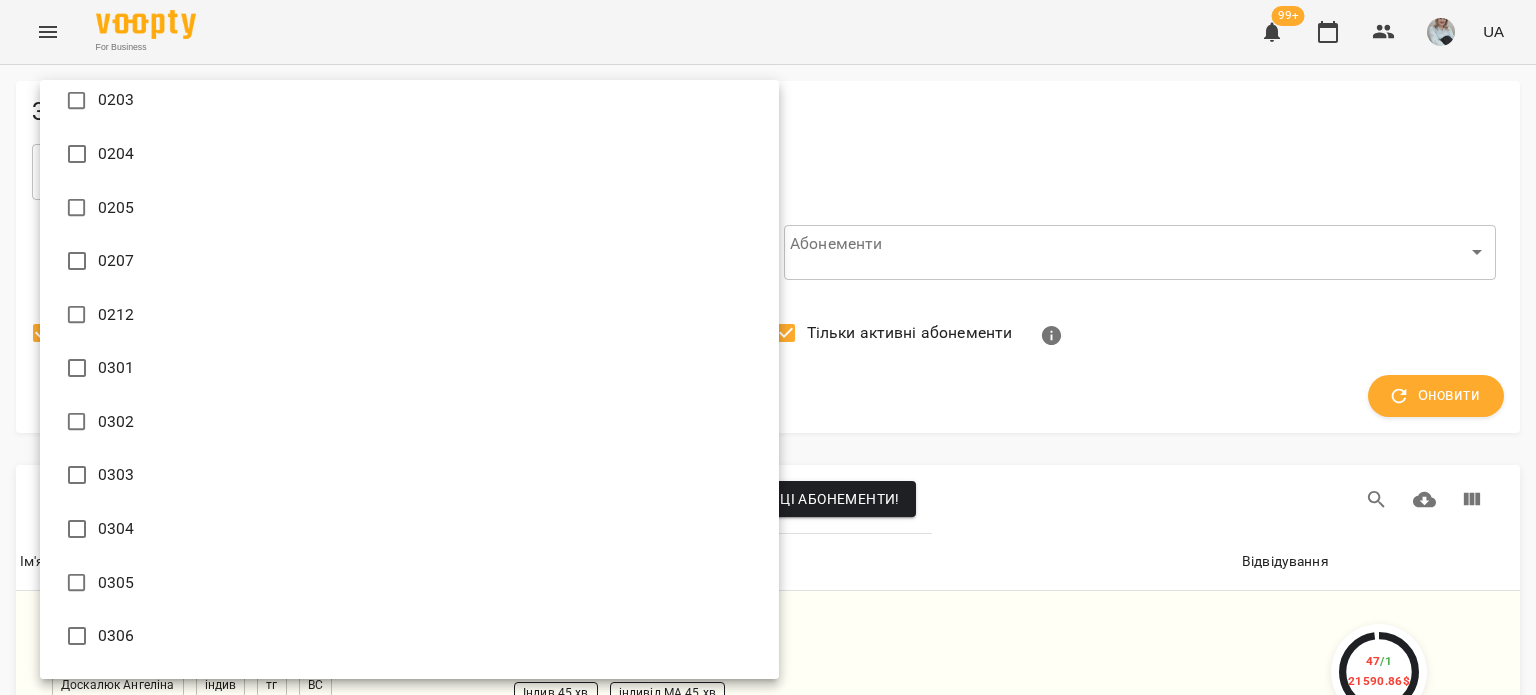 scroll, scrollTop: 2000, scrollLeft: 0, axis: vertical 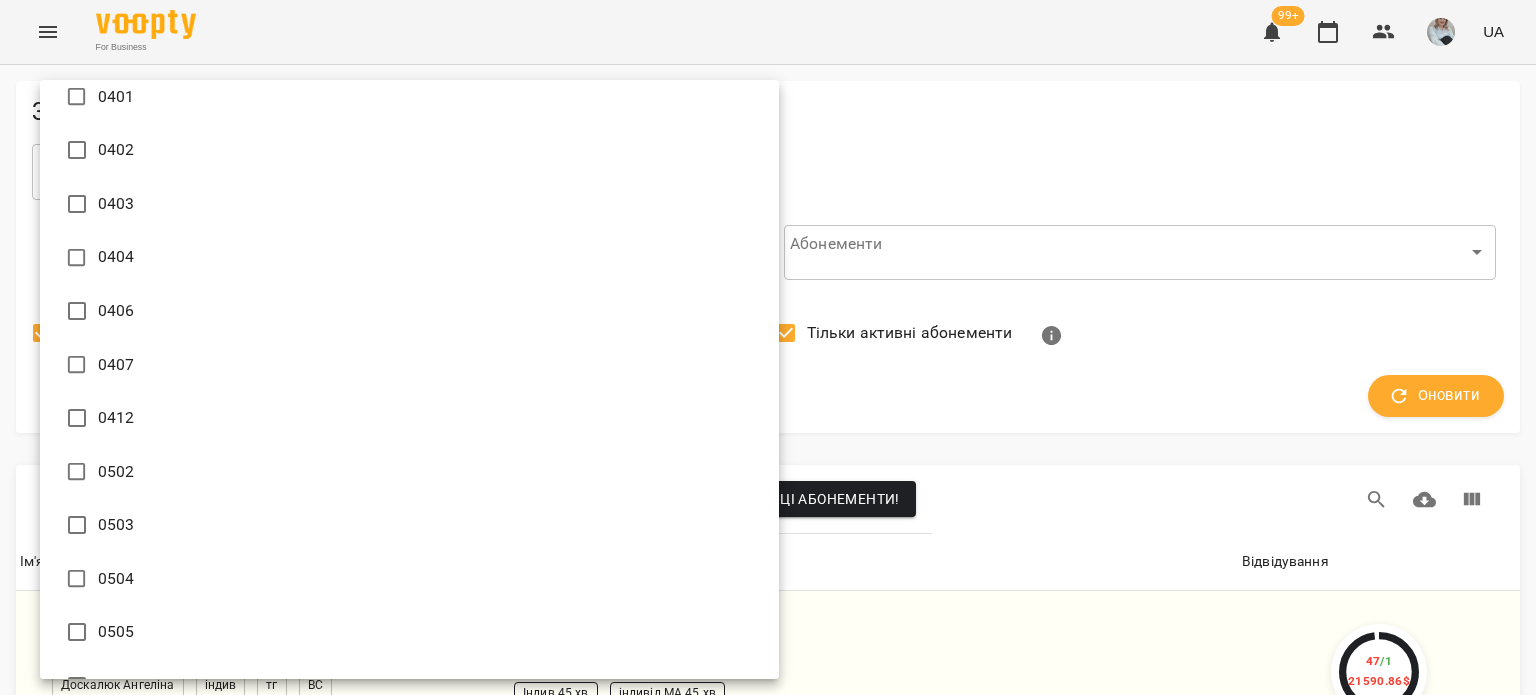 click at bounding box center [768, 347] 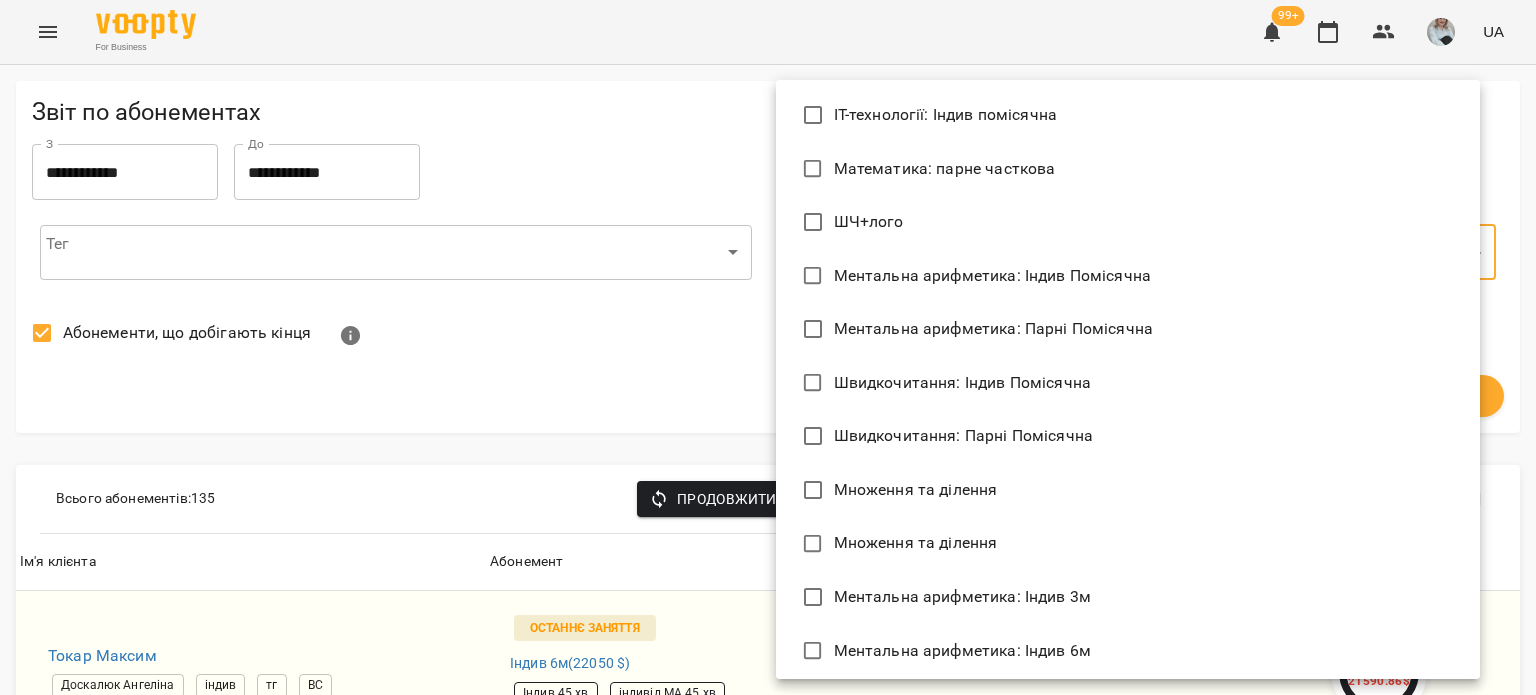 click on "**********" at bounding box center (768, 4417) 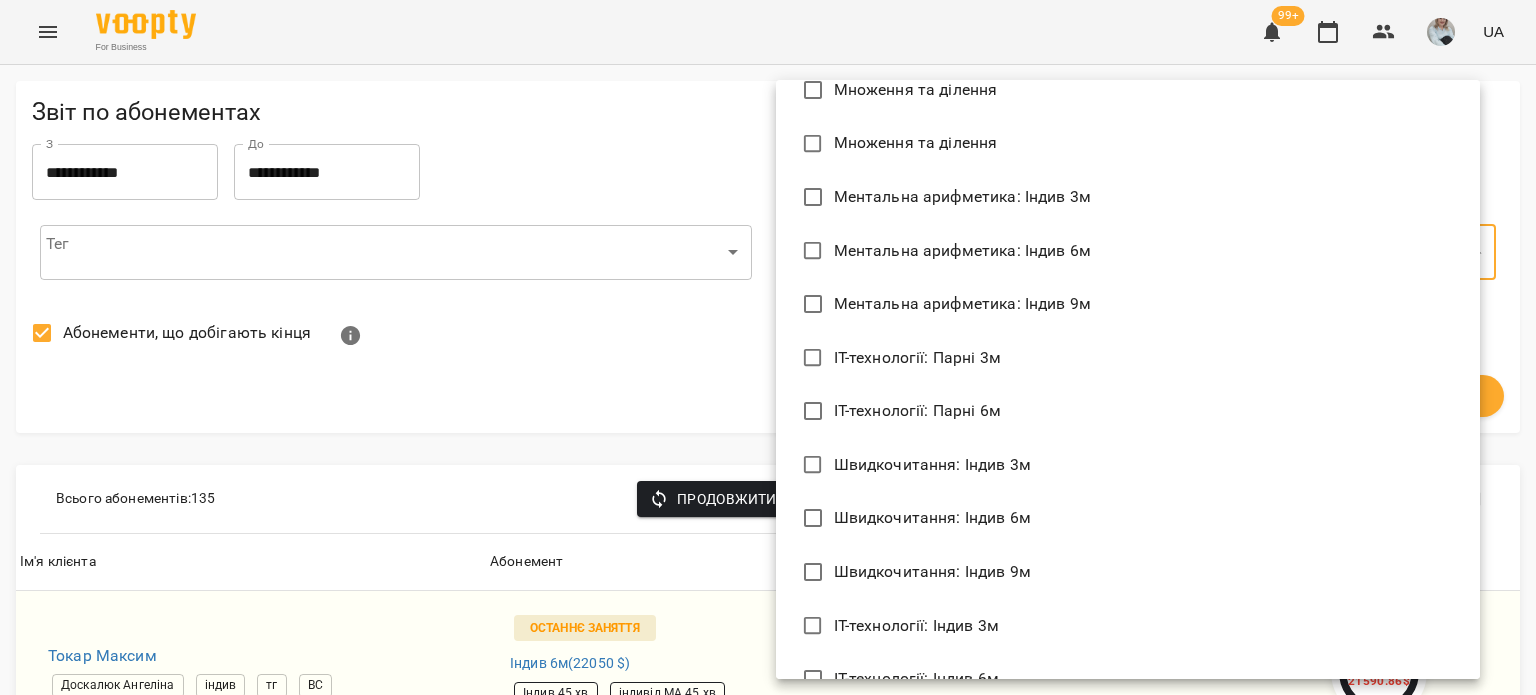 scroll, scrollTop: 600, scrollLeft: 0, axis: vertical 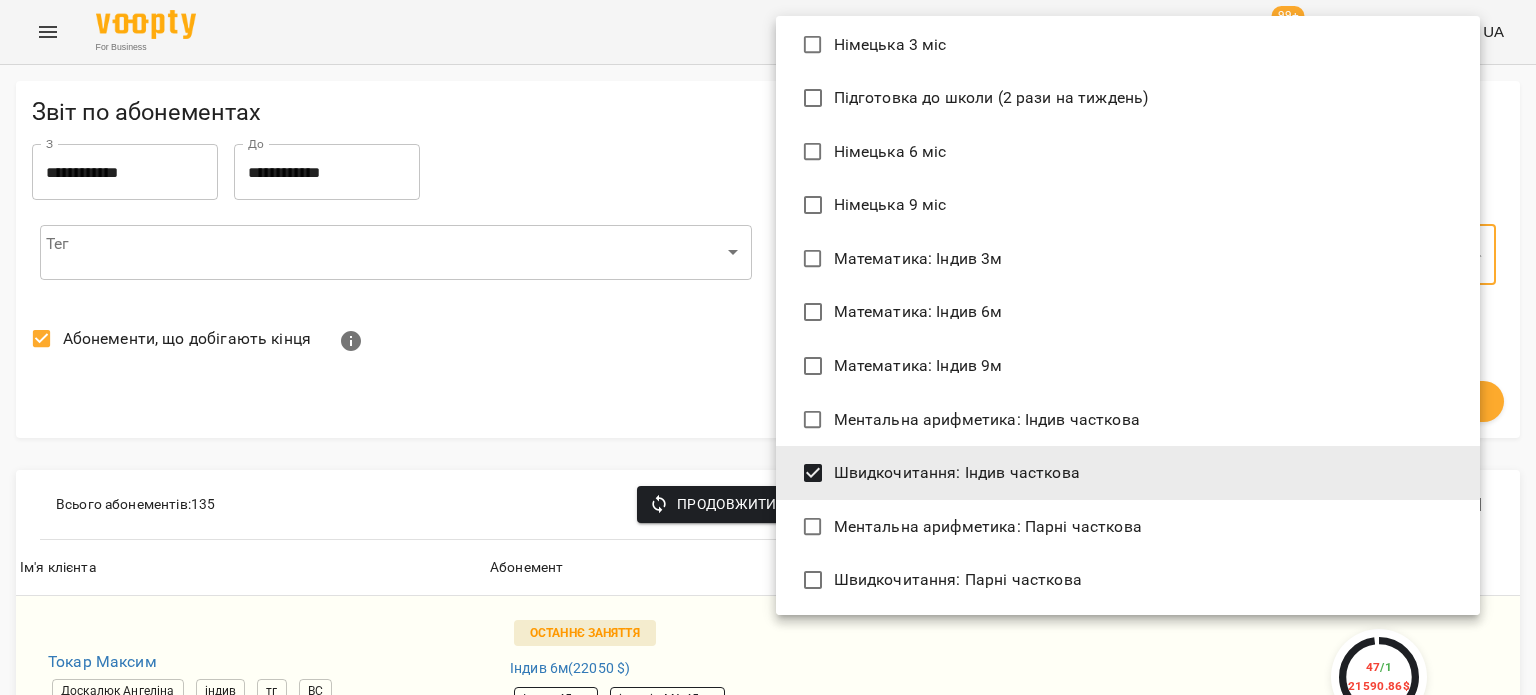 type on "**********" 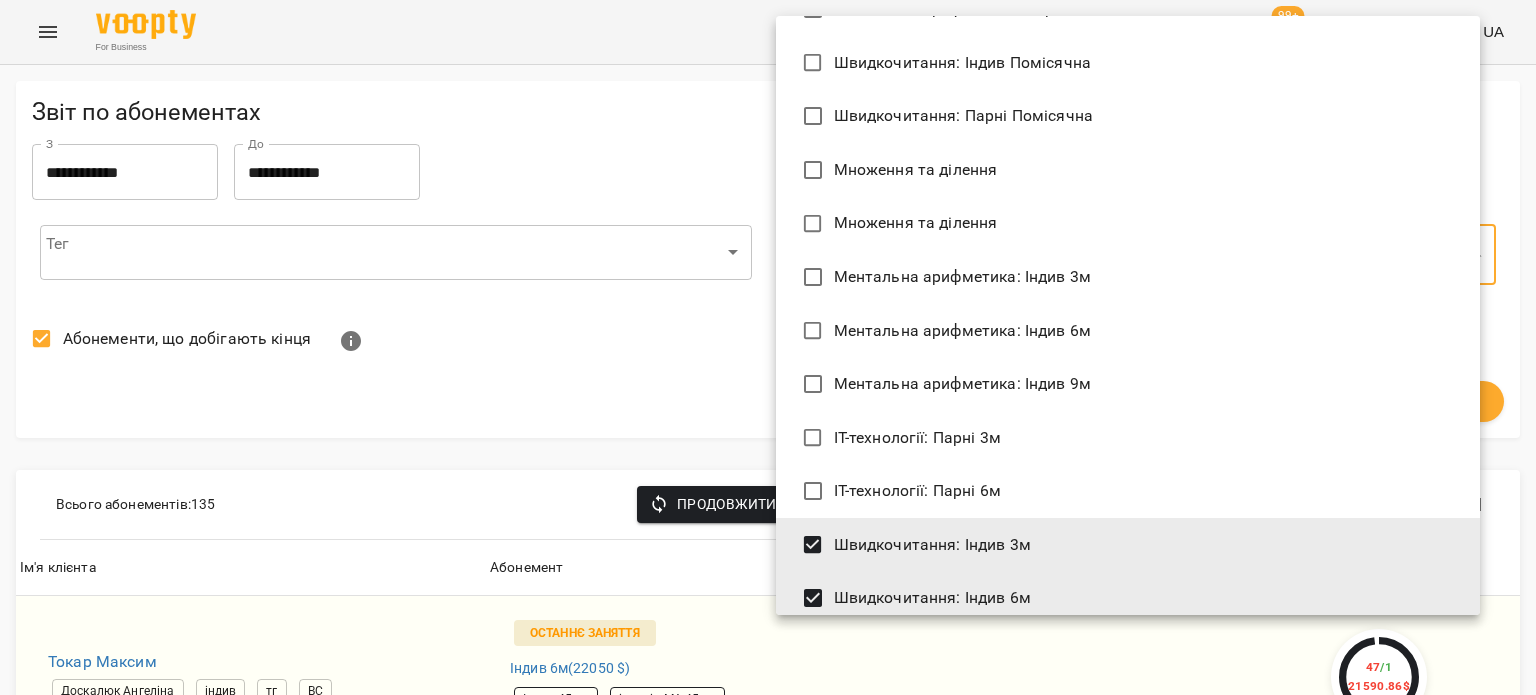 scroll, scrollTop: 0, scrollLeft: 0, axis: both 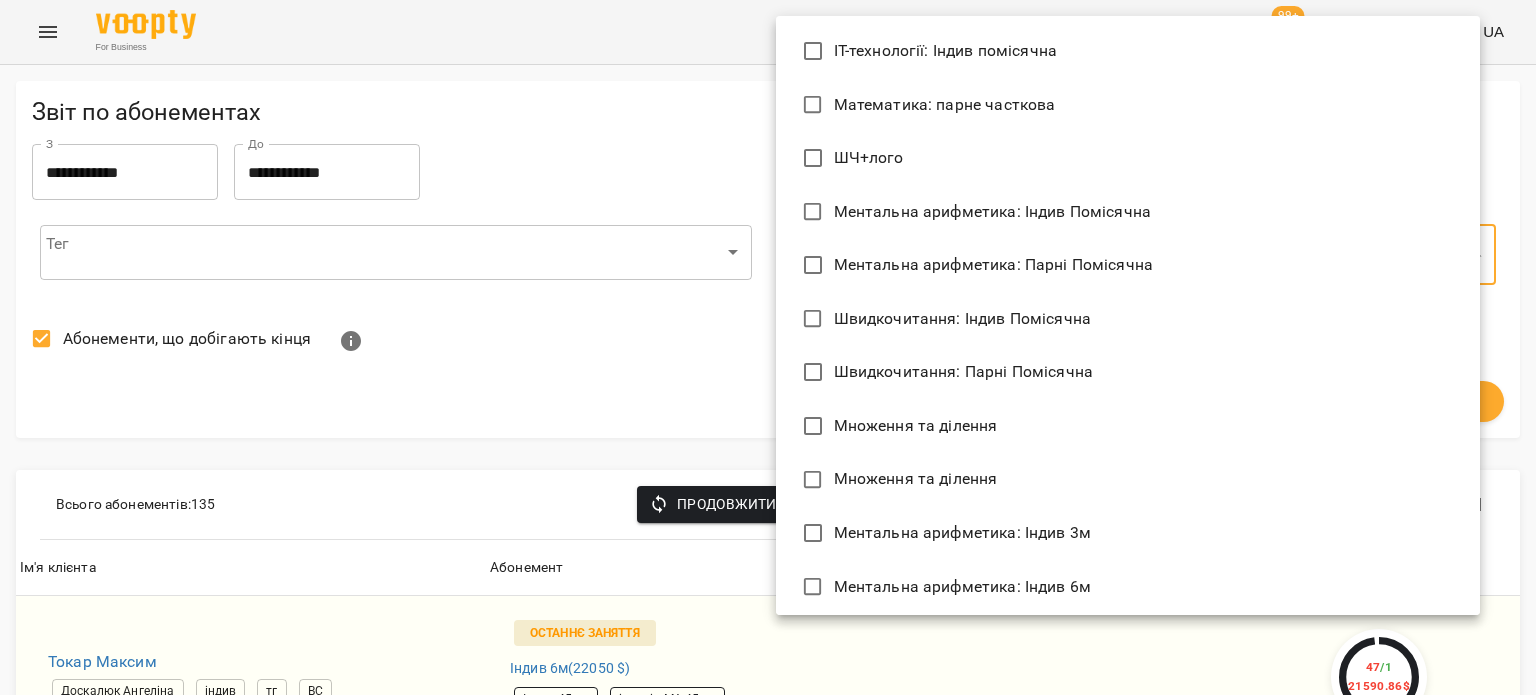 click at bounding box center [768, 347] 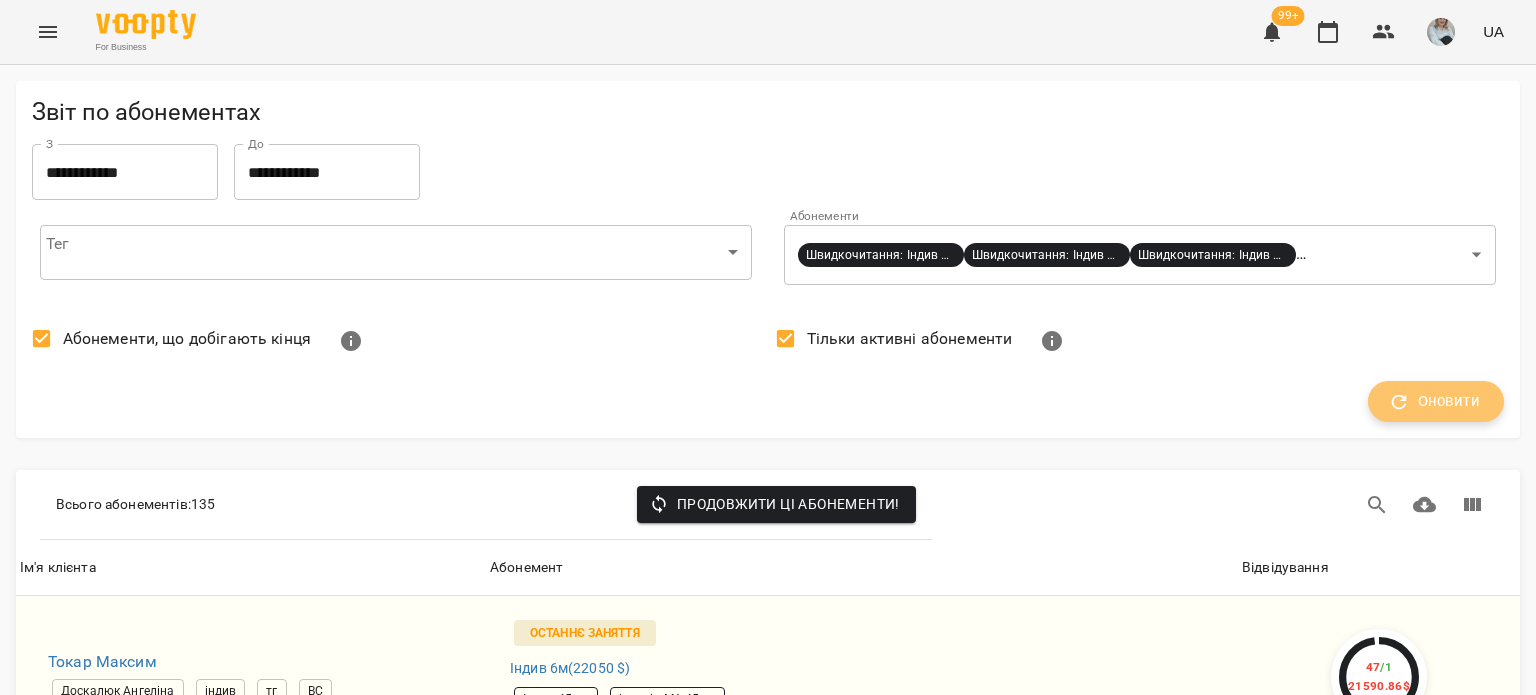 click on "Оновити" at bounding box center (1436, 402) 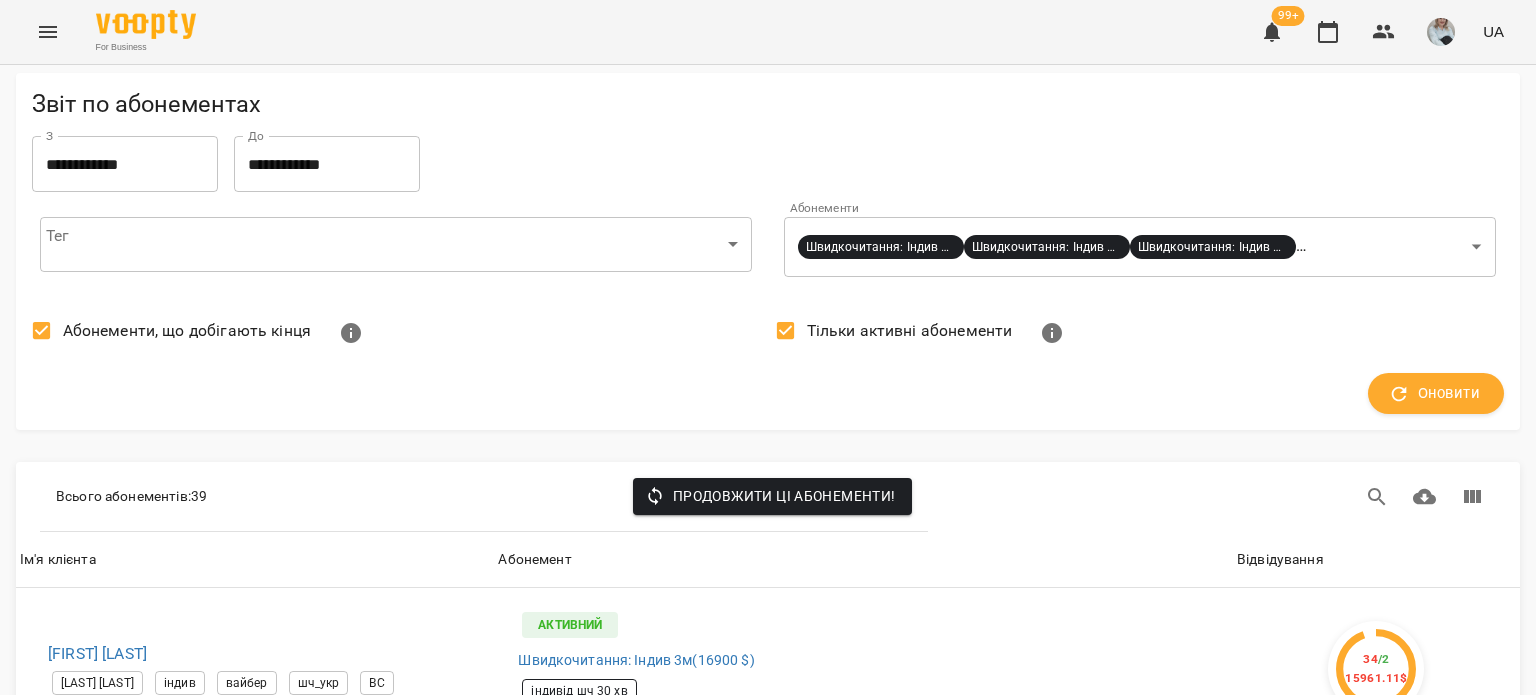 scroll, scrollTop: 2400, scrollLeft: 0, axis: vertical 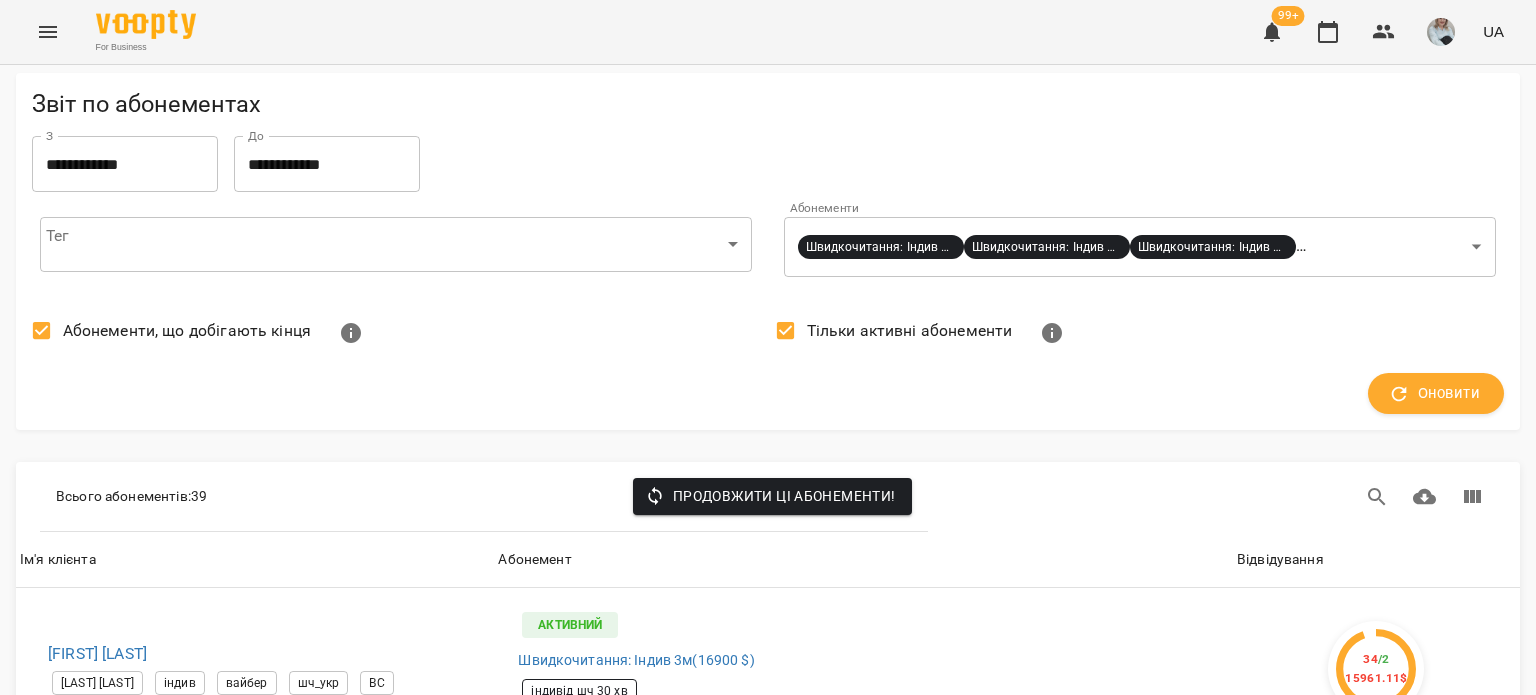 click at bounding box center (1446, 6991) 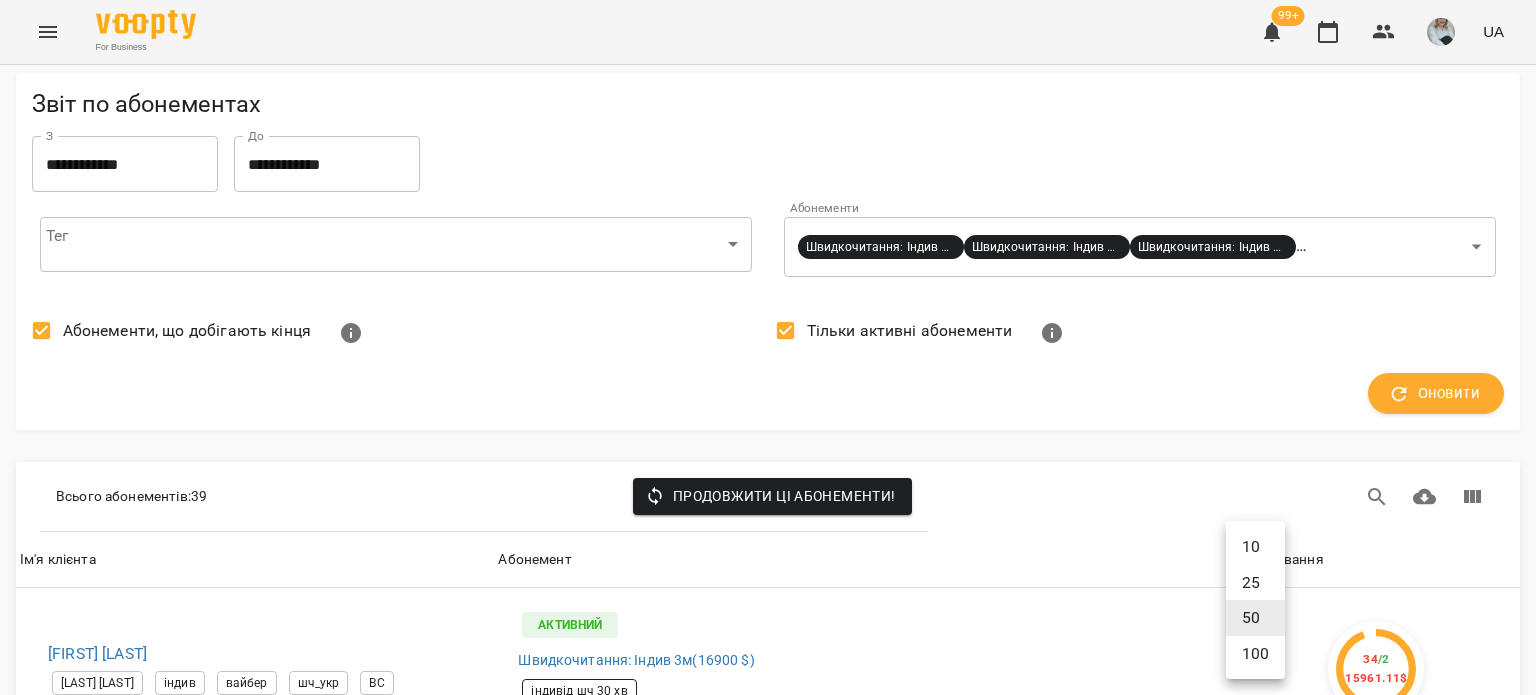 click on "100" at bounding box center [1255, 654] 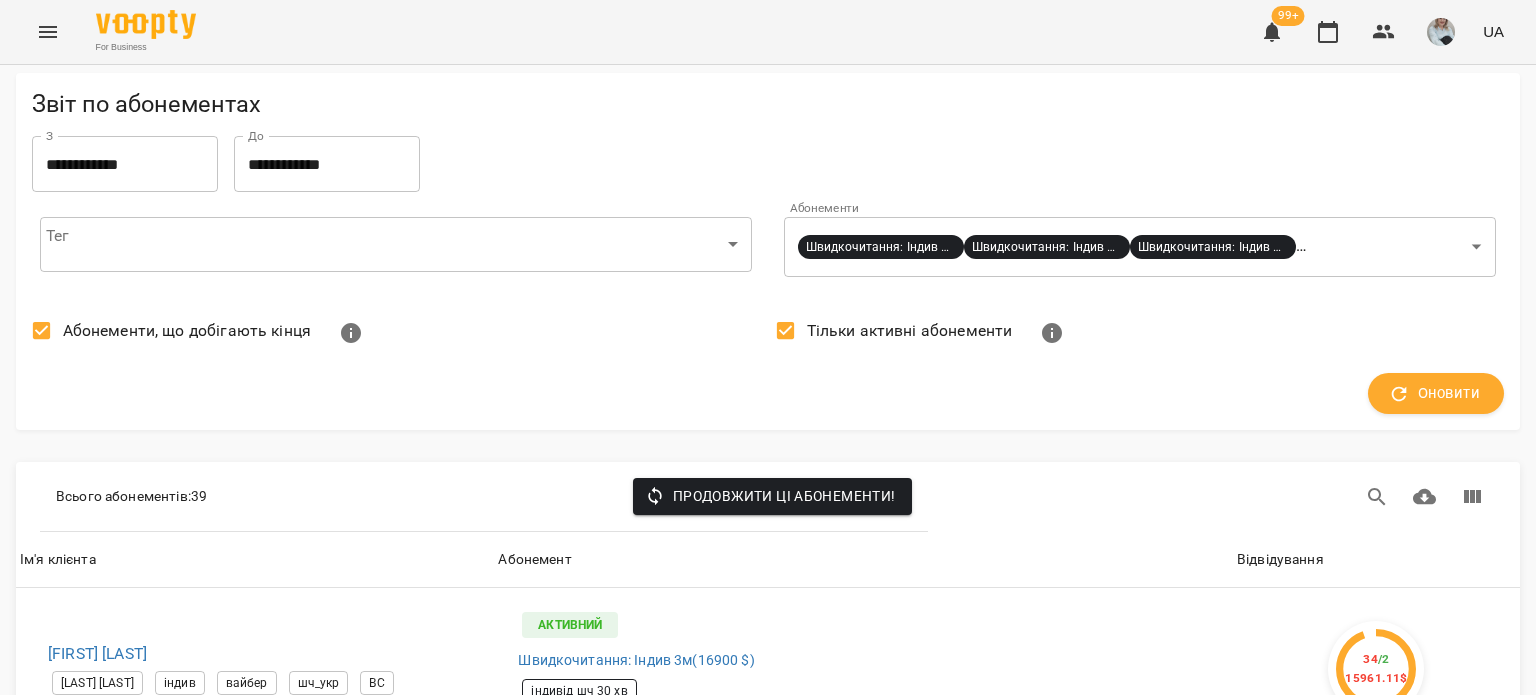 scroll, scrollTop: 5960, scrollLeft: 0, axis: vertical 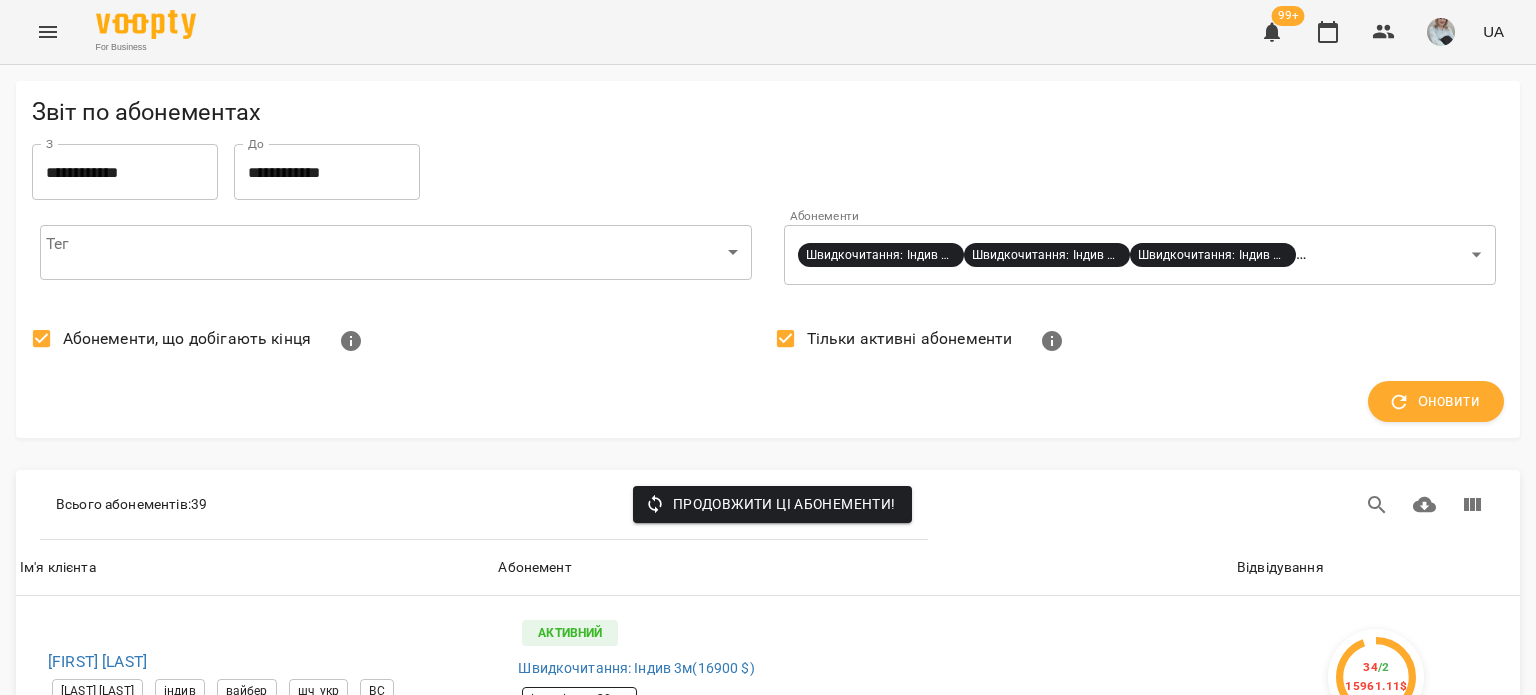 click 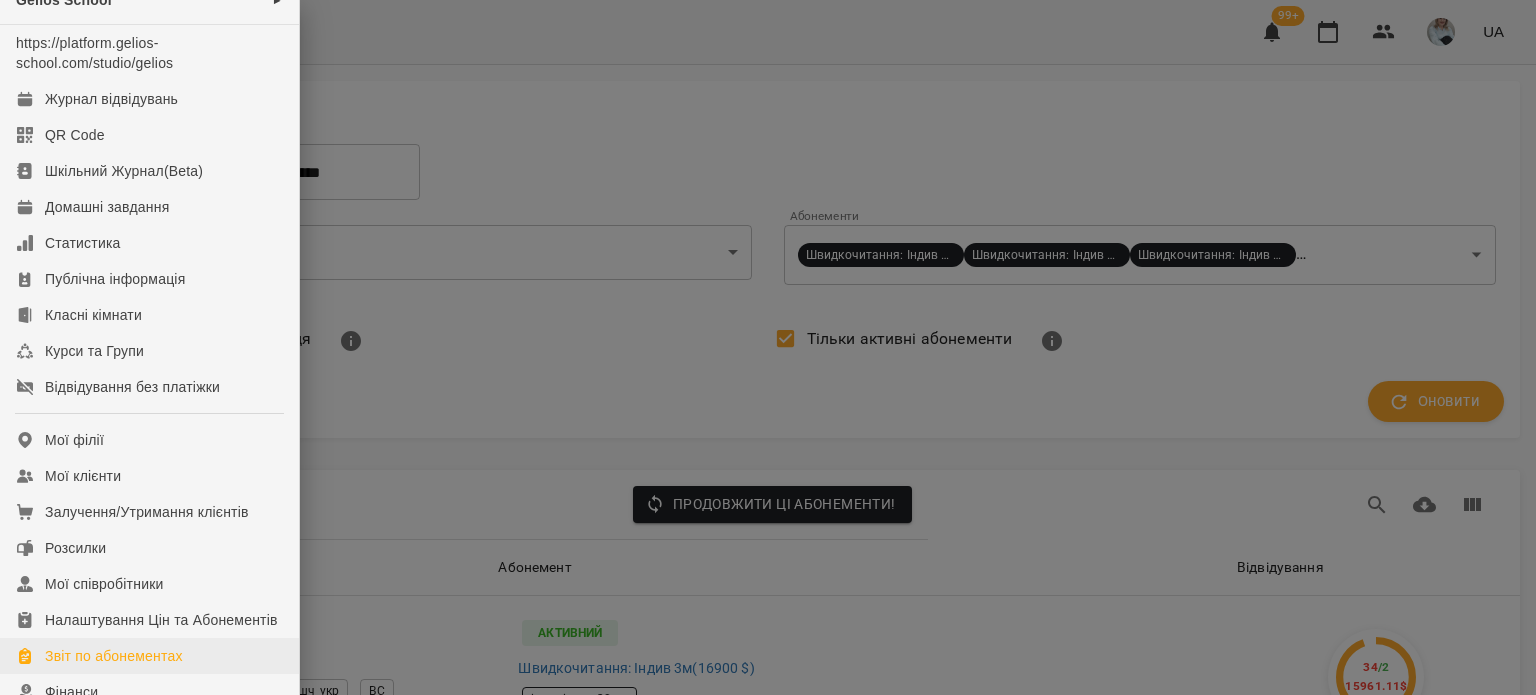 scroll, scrollTop: 0, scrollLeft: 0, axis: both 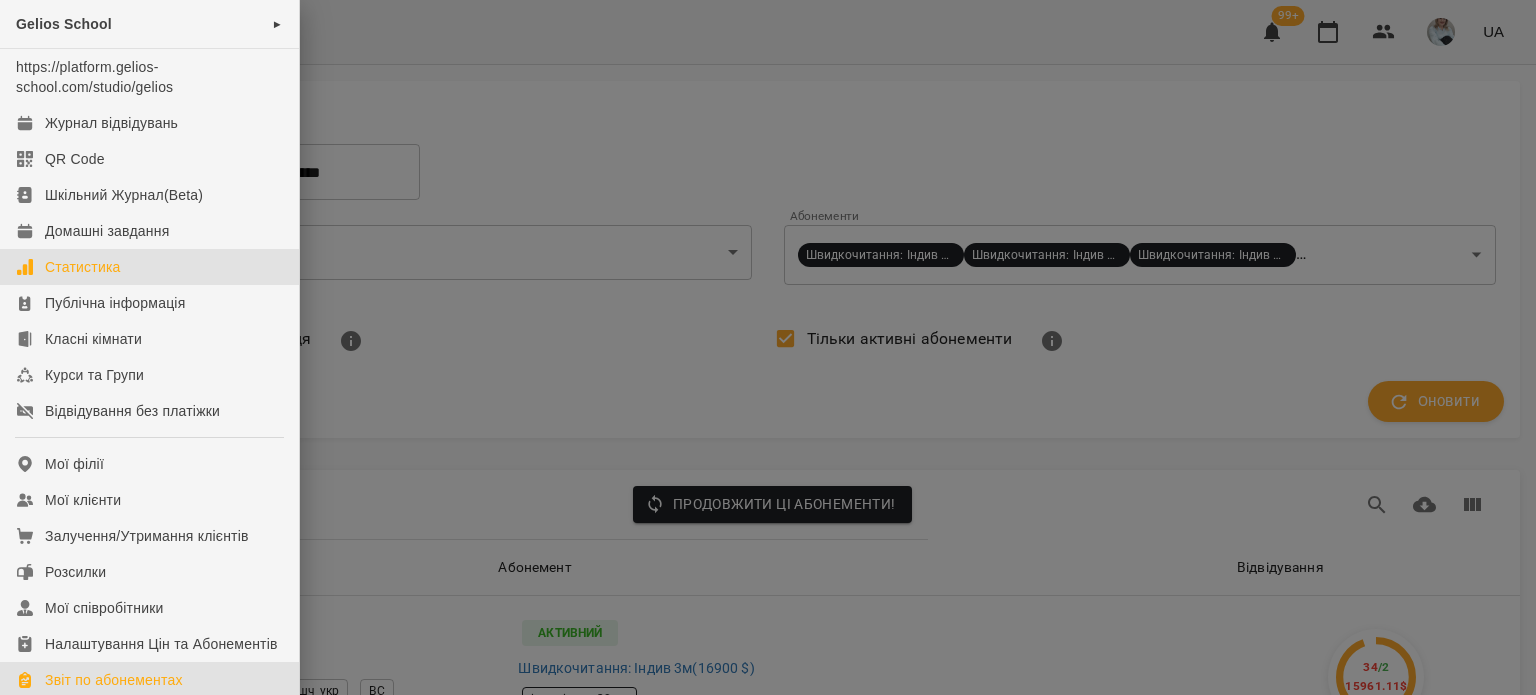 click on "Статистика" at bounding box center [149, 267] 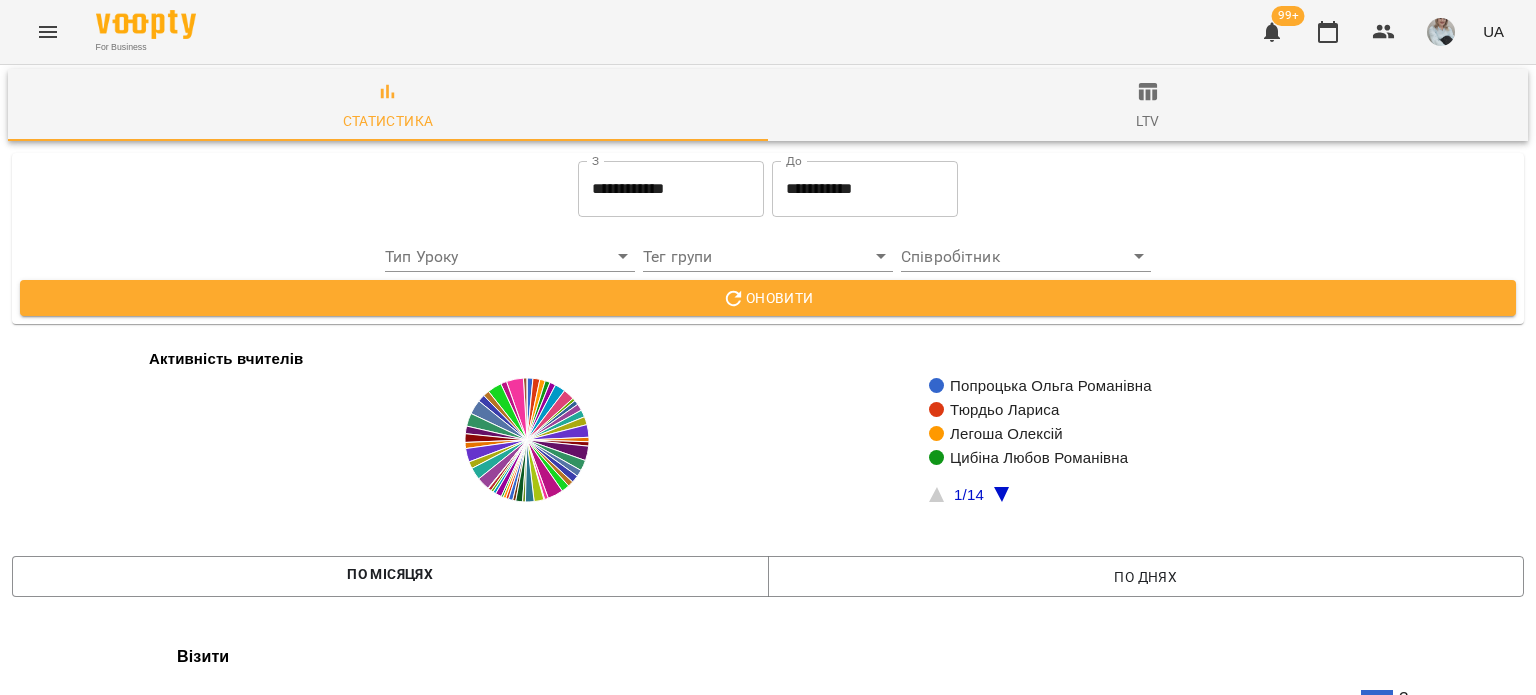 scroll, scrollTop: 0, scrollLeft: 0, axis: both 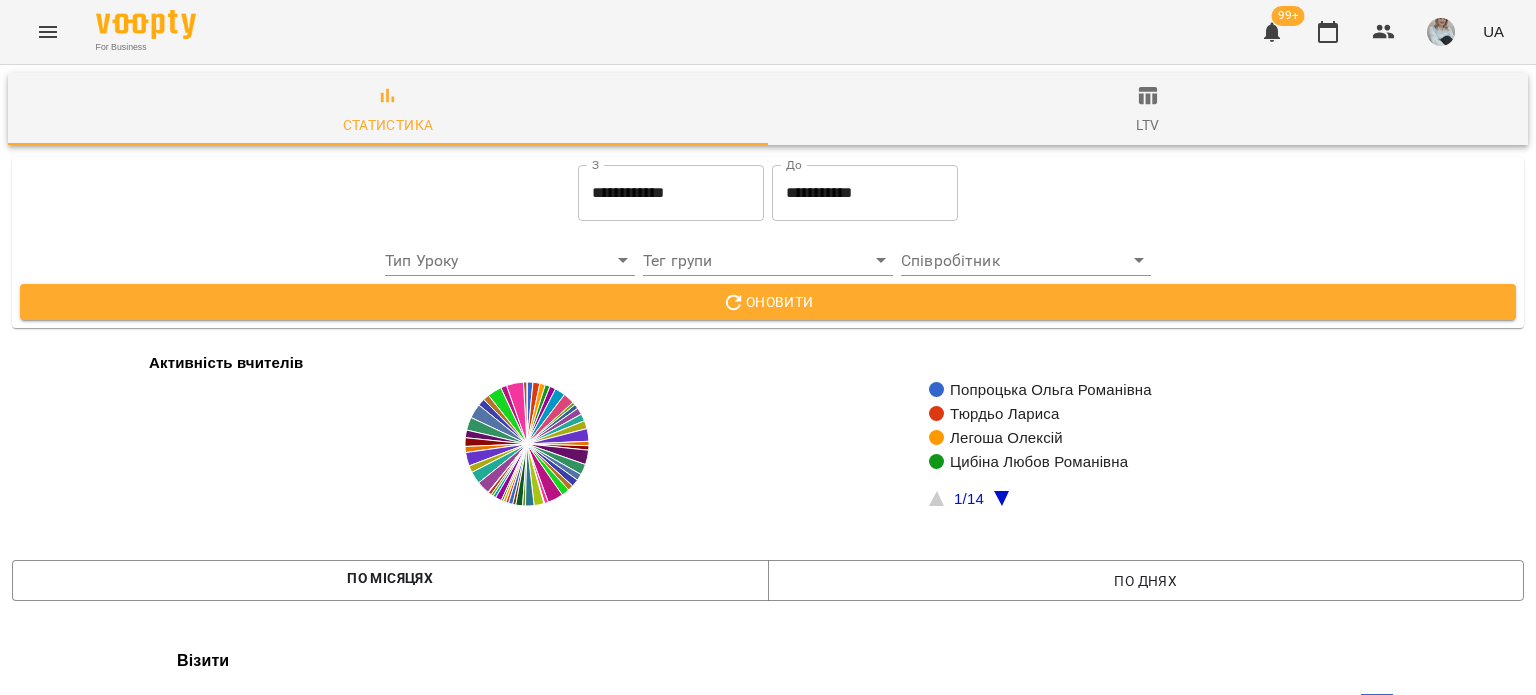 click on "**********" at bounding box center (768, 1986) 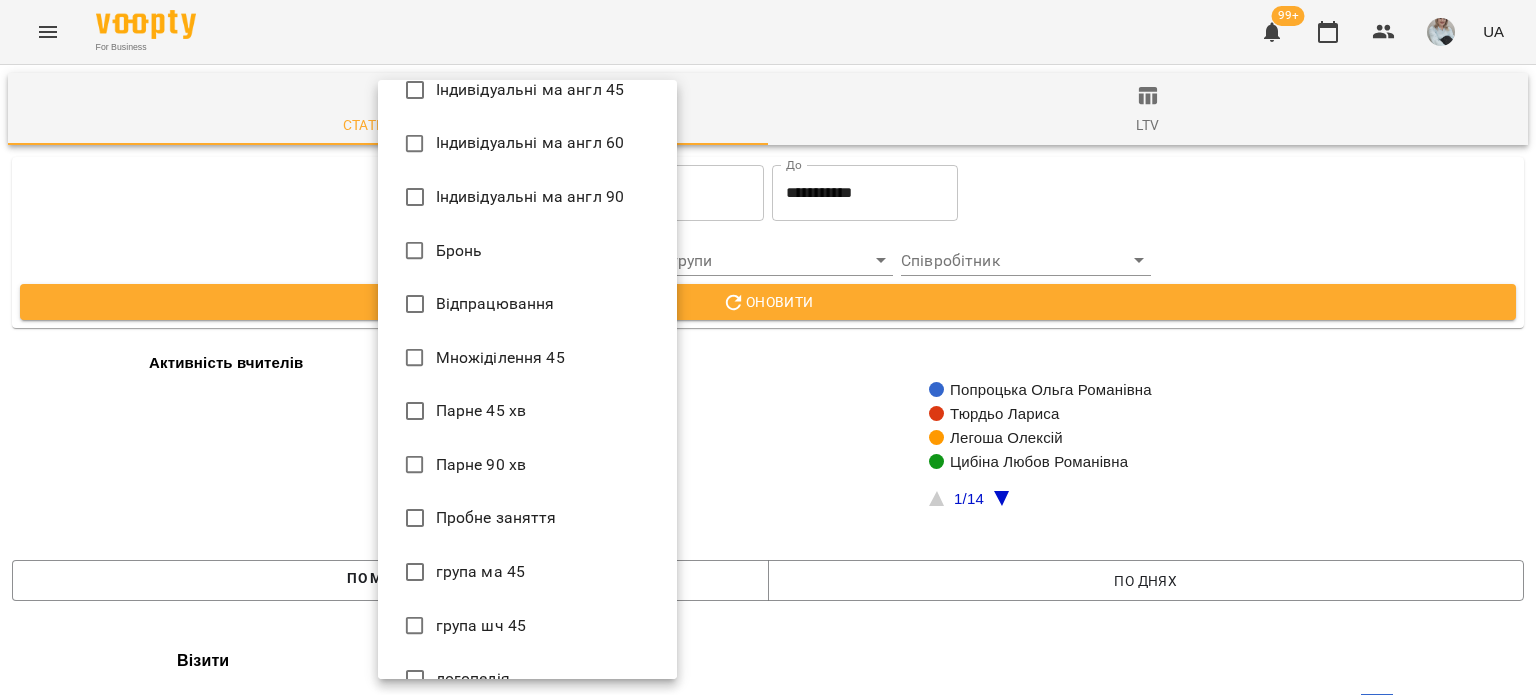 scroll, scrollTop: 700, scrollLeft: 0, axis: vertical 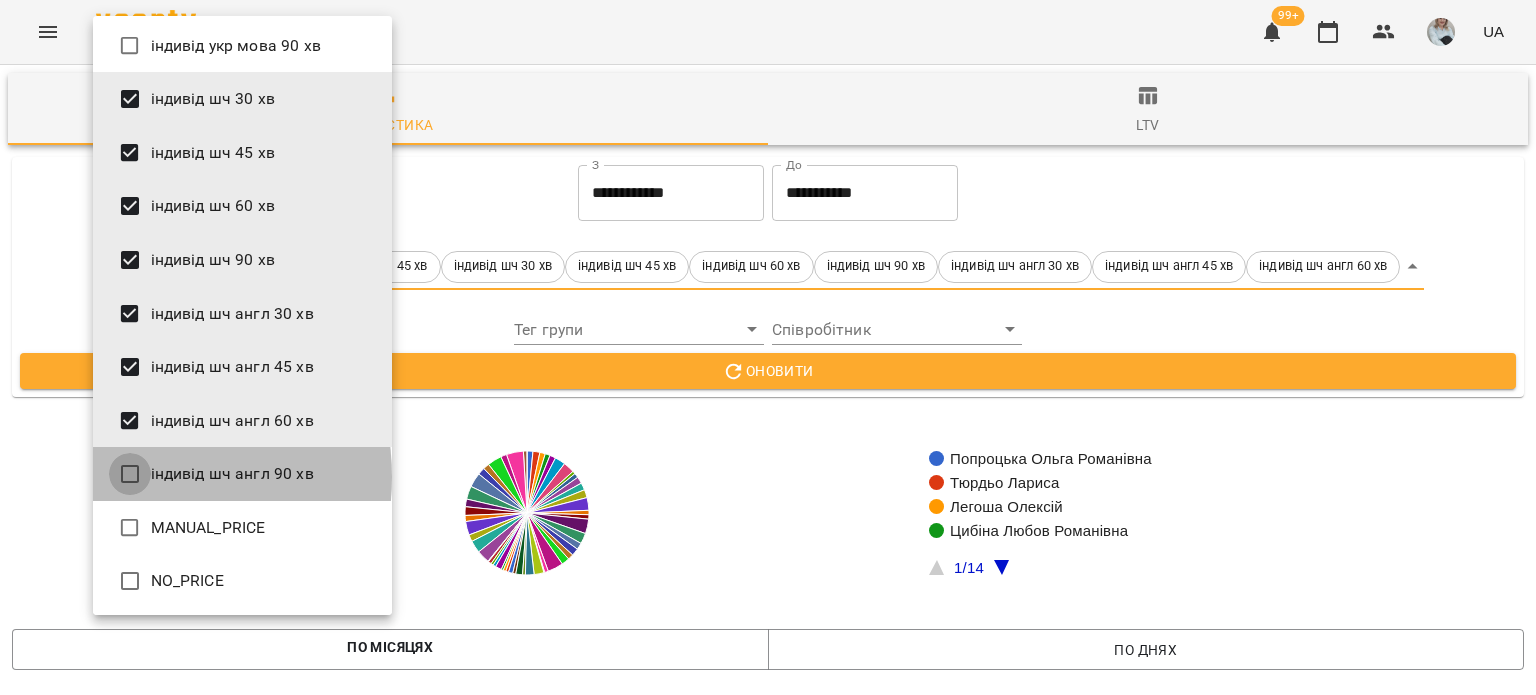 type on "**********" 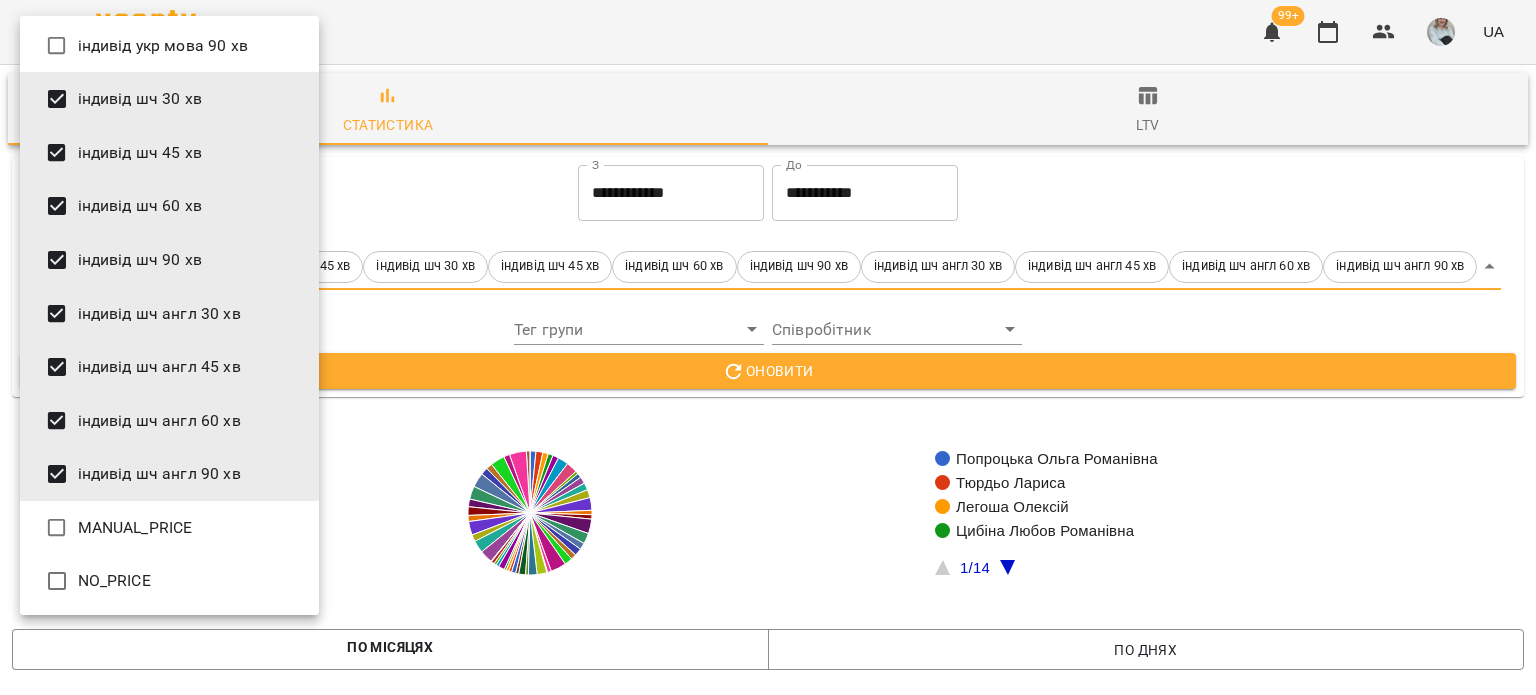 click at bounding box center [768, 347] 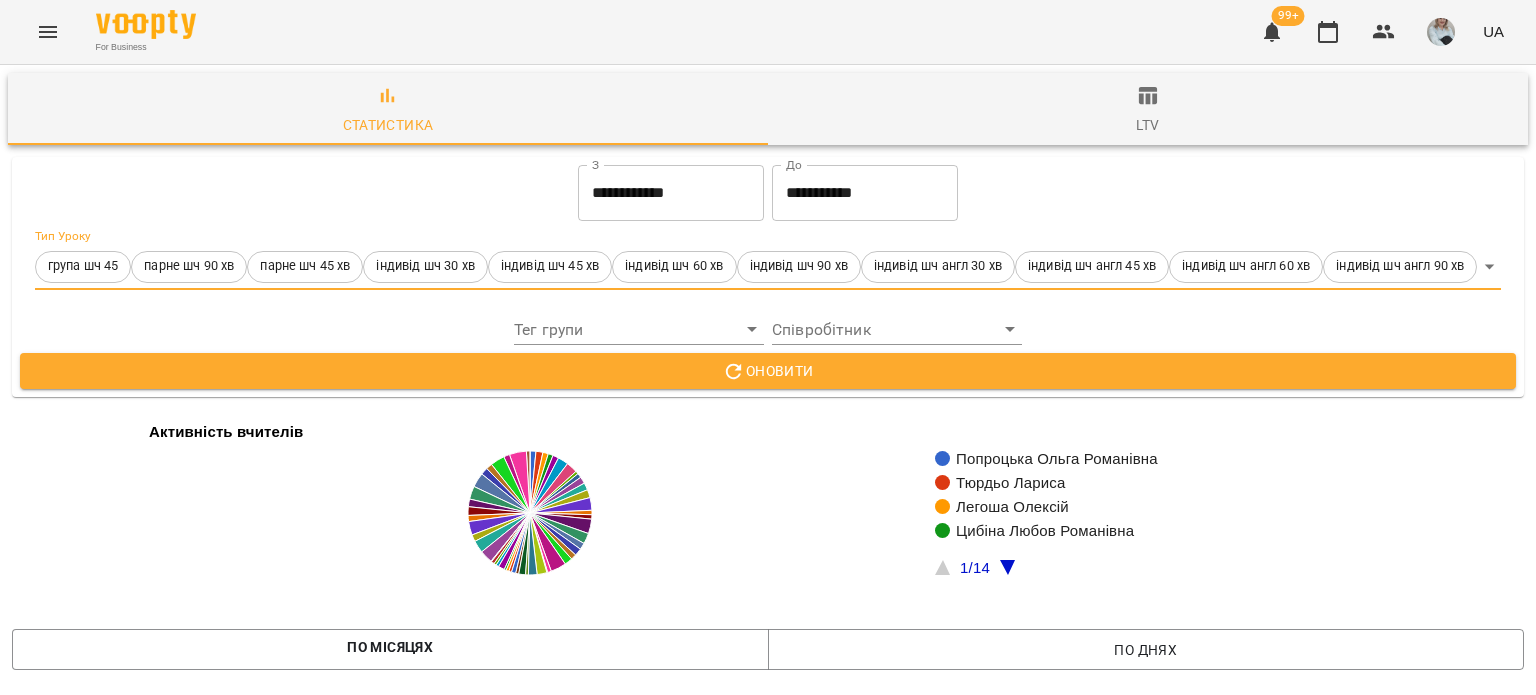 click on "**********" at bounding box center [671, 193] 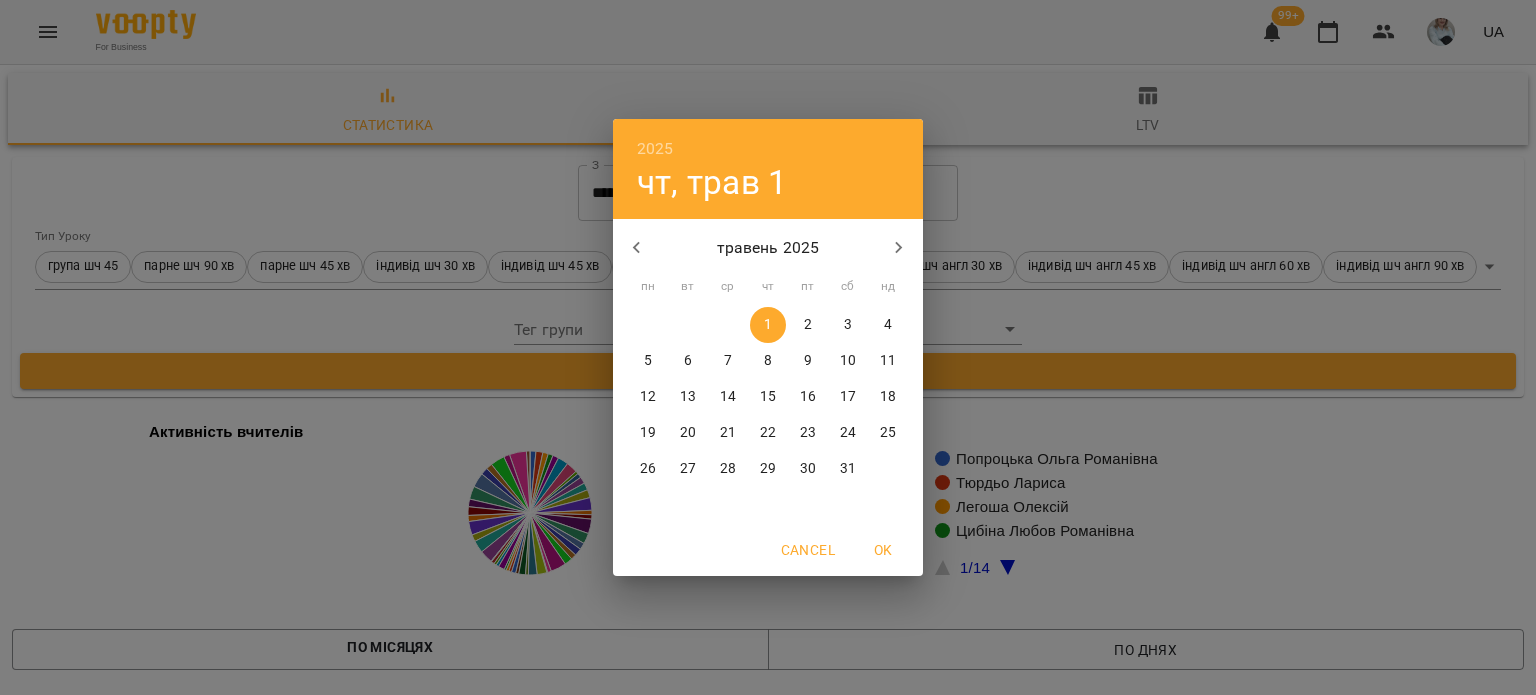 click 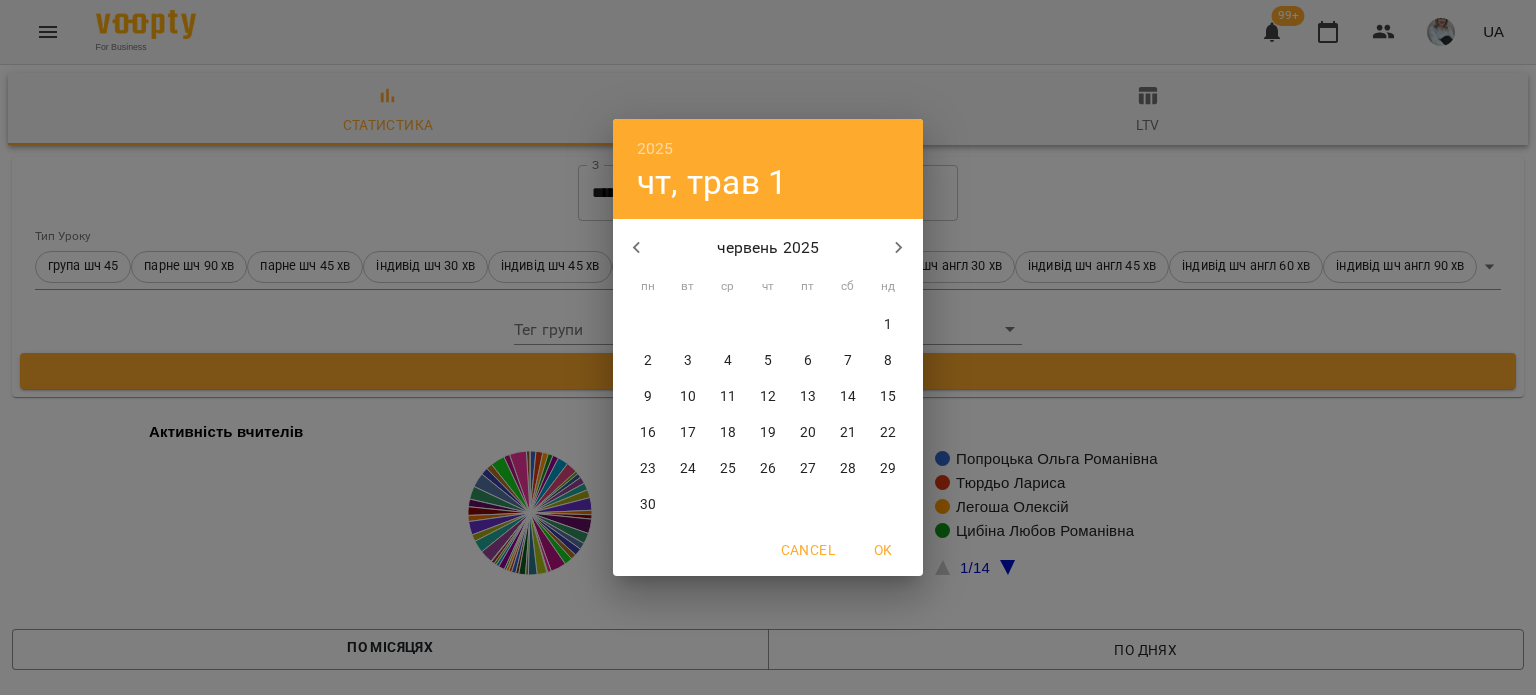 click on "1" at bounding box center (888, 325) 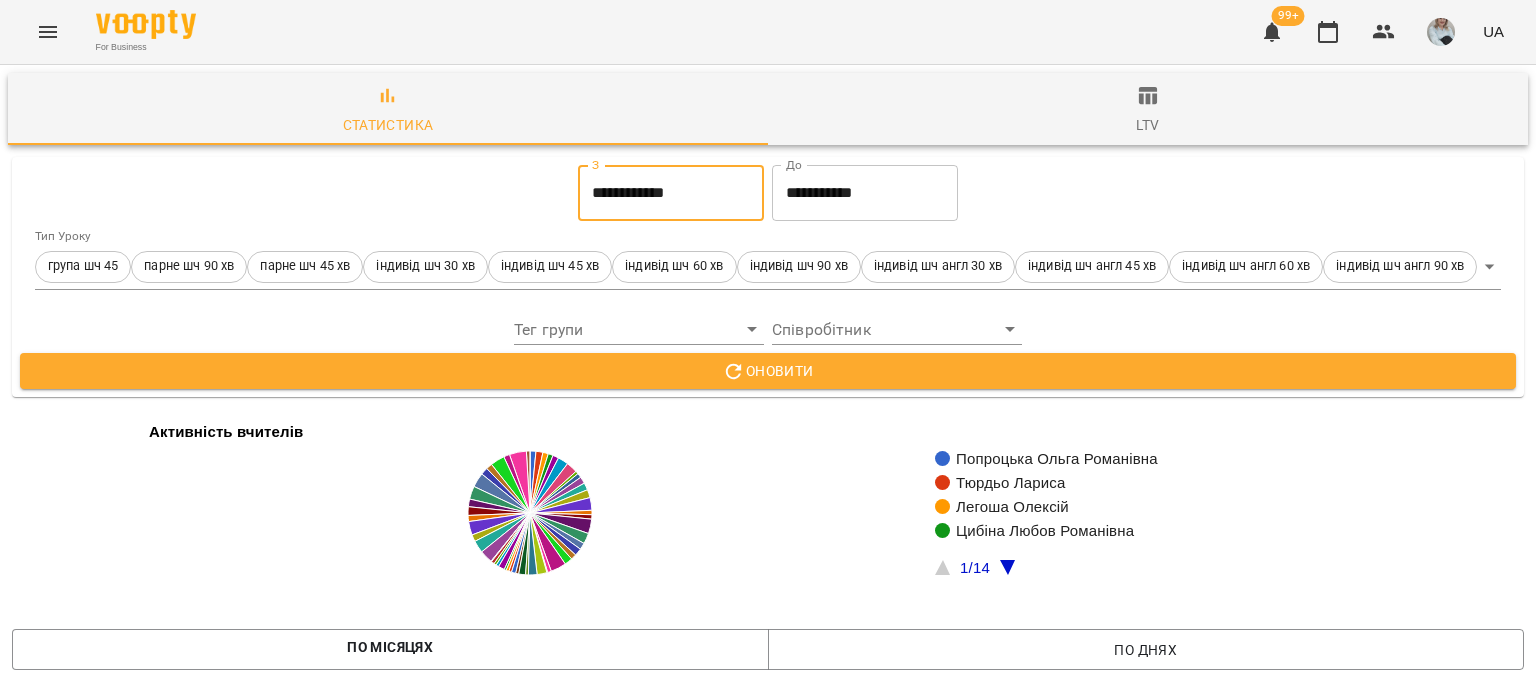 click on "**********" at bounding box center [865, 193] 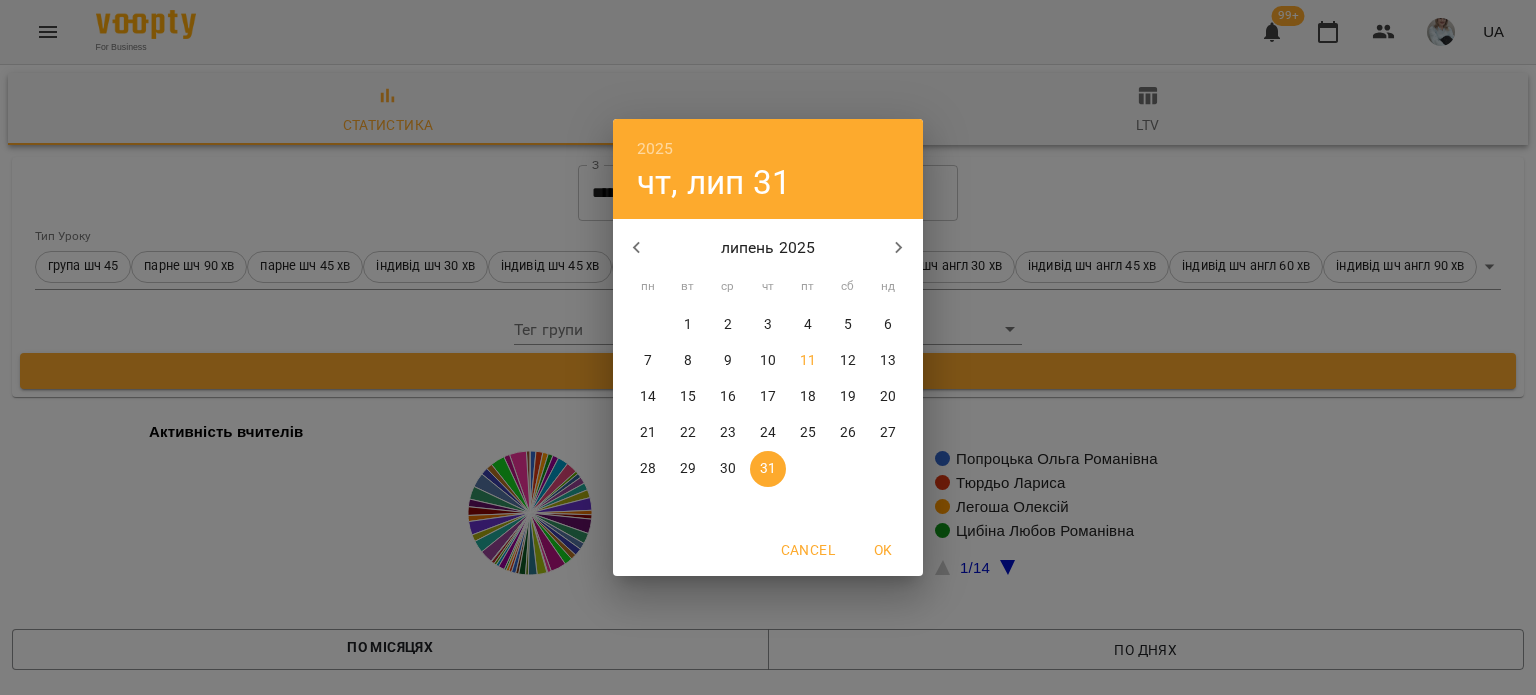 click 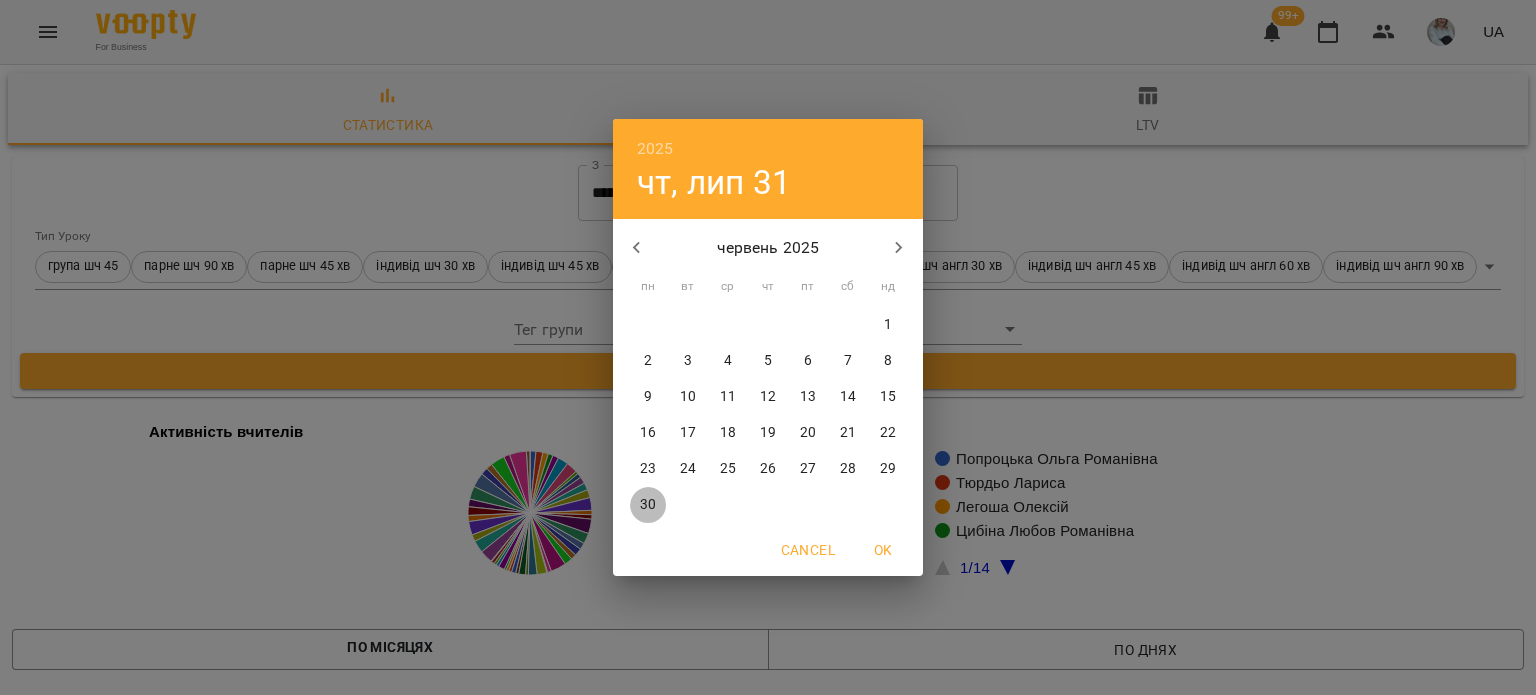 drag, startPoint x: 645, startPoint y: 502, endPoint x: 785, endPoint y: 512, distance: 140.35669 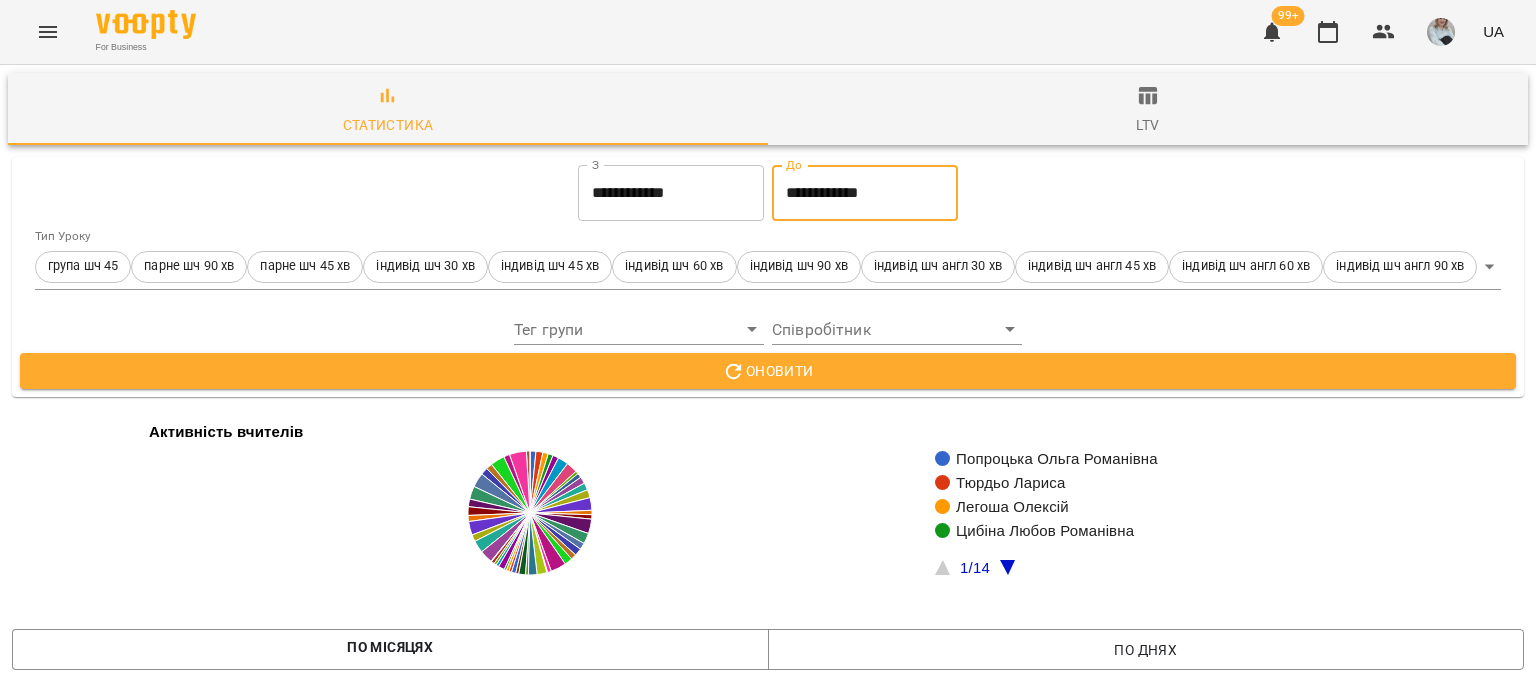 click on "Оновити" at bounding box center [768, 371] 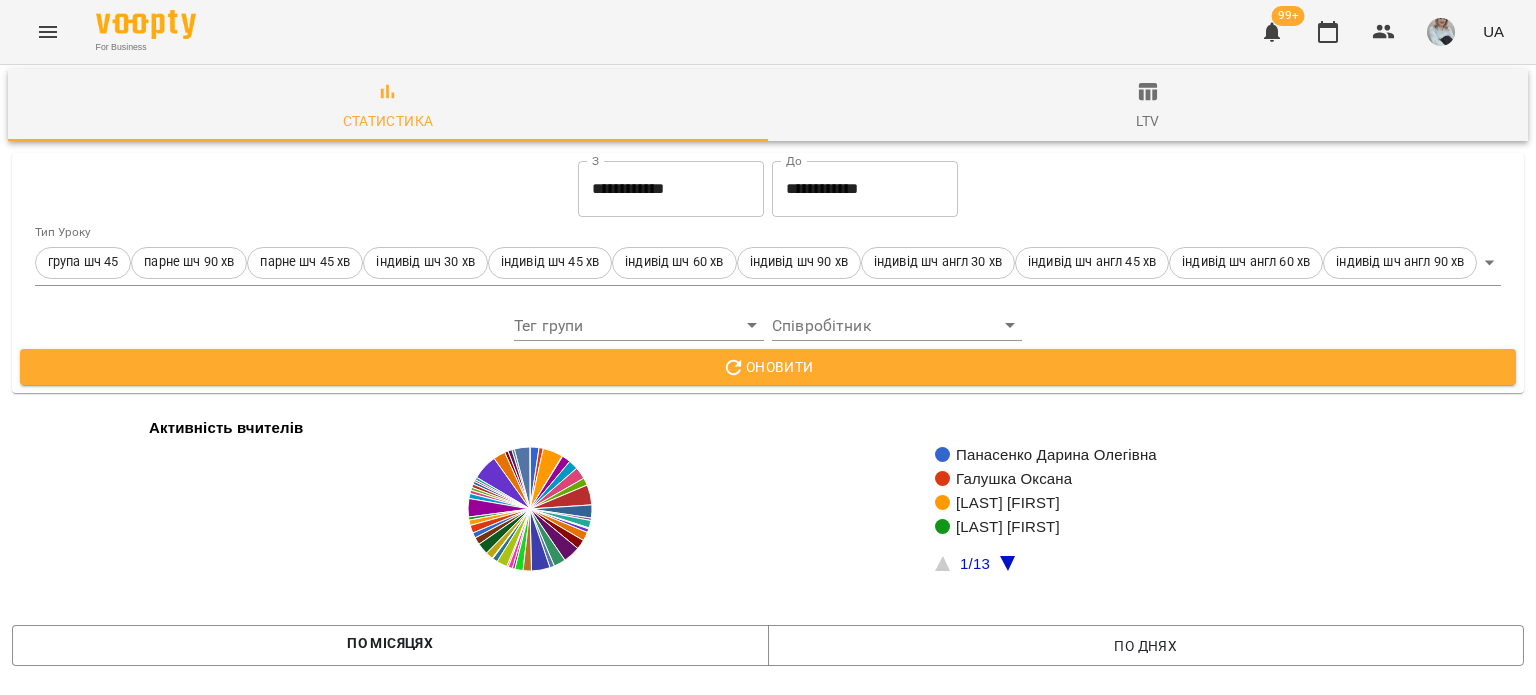scroll, scrollTop: 1100, scrollLeft: 0, axis: vertical 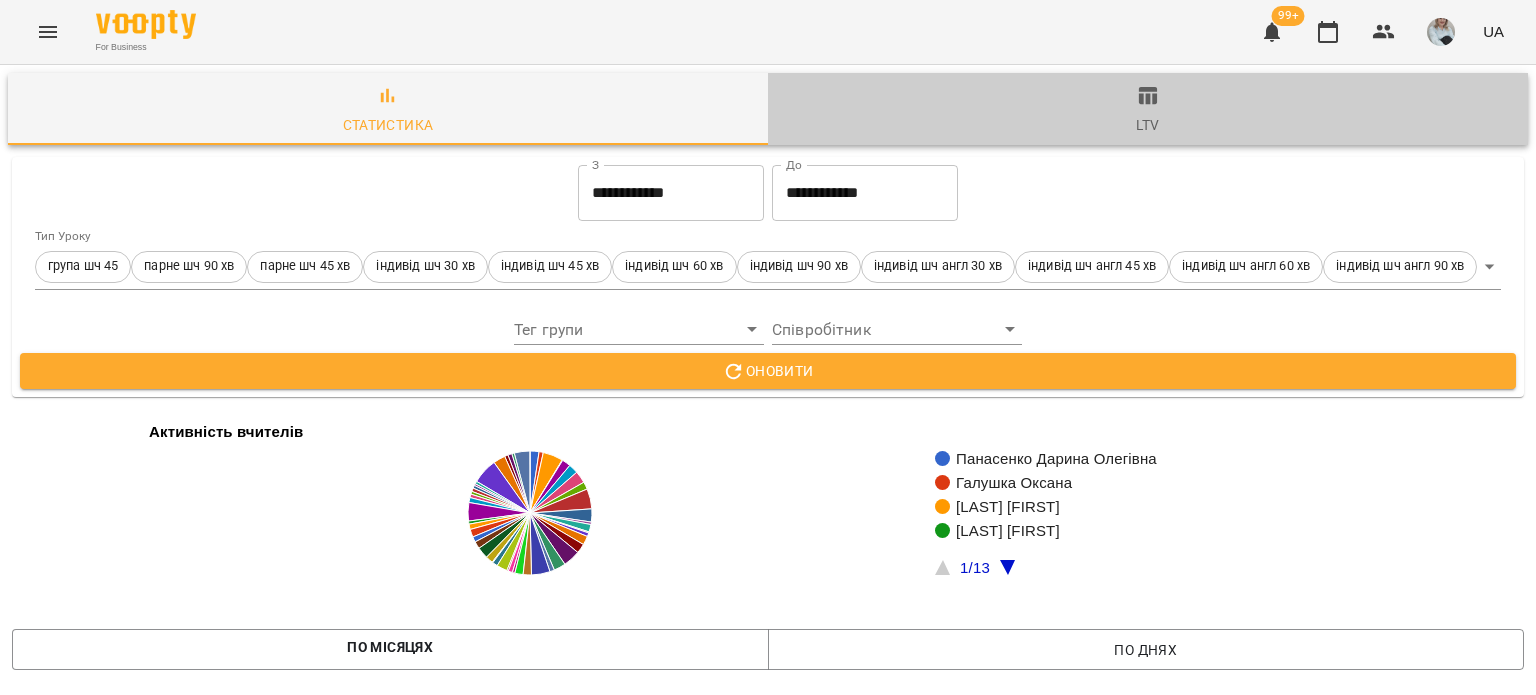 click on "ltv" at bounding box center (1147, 125) 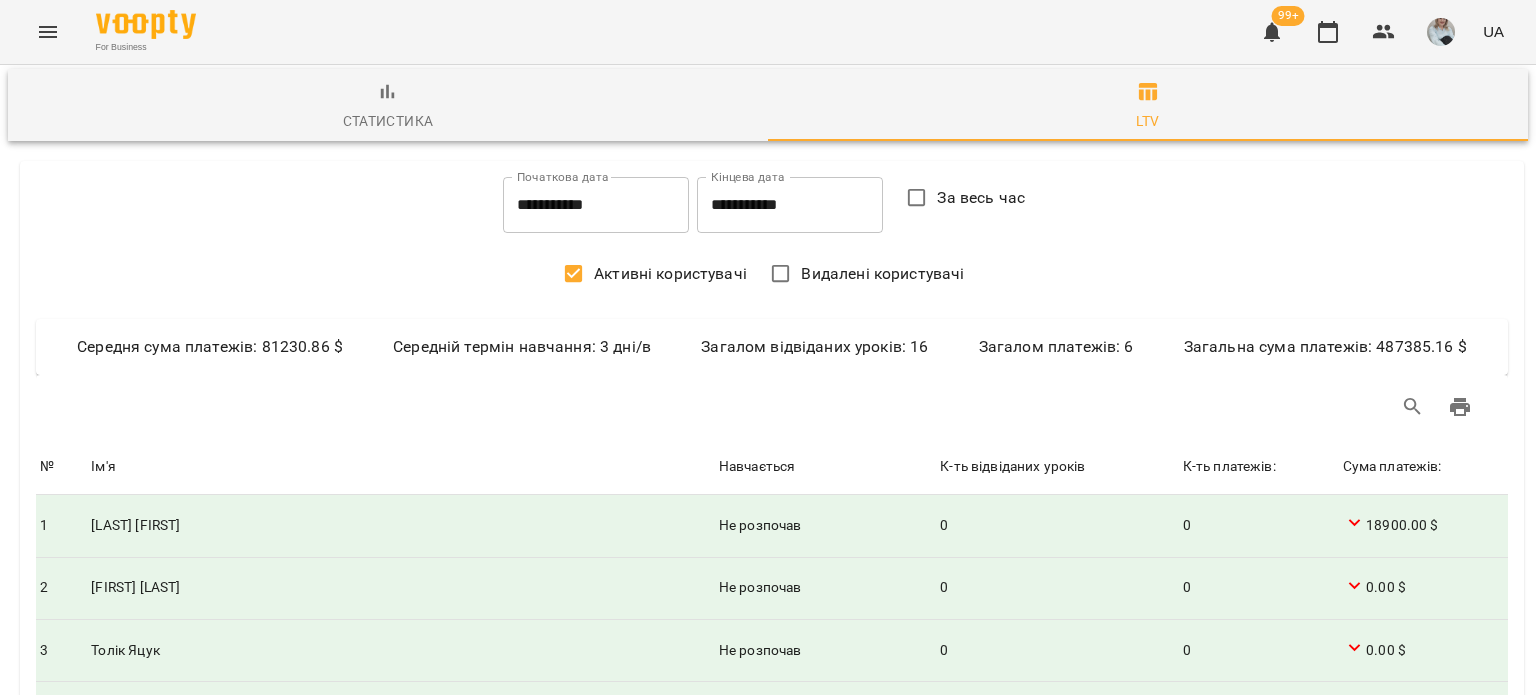 scroll, scrollTop: 0, scrollLeft: 0, axis: both 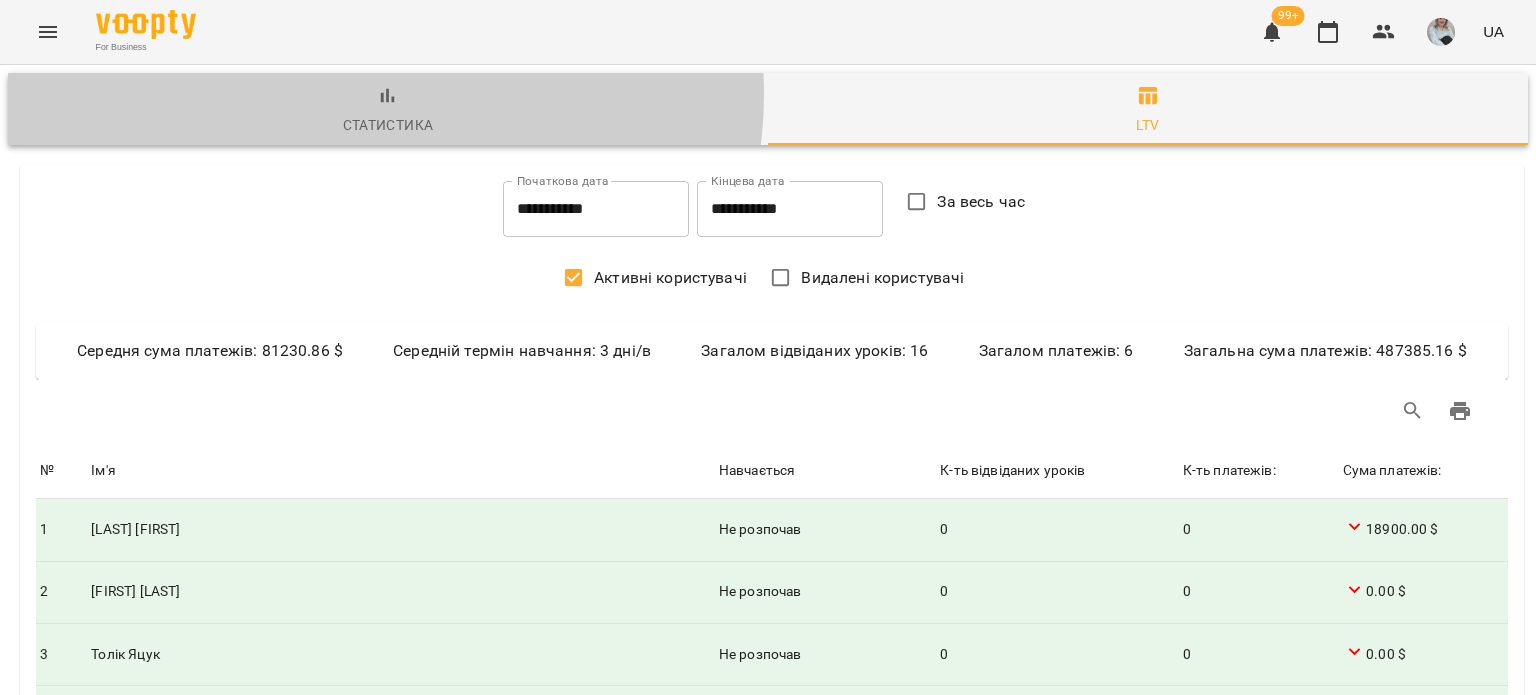 click on "Статистика" at bounding box center (388, 111) 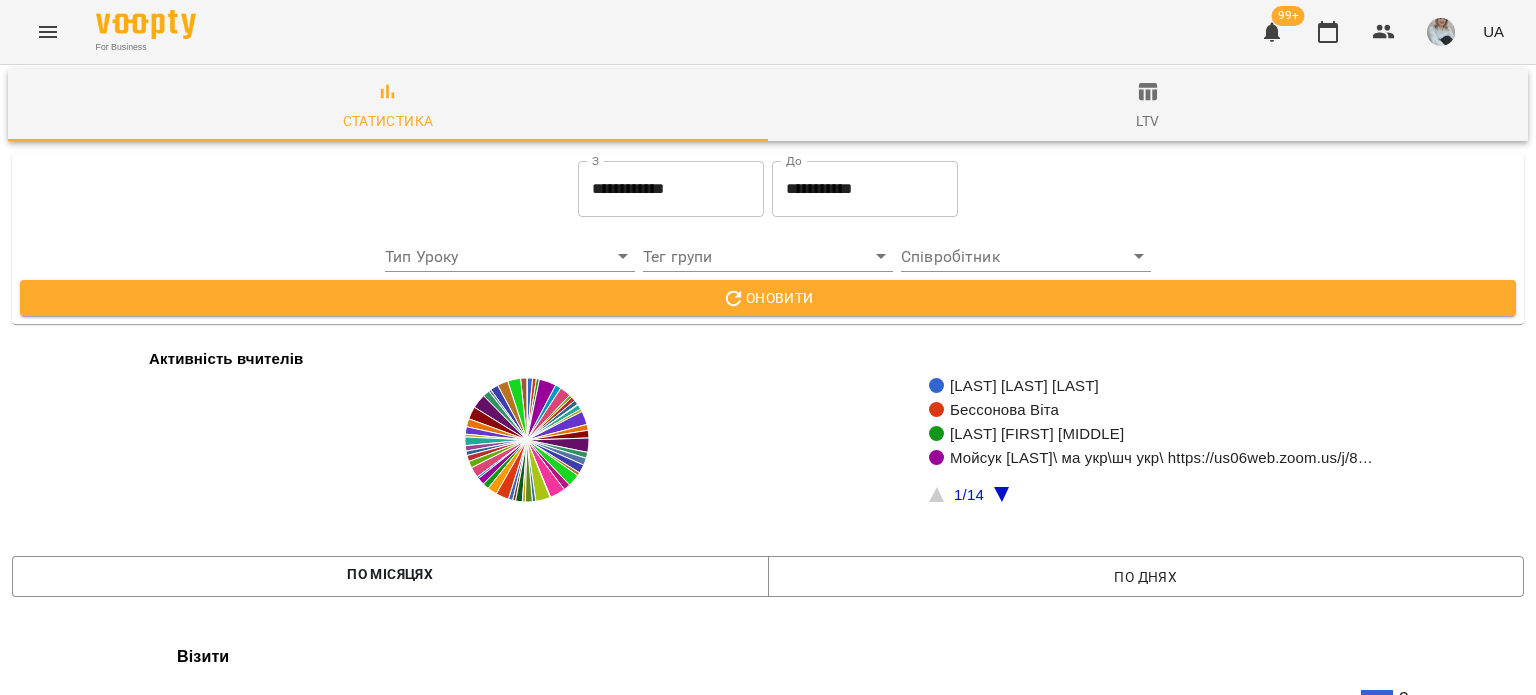 scroll, scrollTop: 0, scrollLeft: 0, axis: both 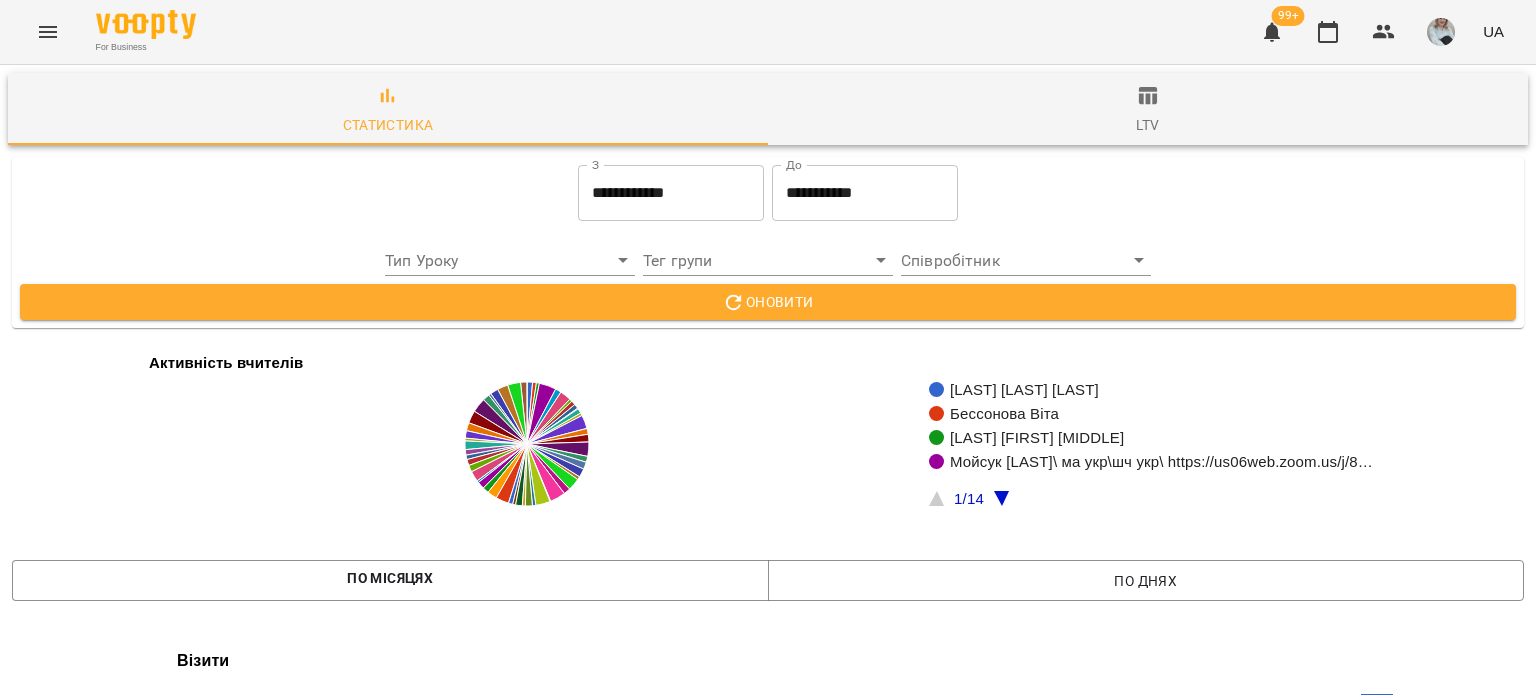 click on "**********" at bounding box center [768, 1986] 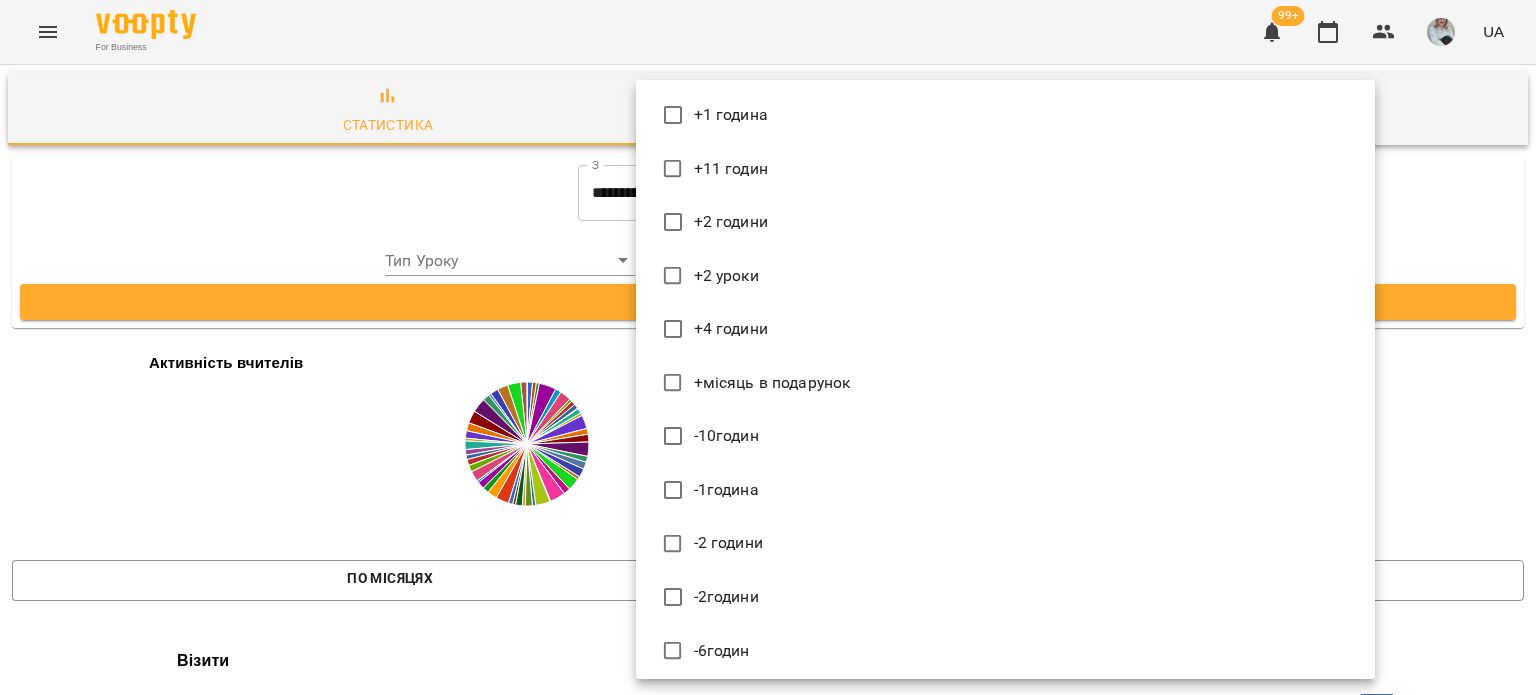 click at bounding box center [768, 347] 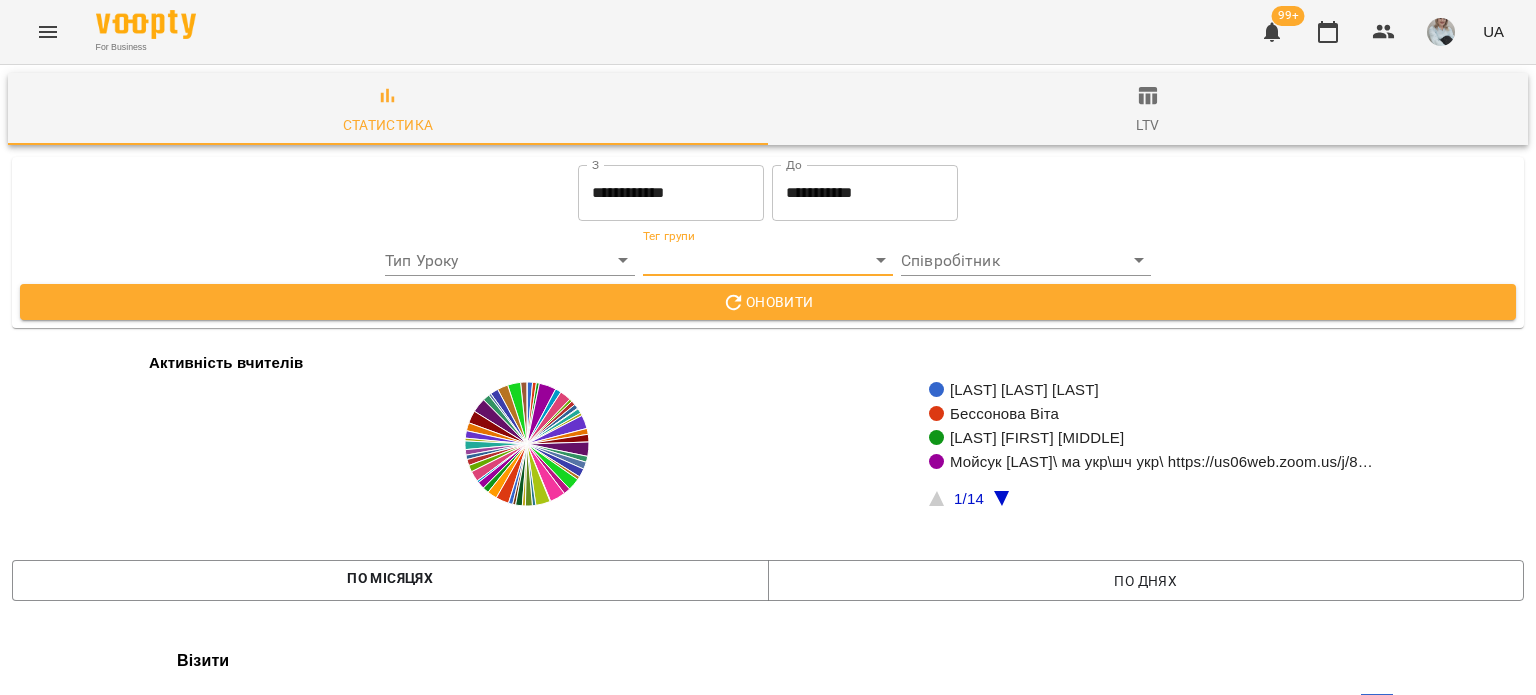 click 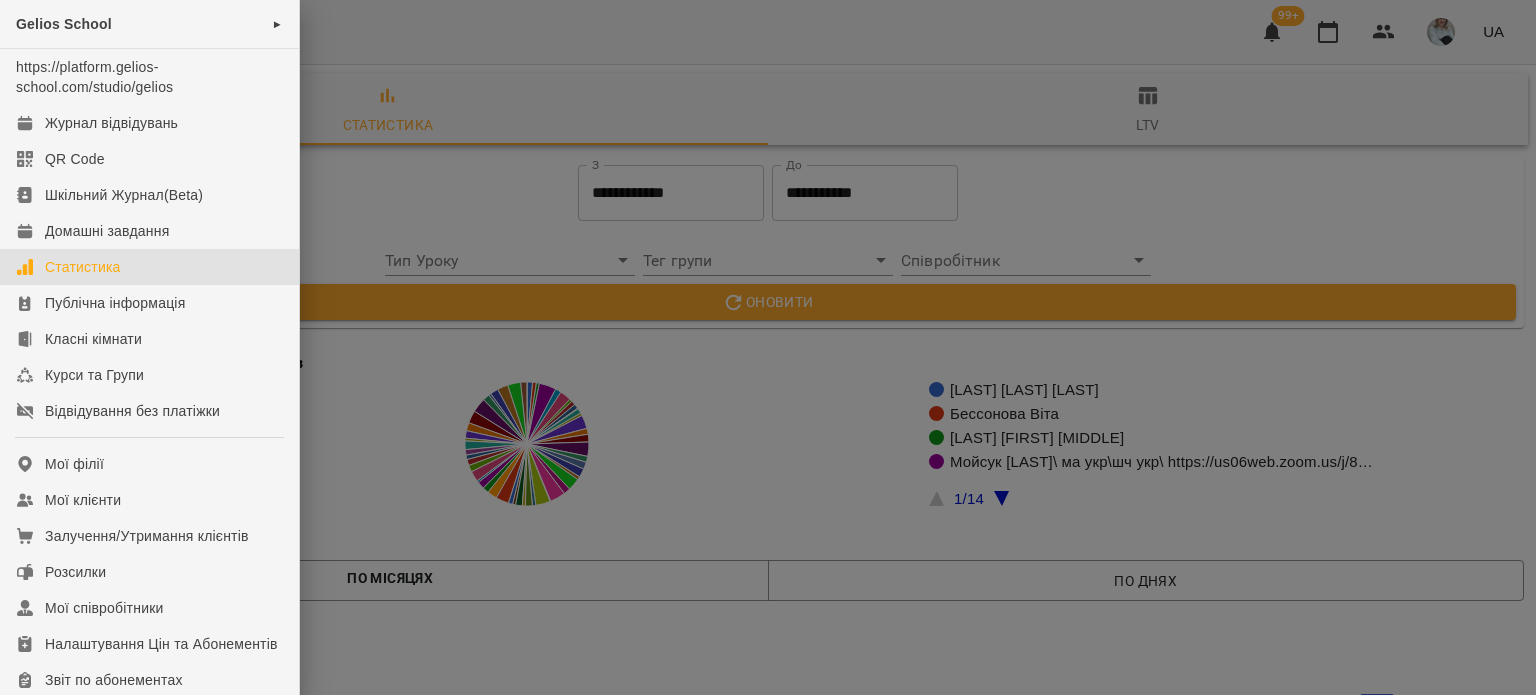 click at bounding box center (768, 347) 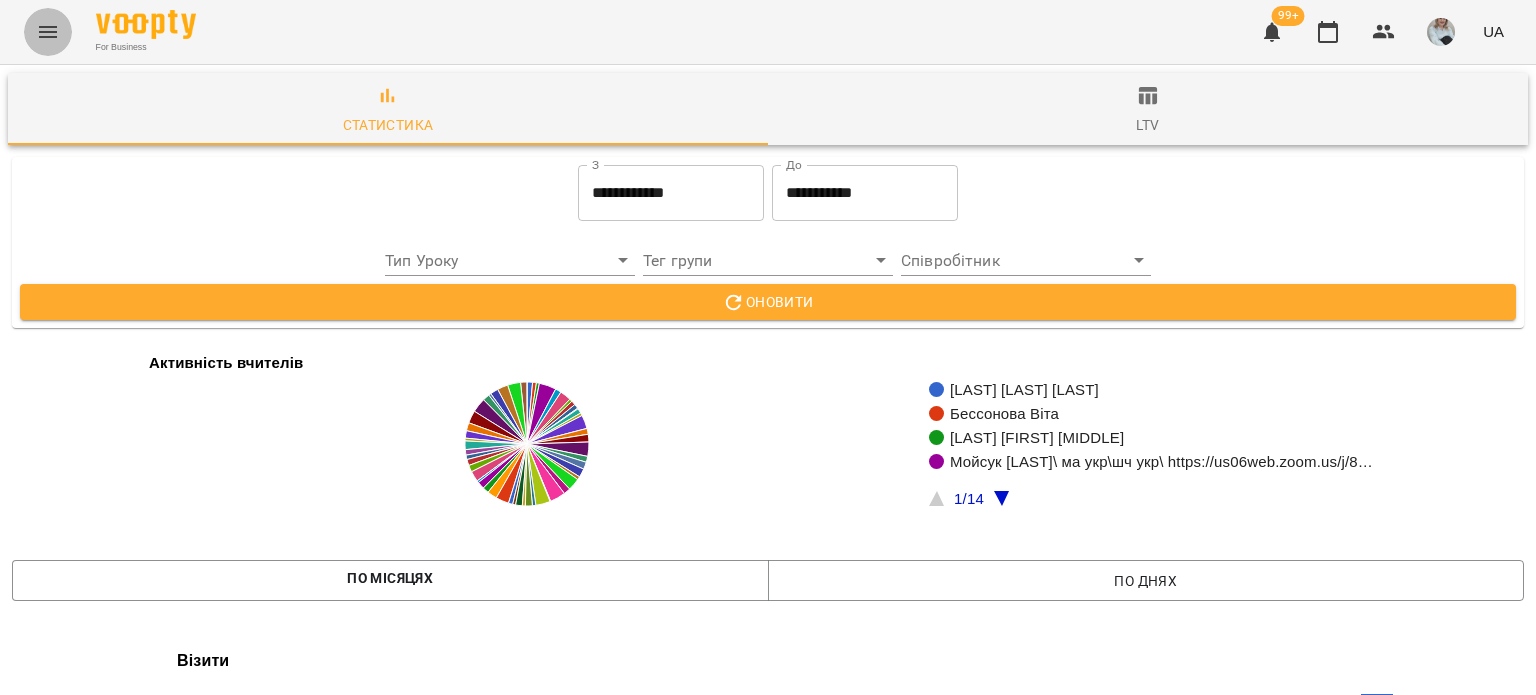 click 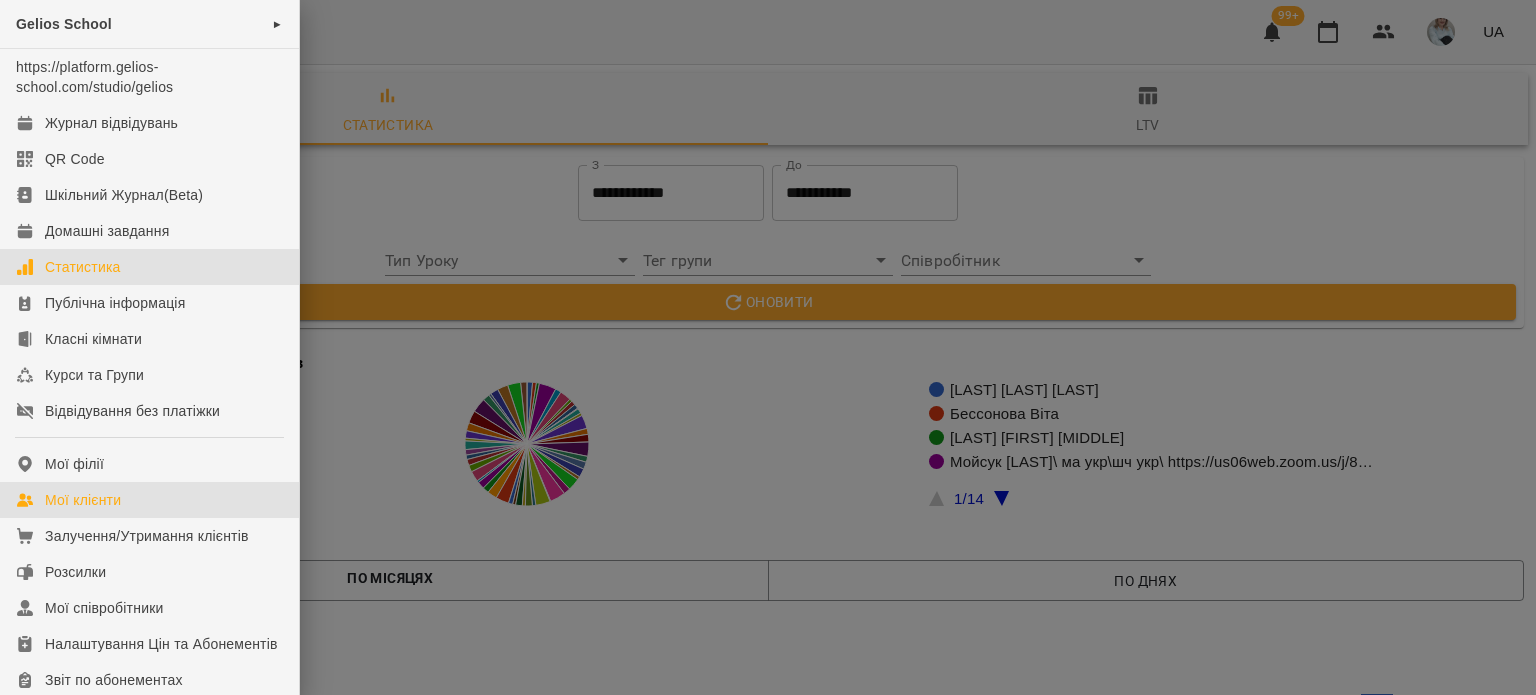 click on "Мої клієнти" at bounding box center [83, 500] 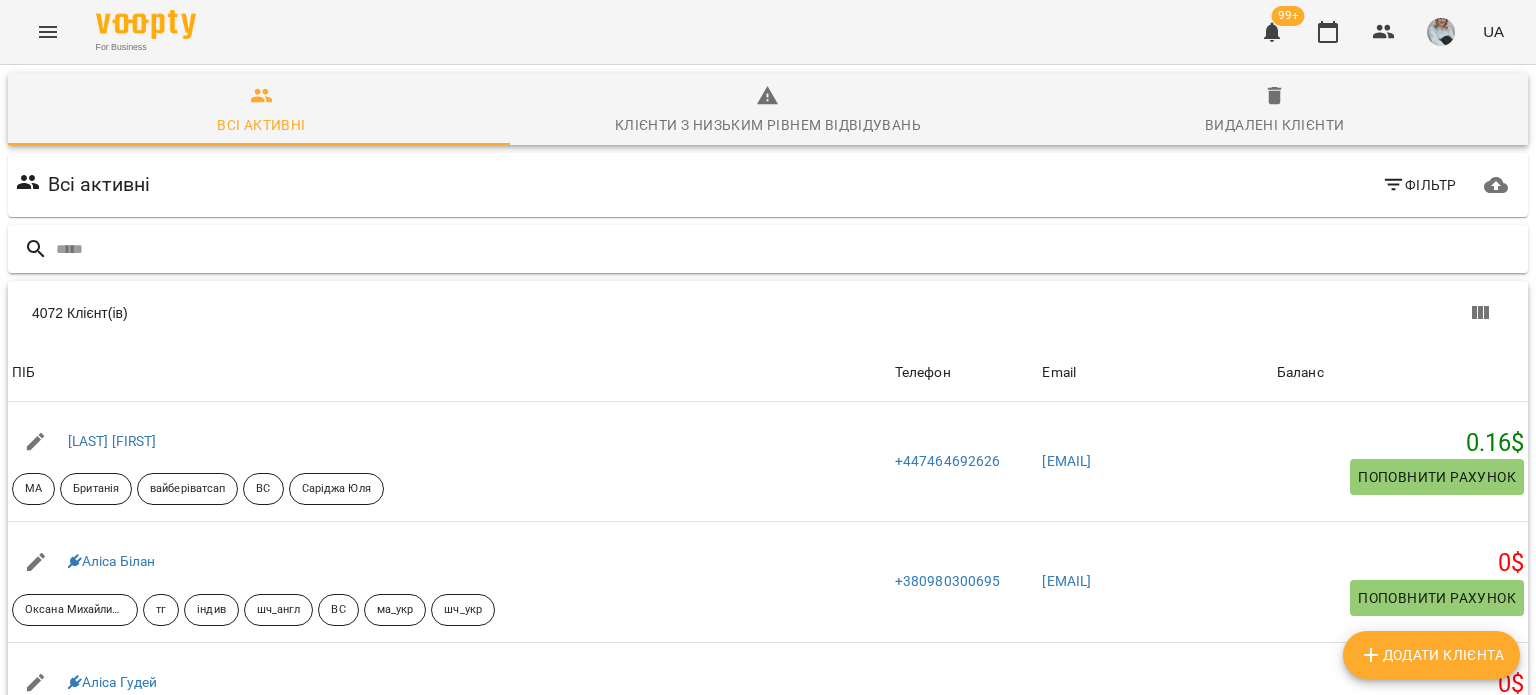 click at bounding box center (788, 249) 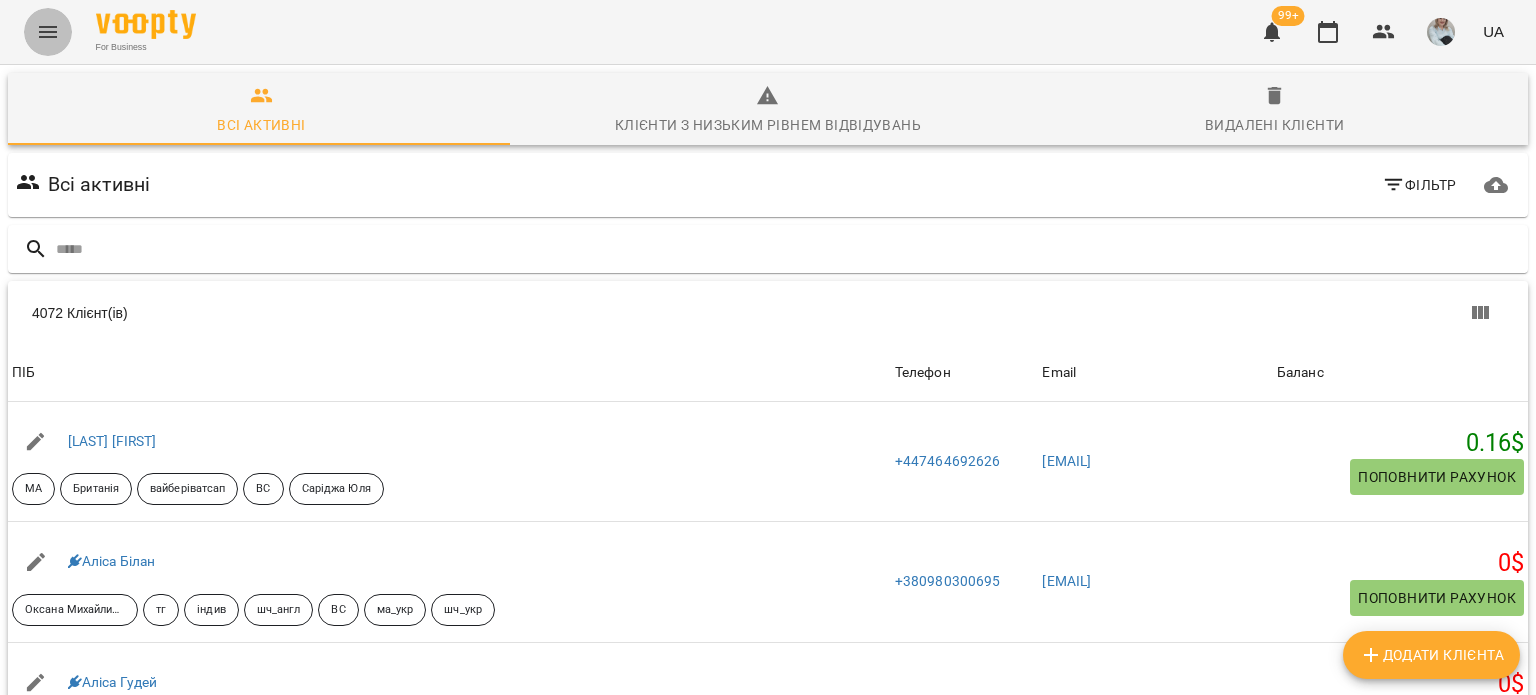 click 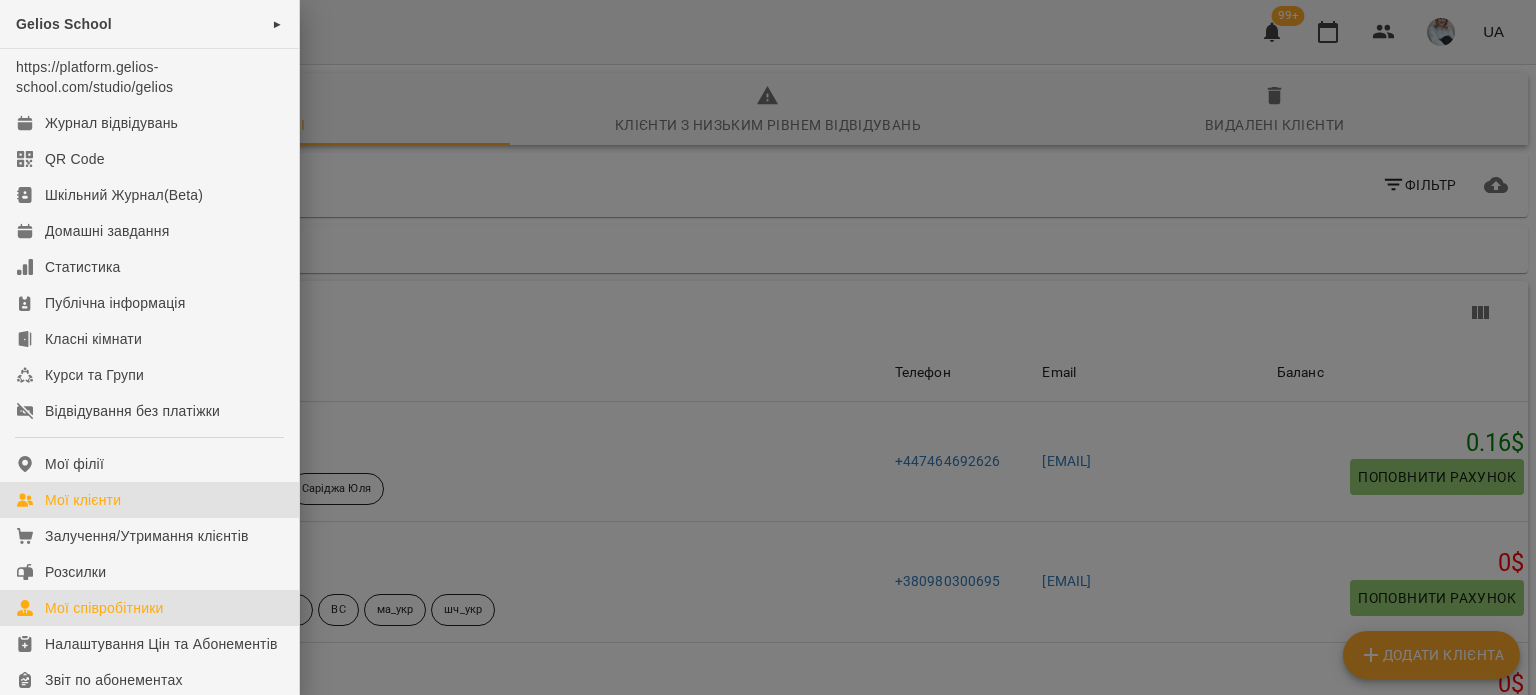 click on "Мої співробітники" at bounding box center (104, 608) 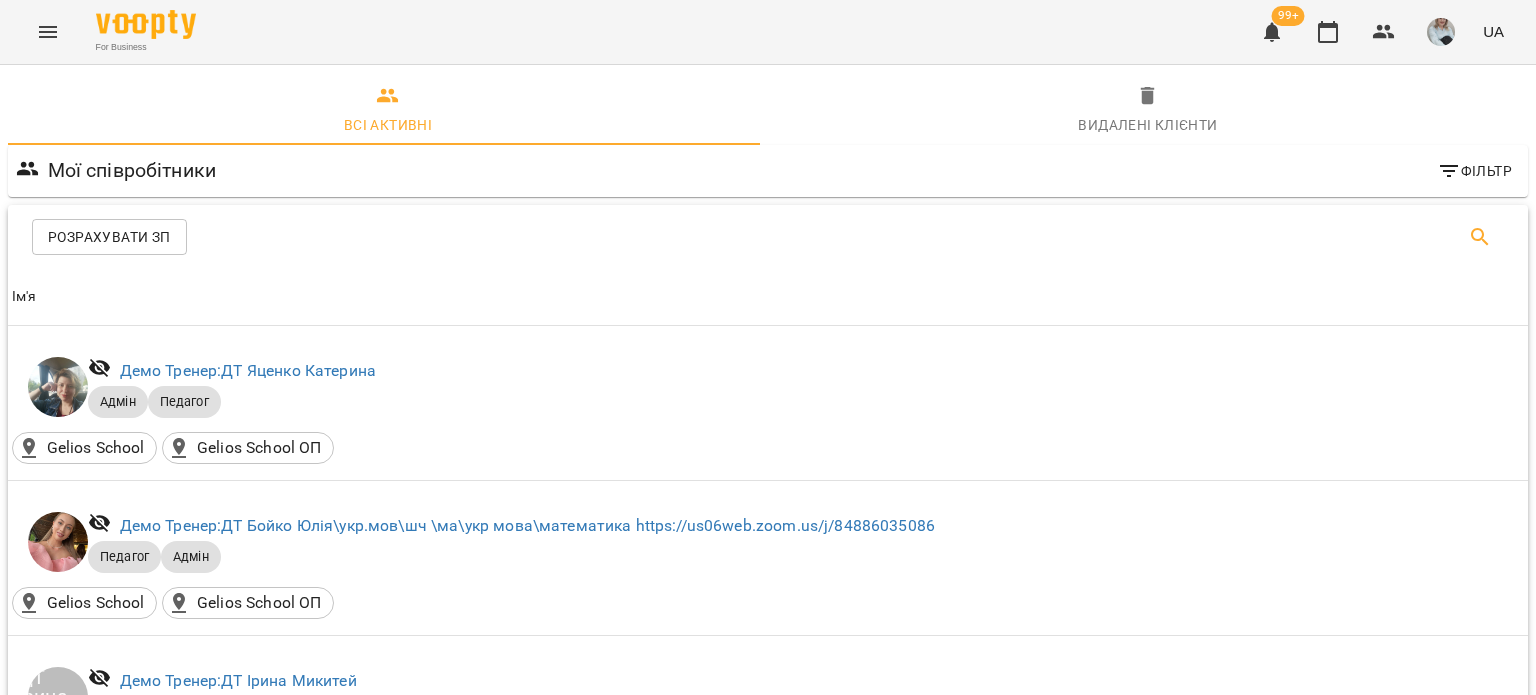 click 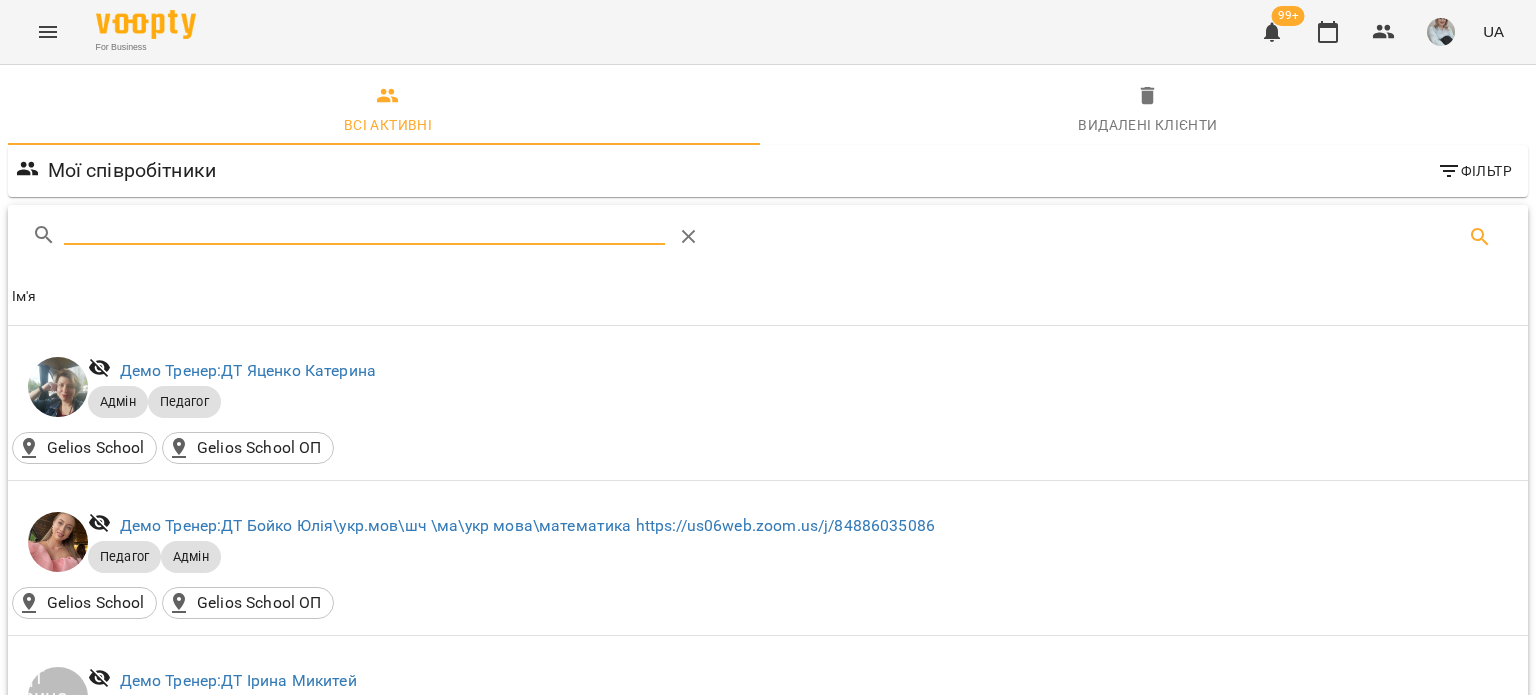 click at bounding box center [364, 229] 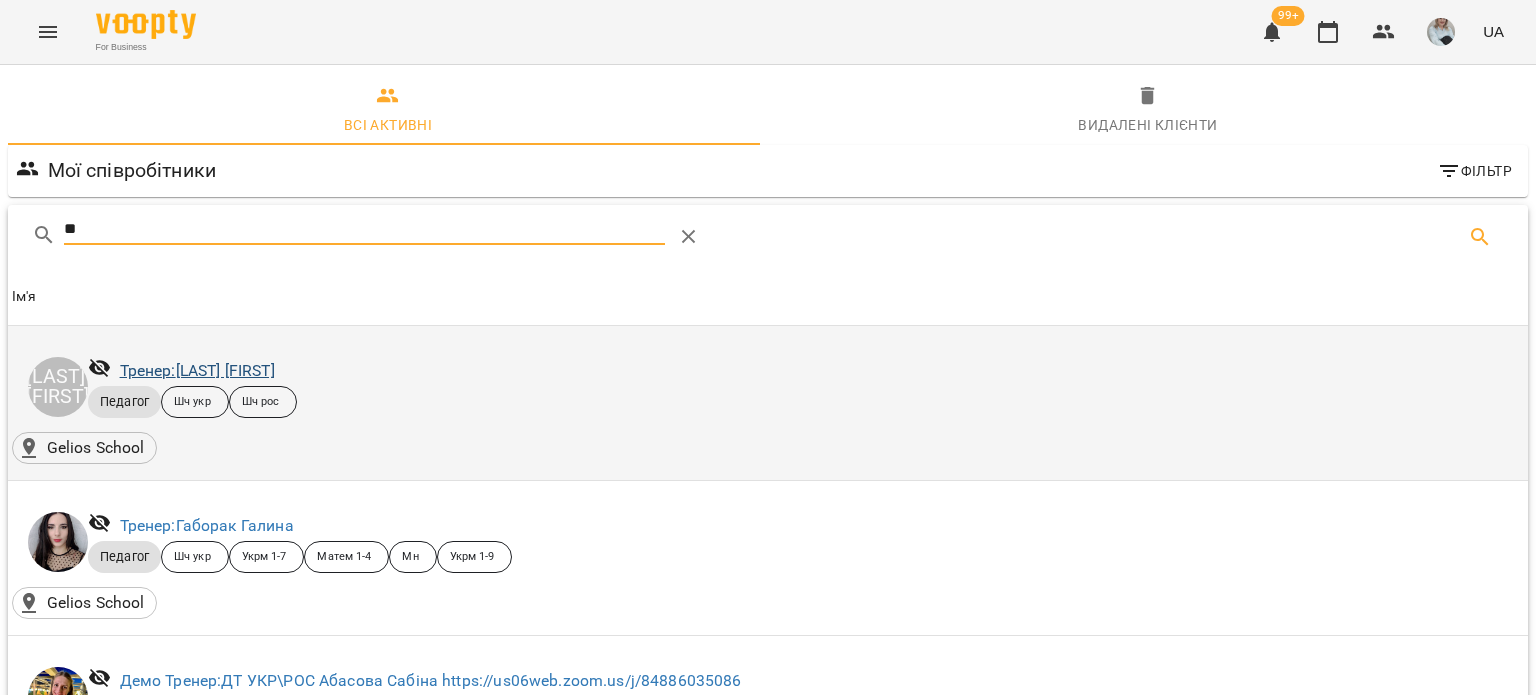 type on "**" 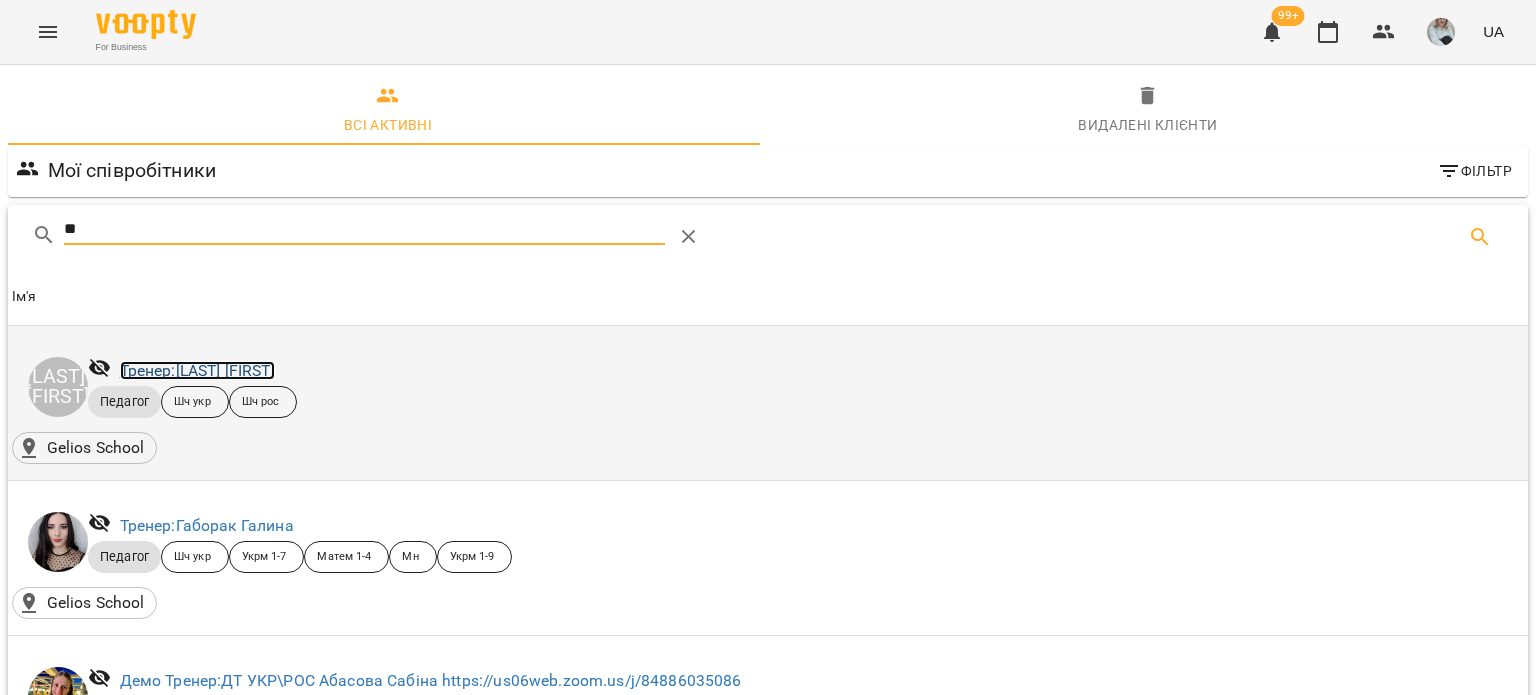 click on "Тренер:  Абрамова Ірина" at bounding box center [197, 370] 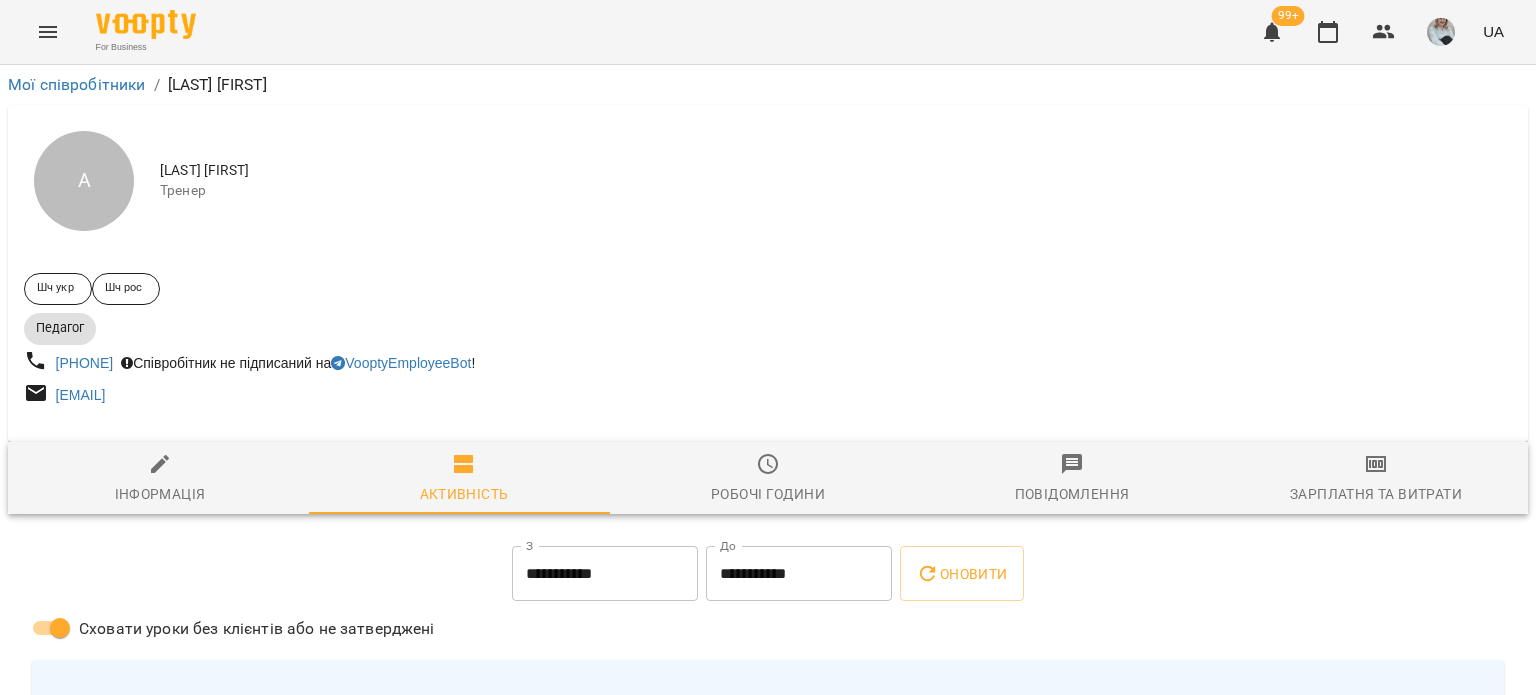 click on "**********" at bounding box center (605, 574) 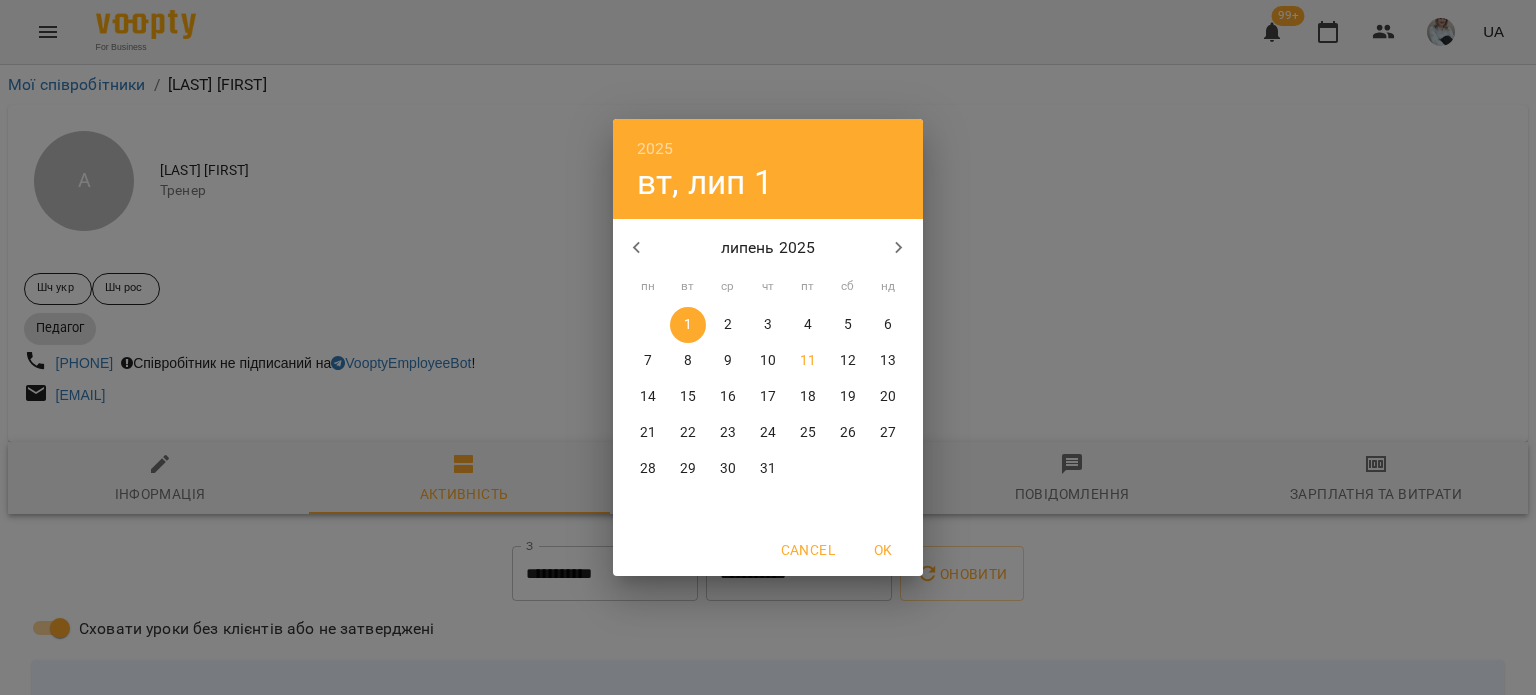 click 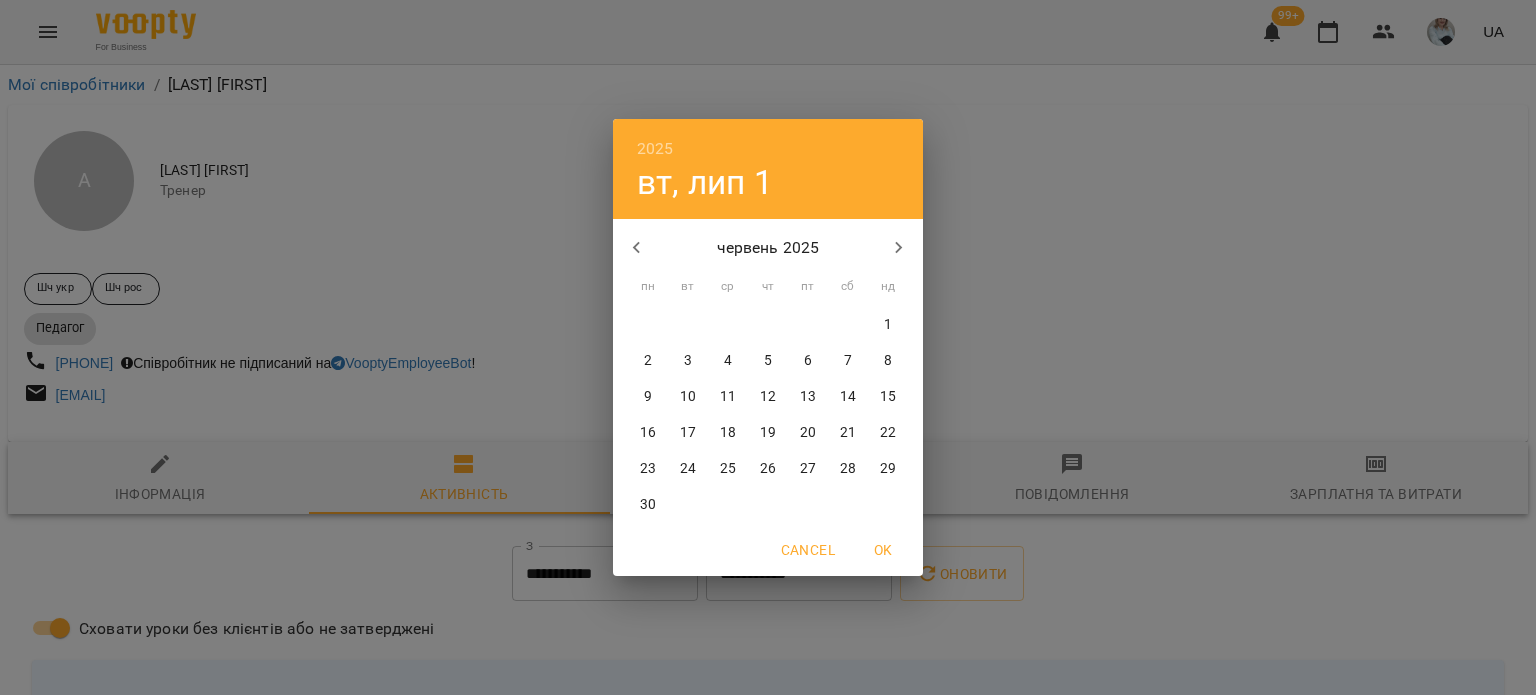 click on "1" at bounding box center (888, 325) 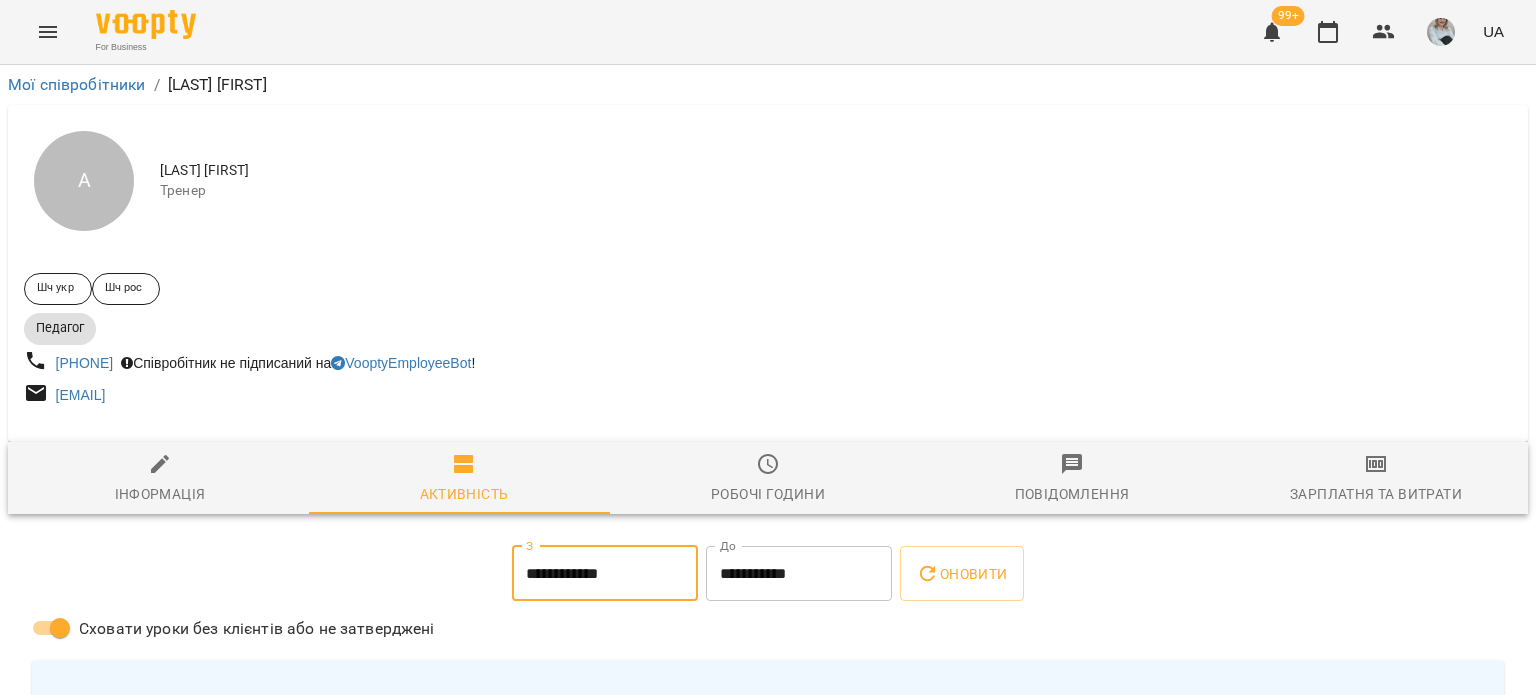 click on "**********" at bounding box center [799, 574] 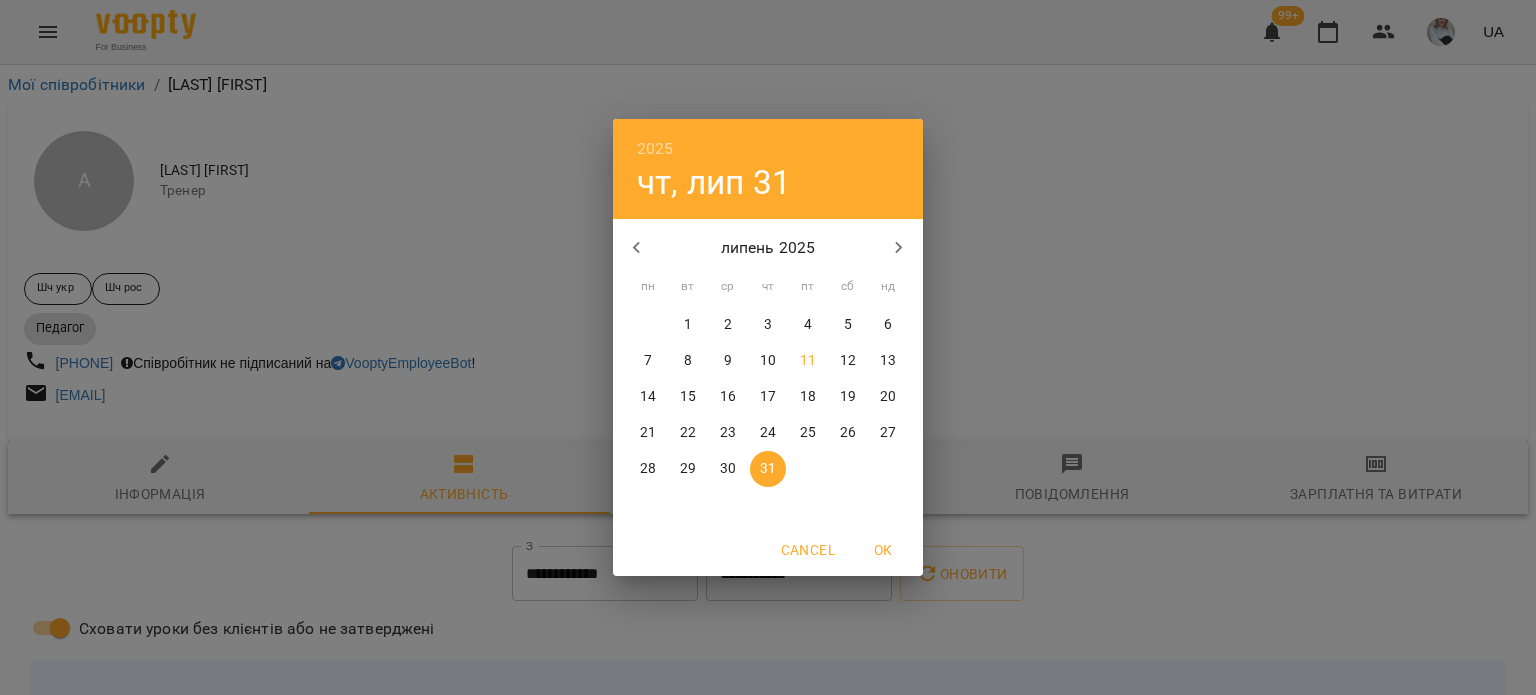 click 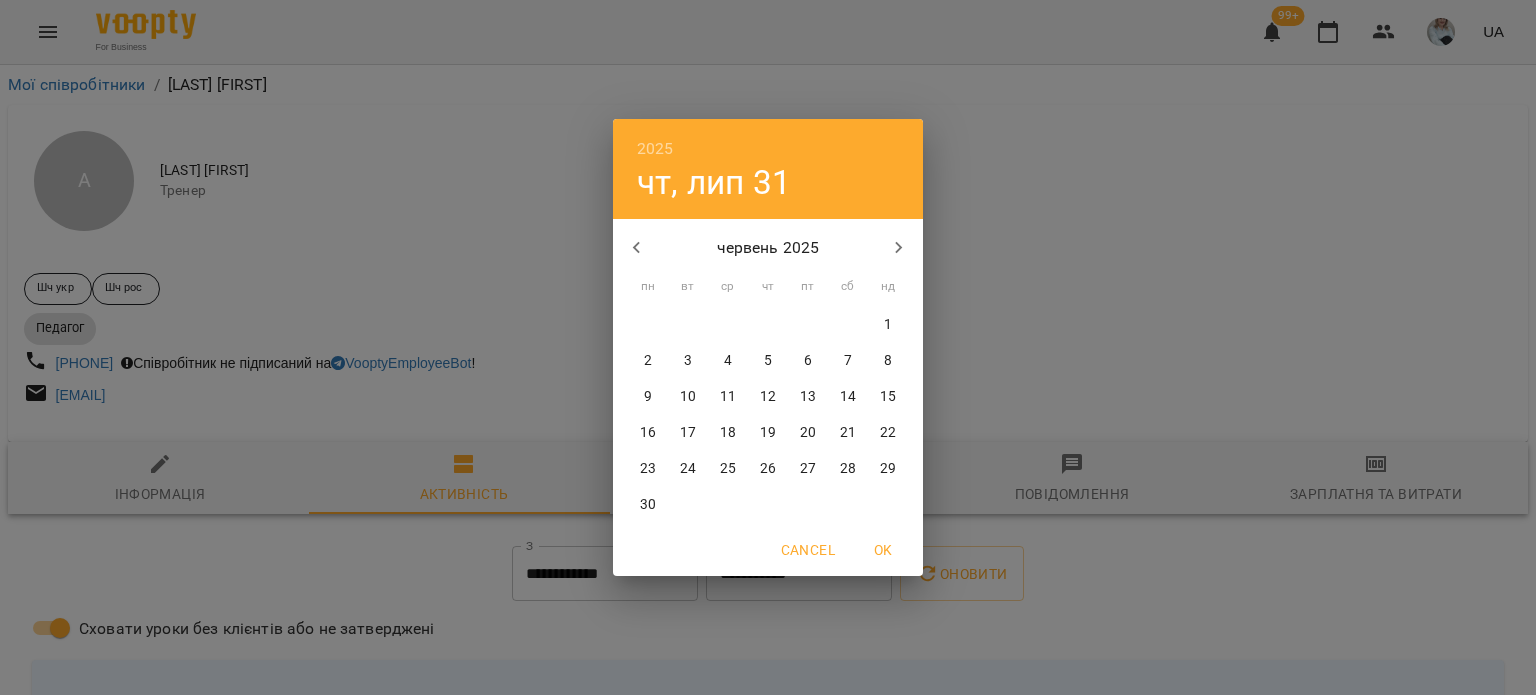 click on "30" at bounding box center (648, 505) 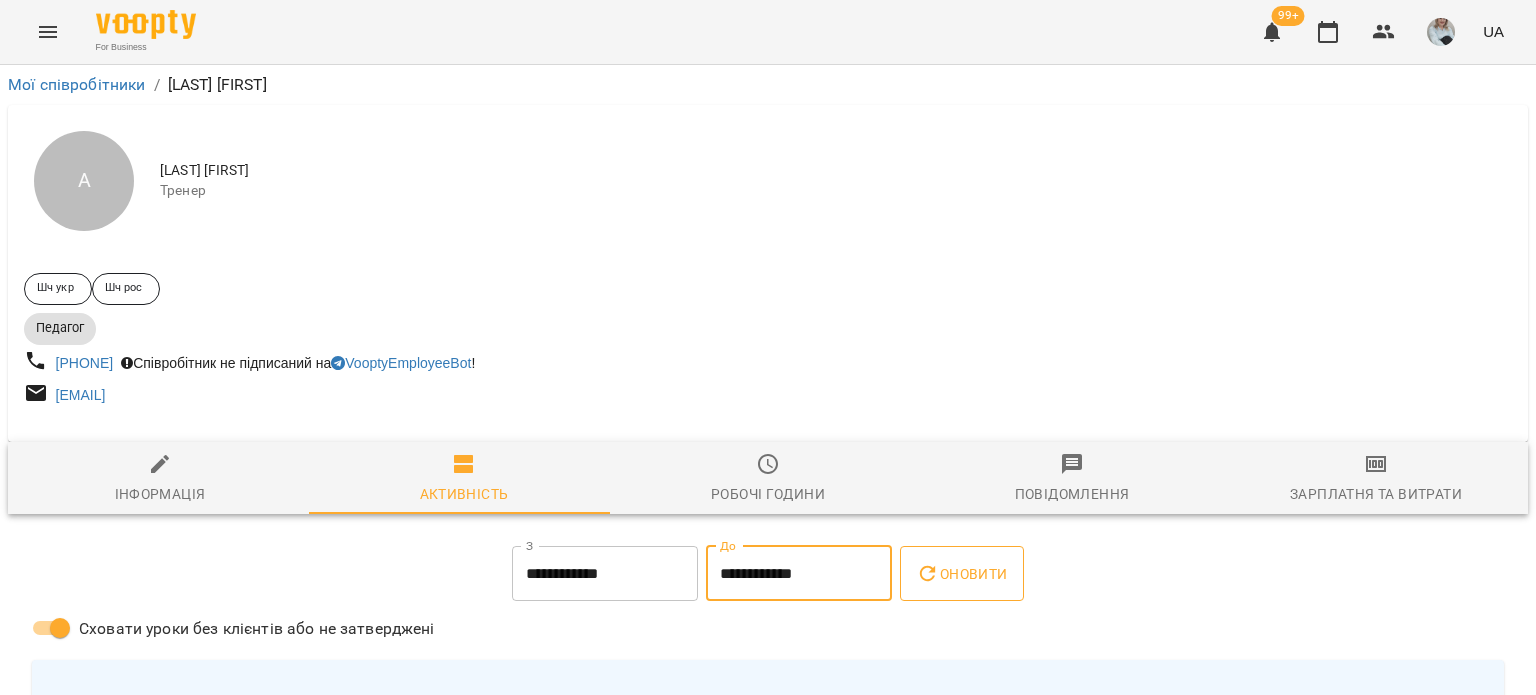 click on "Оновити" at bounding box center (961, 574) 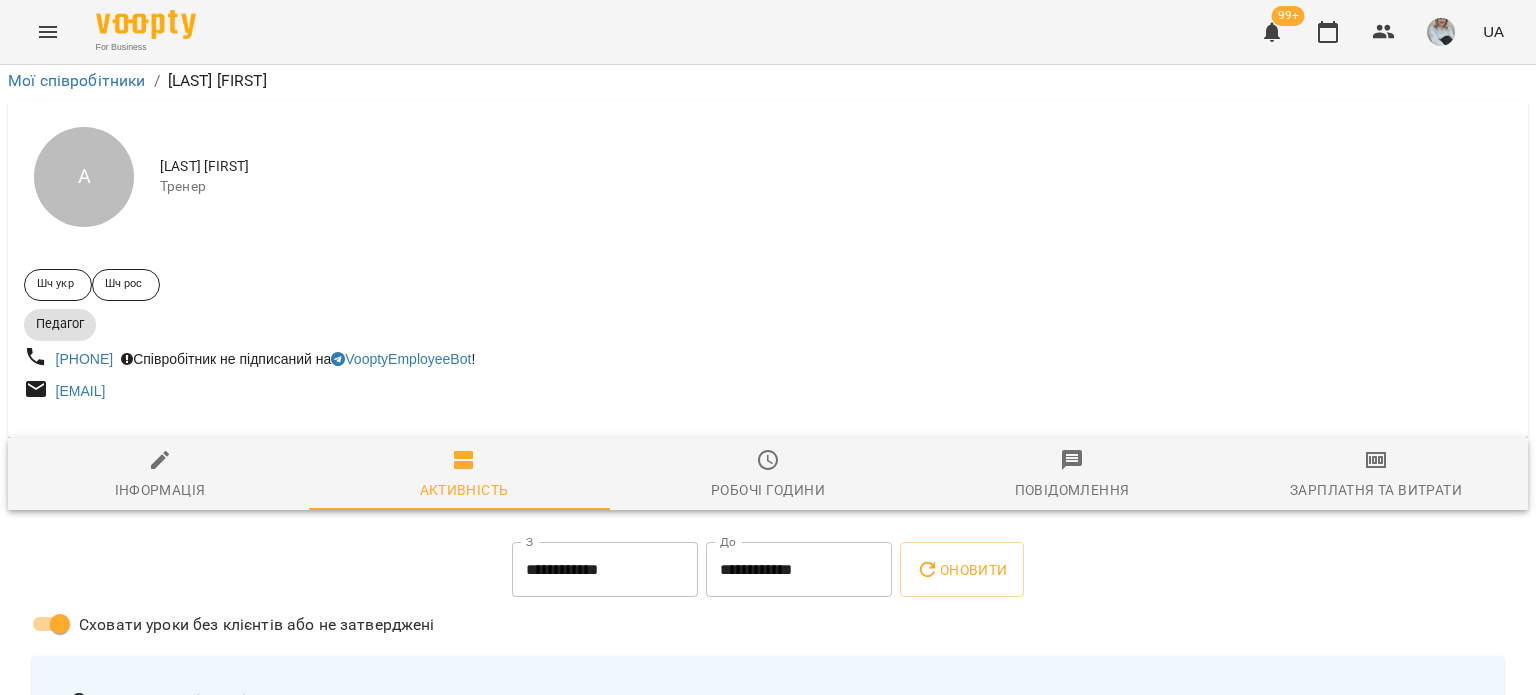 scroll, scrollTop: 900, scrollLeft: 0, axis: vertical 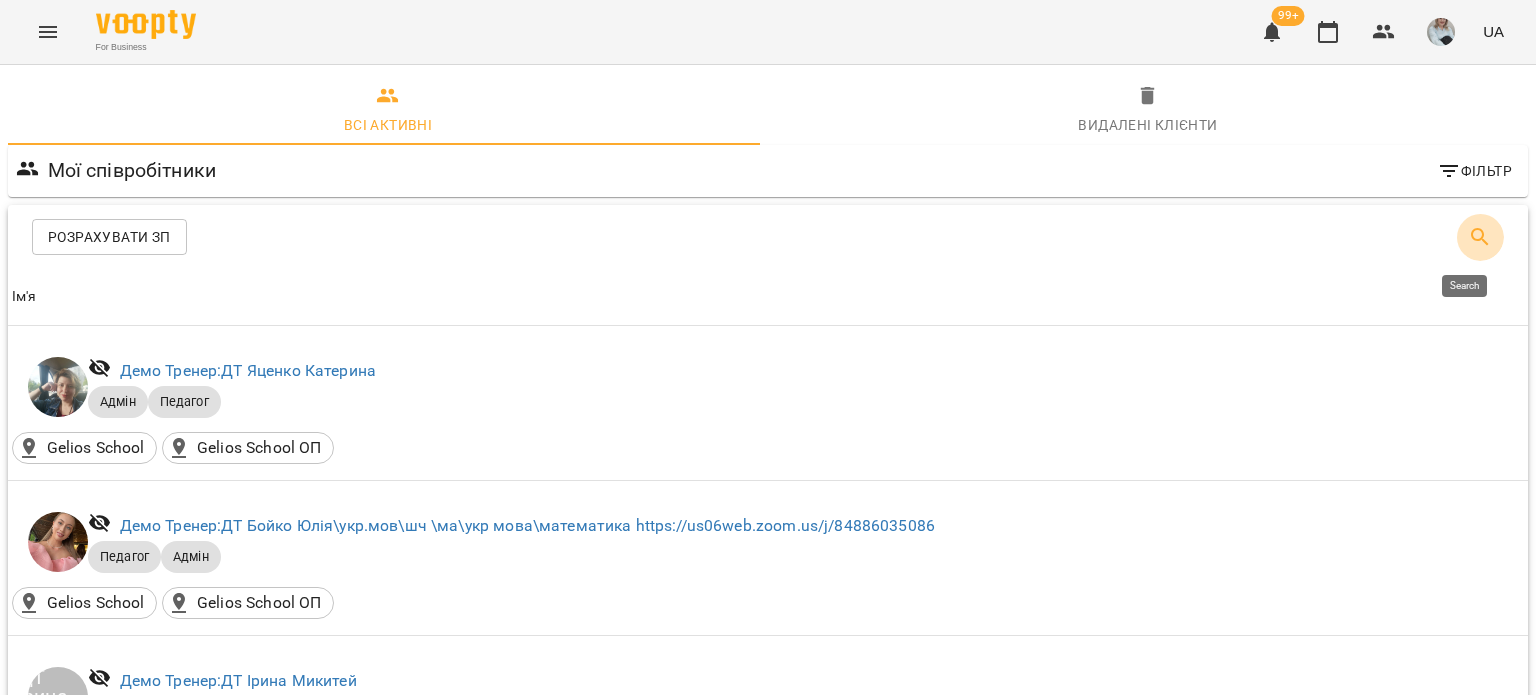 click 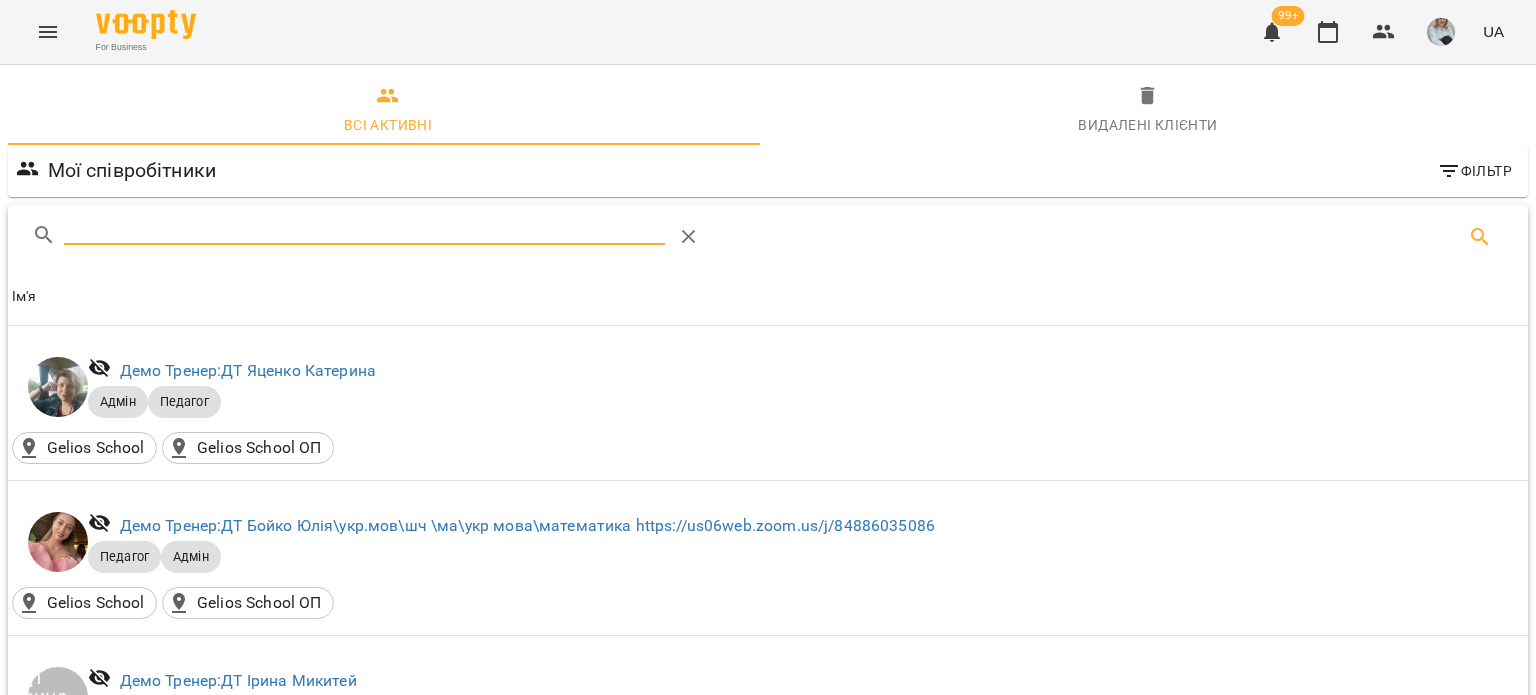 click at bounding box center [364, 237] 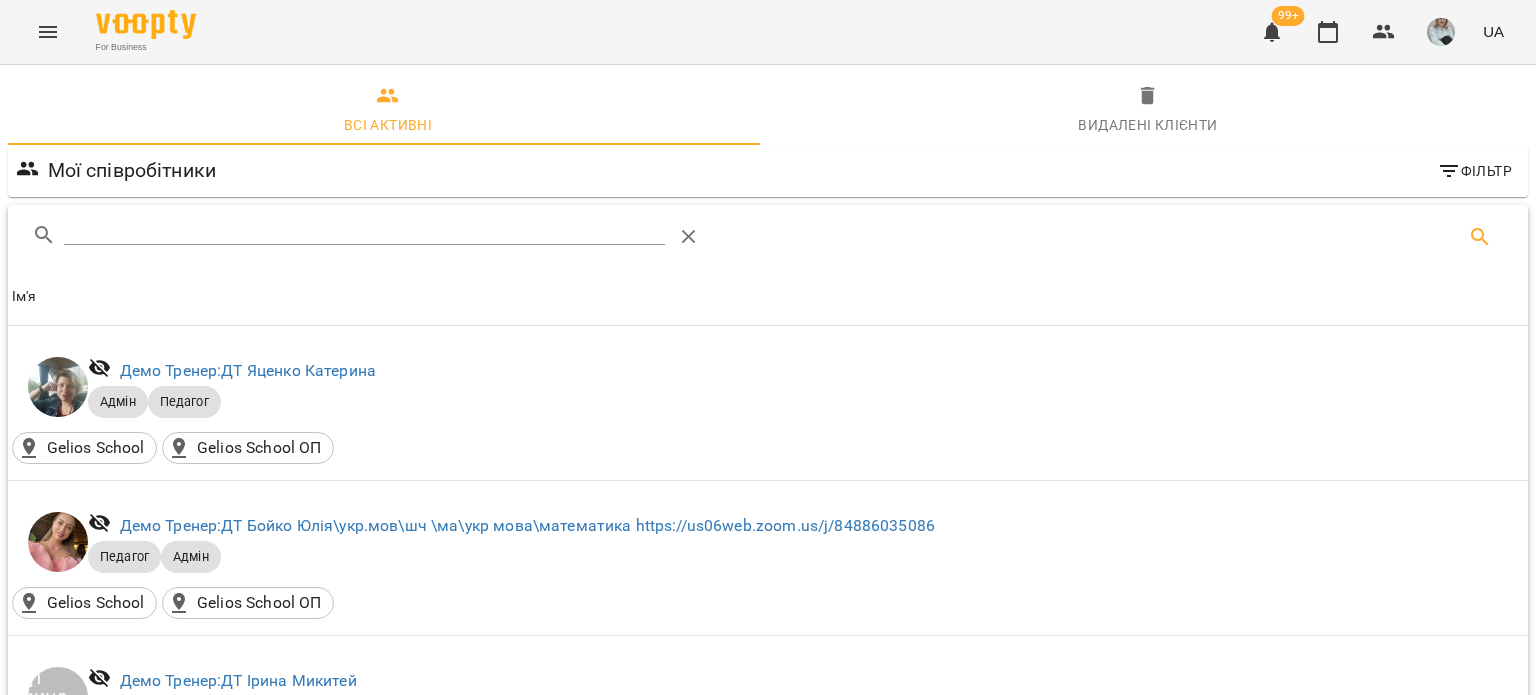 click at bounding box center (364, 229) 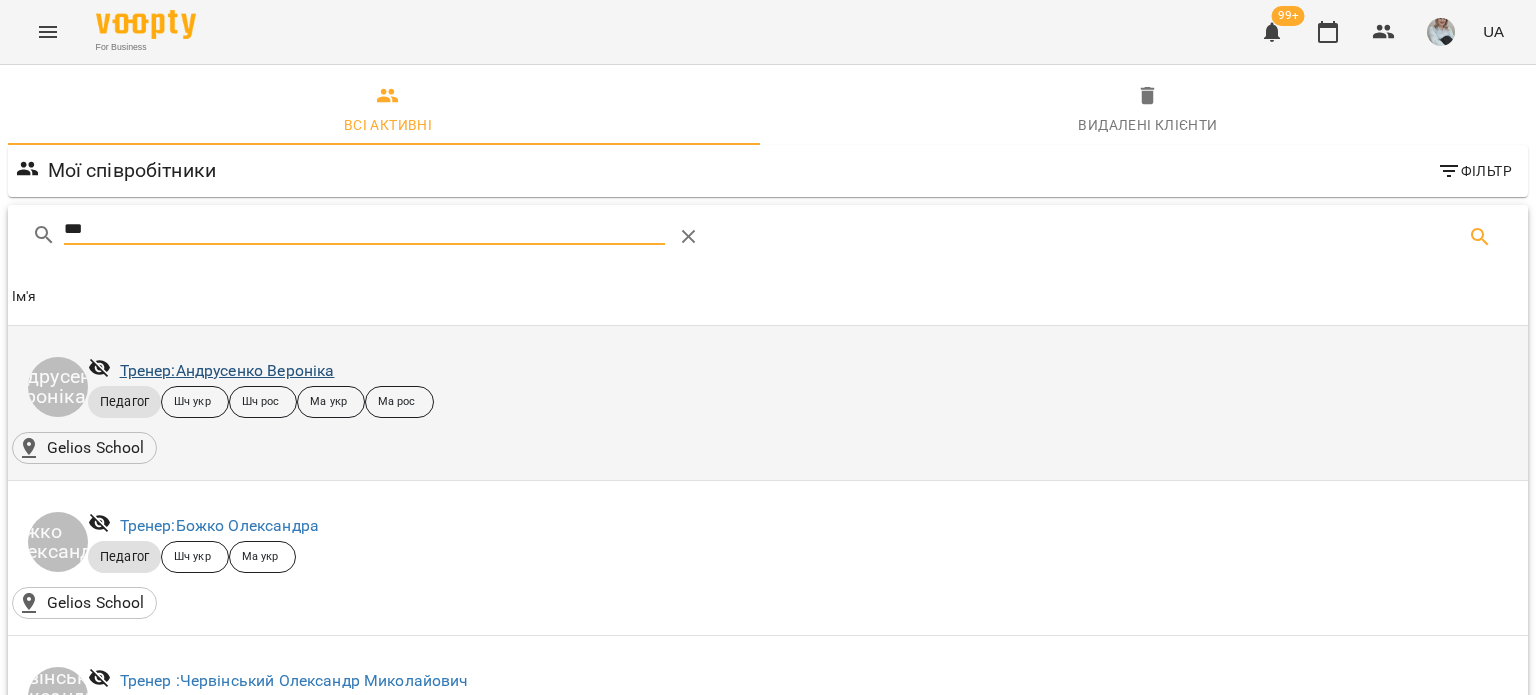 type on "***" 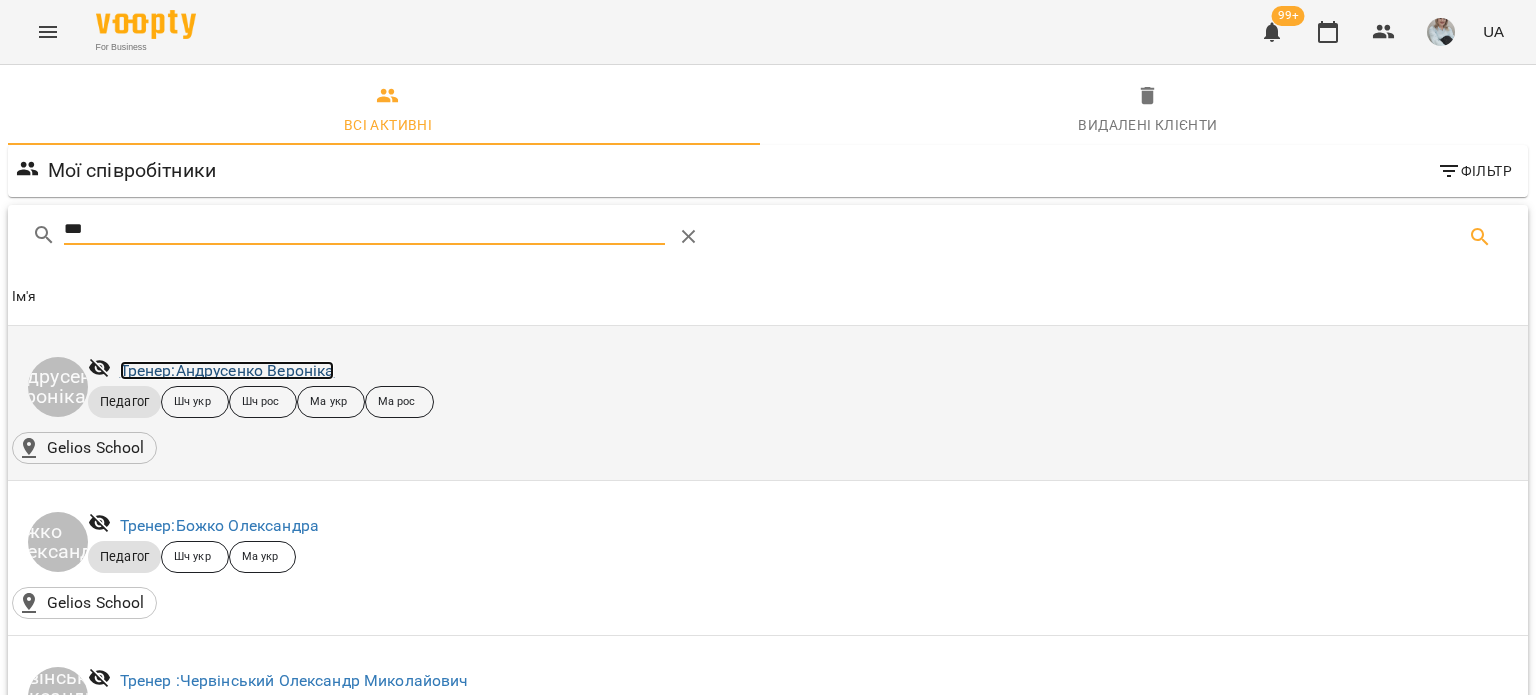 click on "Тренер:  Андрусенко Вероніка" at bounding box center (227, 370) 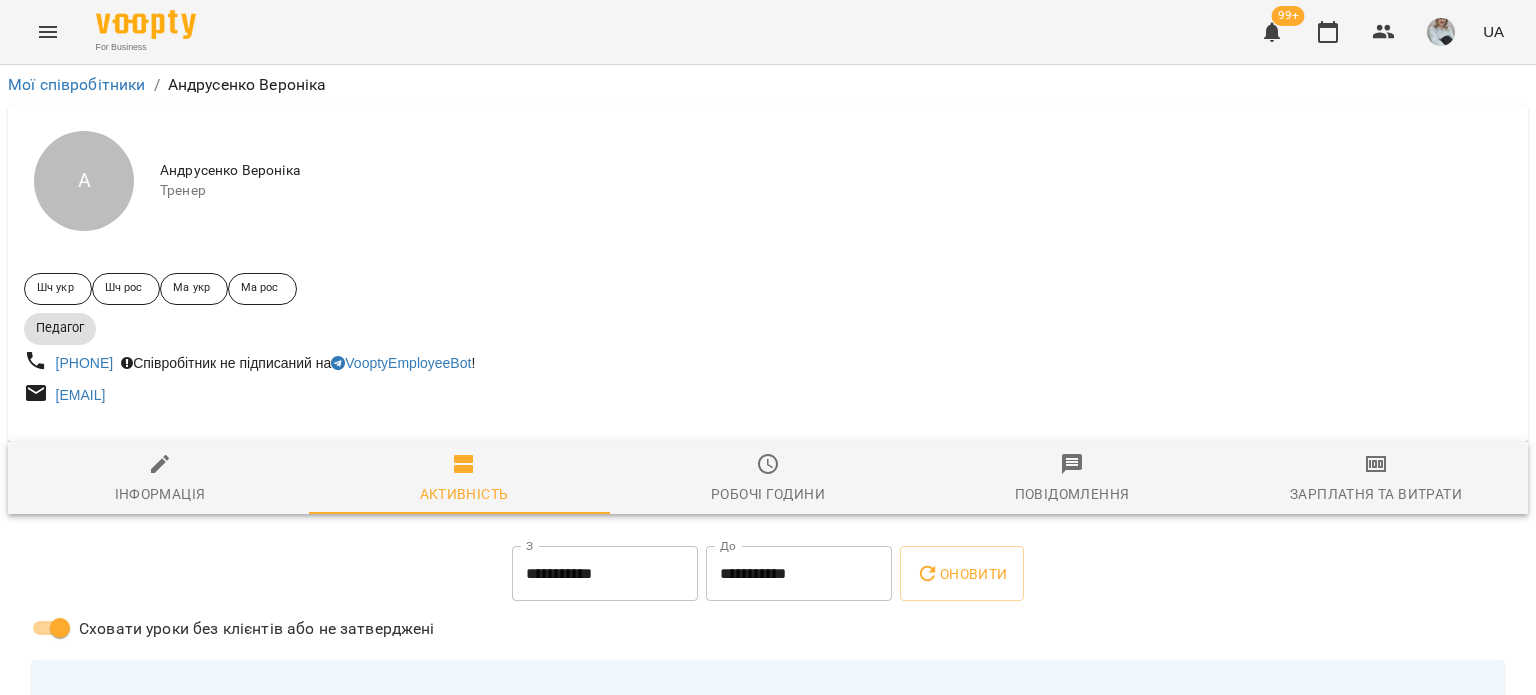 click on "**********" at bounding box center [605, 574] 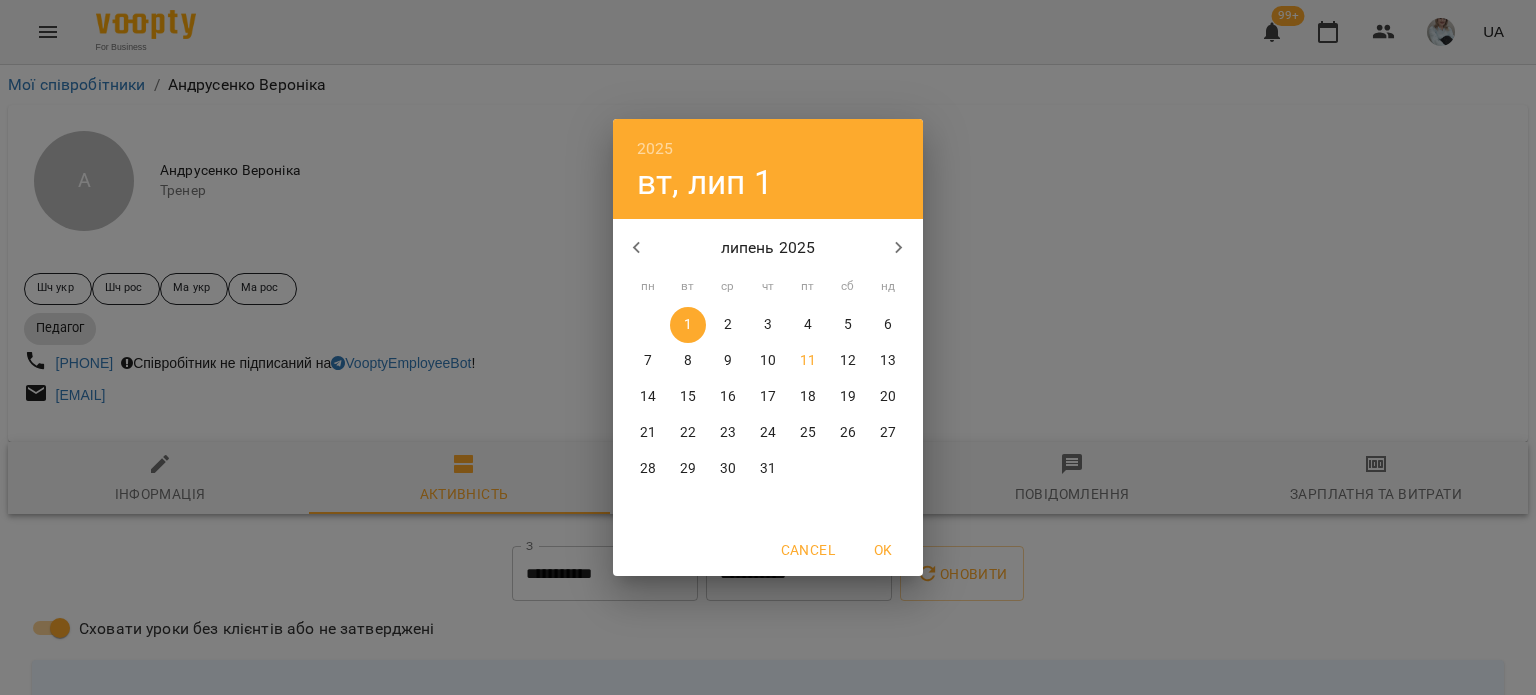 click 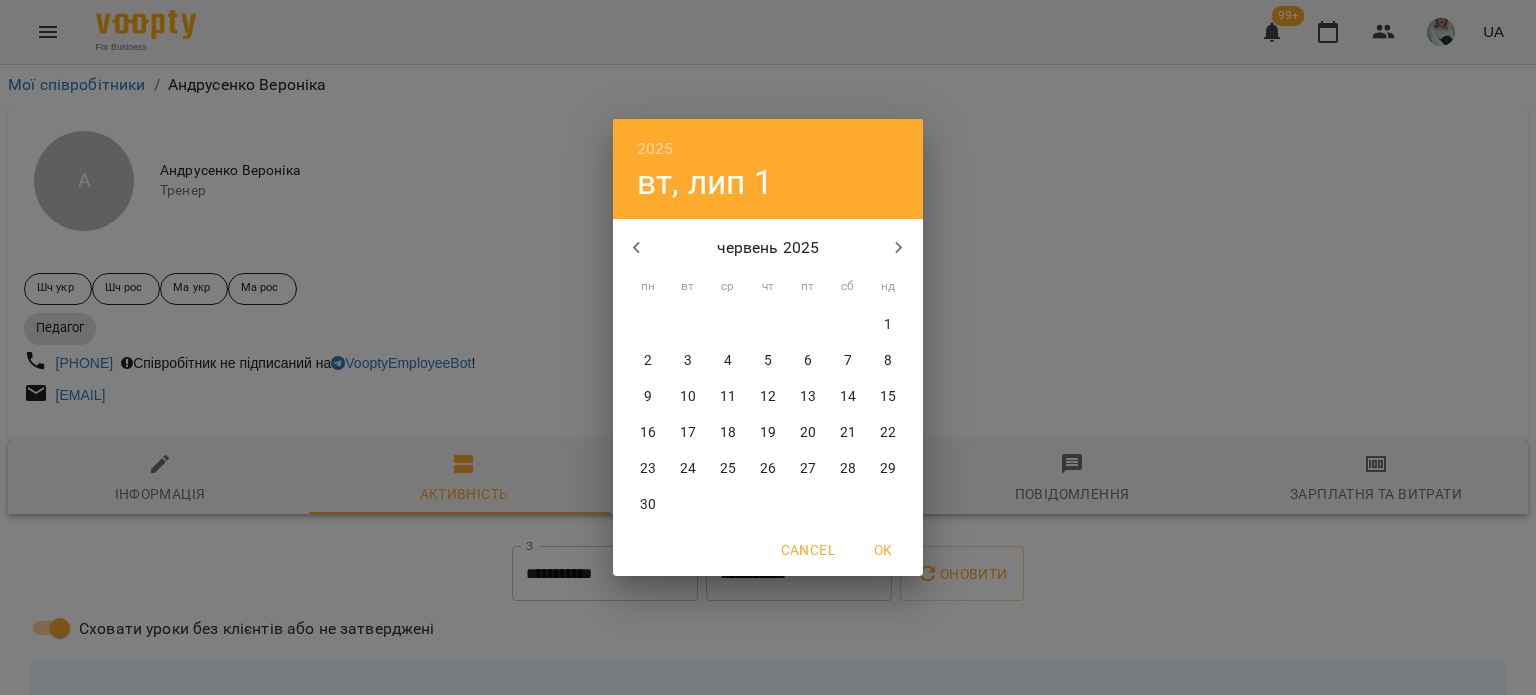 click on "1" at bounding box center (888, 325) 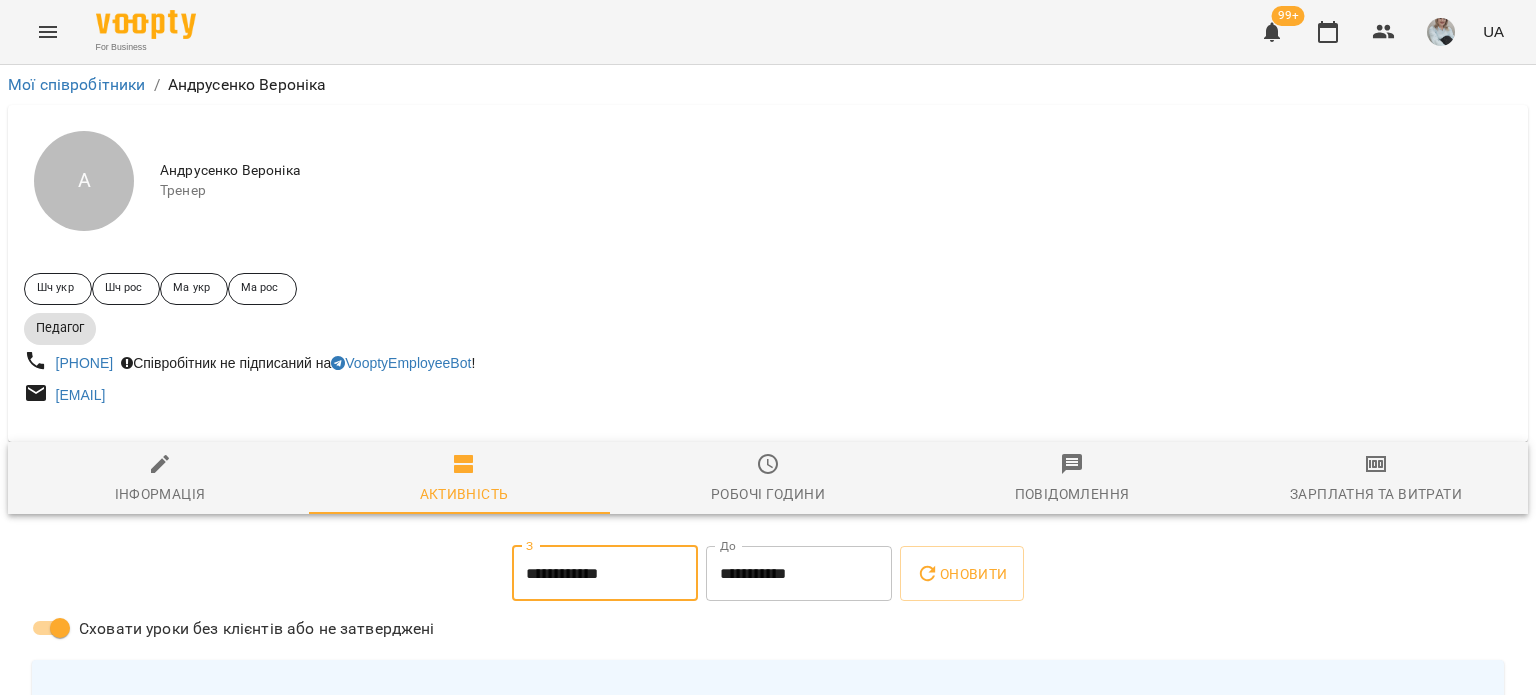 click on "**********" at bounding box center [799, 574] 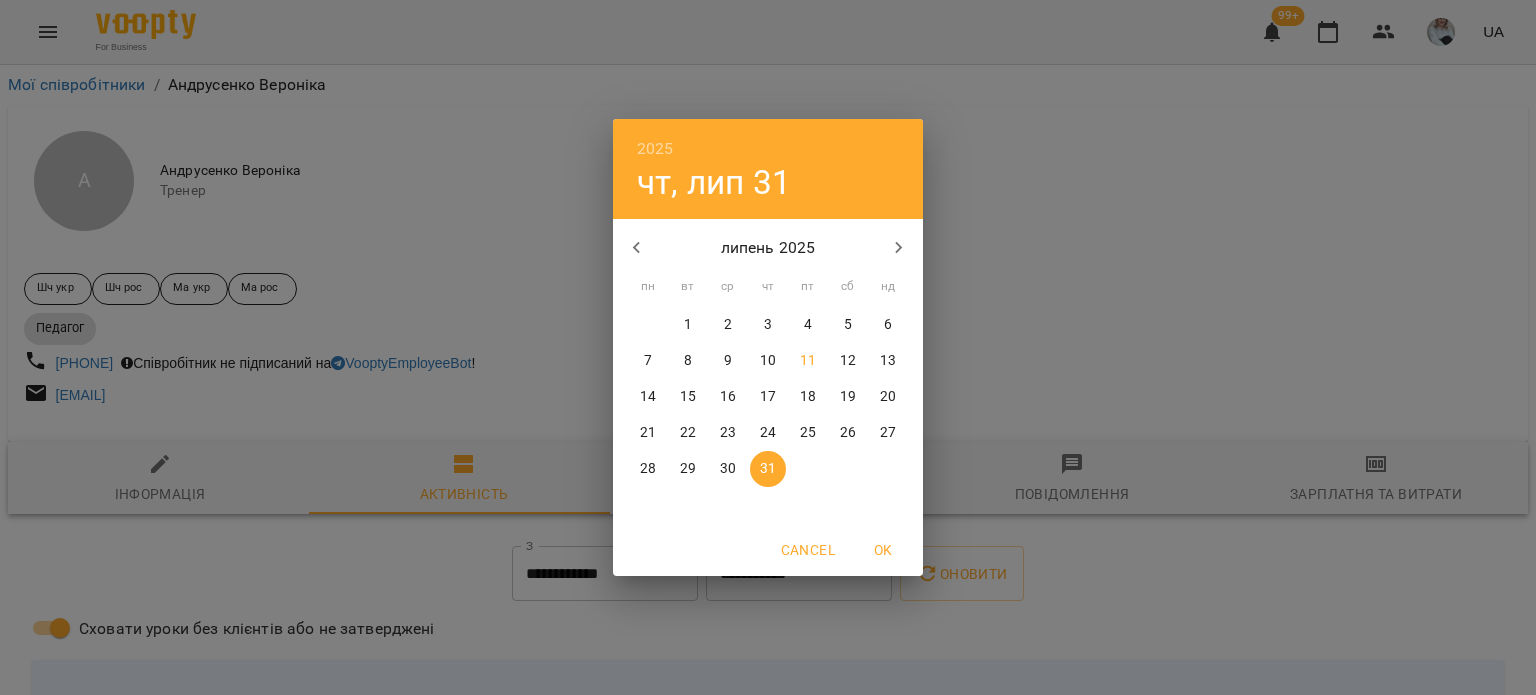 click 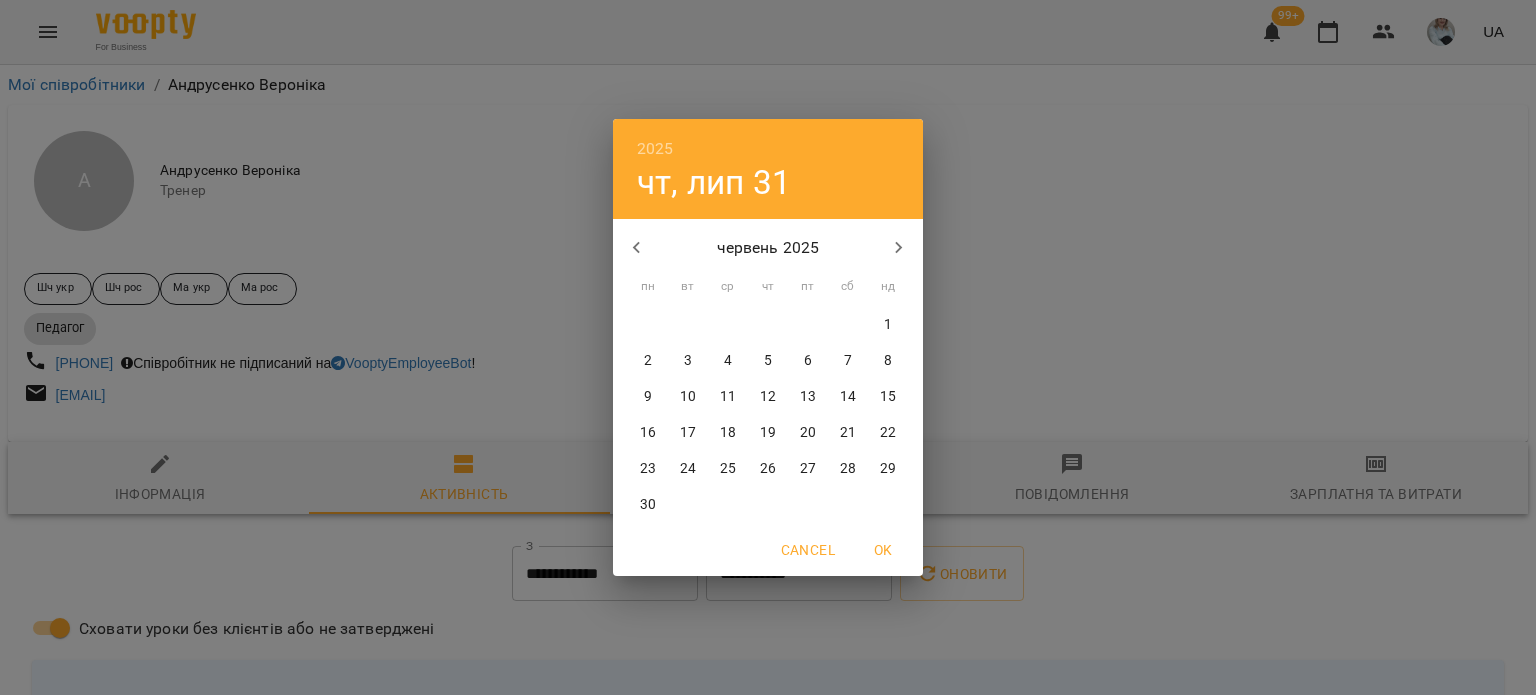 click on "30" at bounding box center (648, 505) 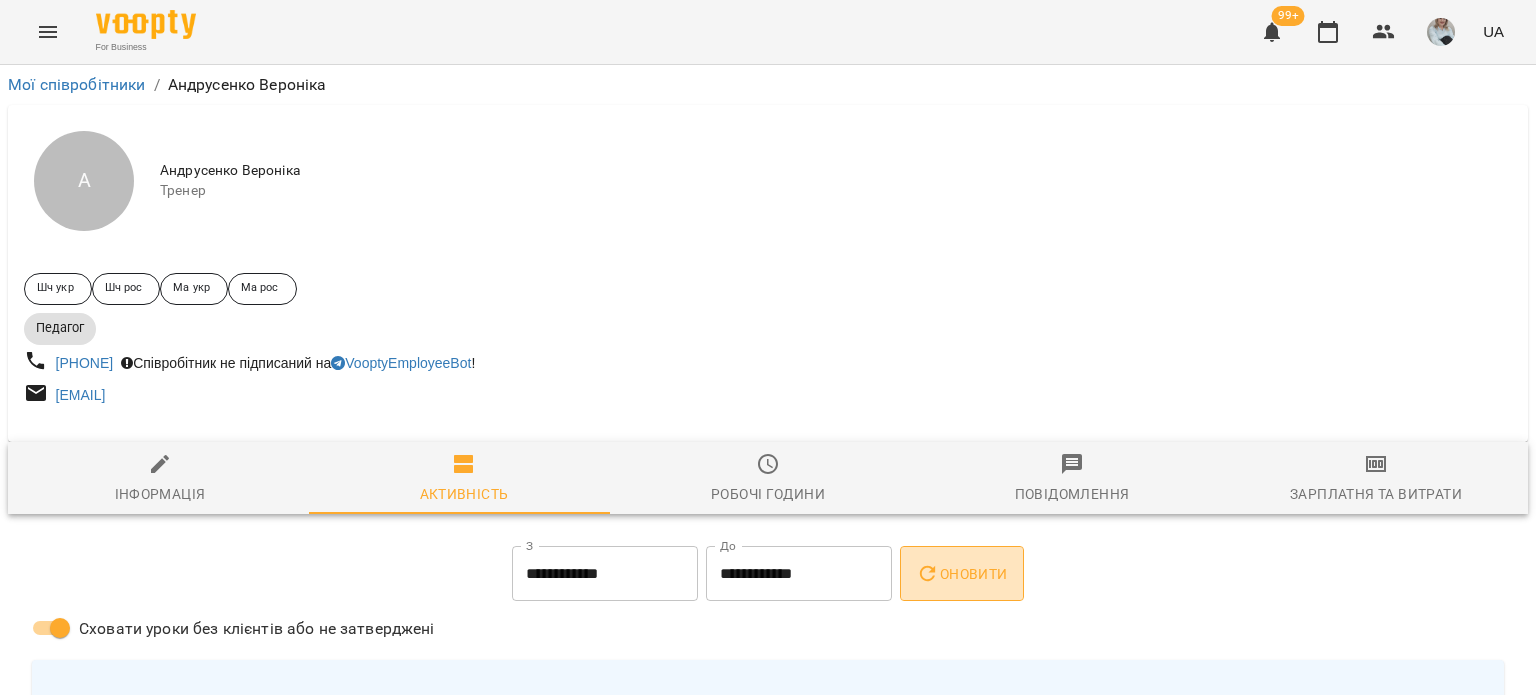 click on "Оновити" at bounding box center [961, 574] 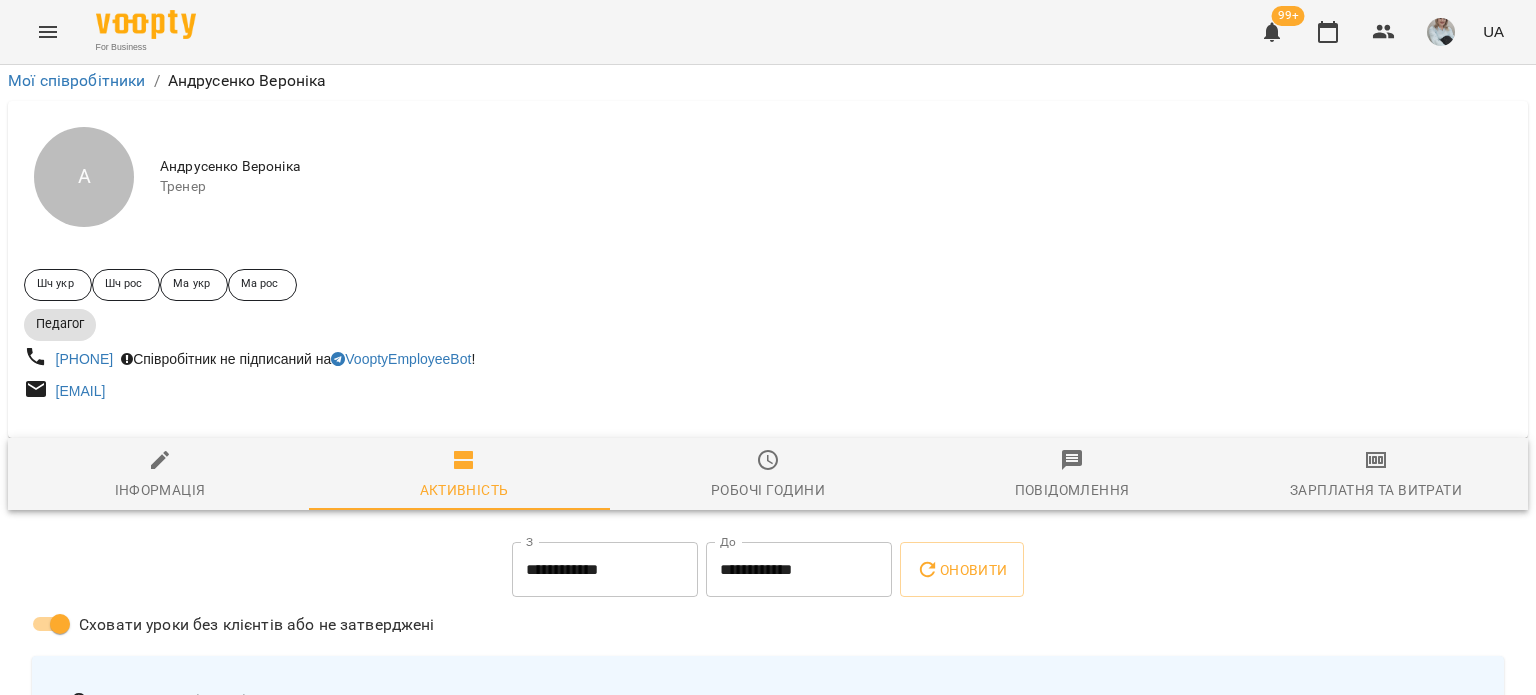 scroll, scrollTop: 2100, scrollLeft: 0, axis: vertical 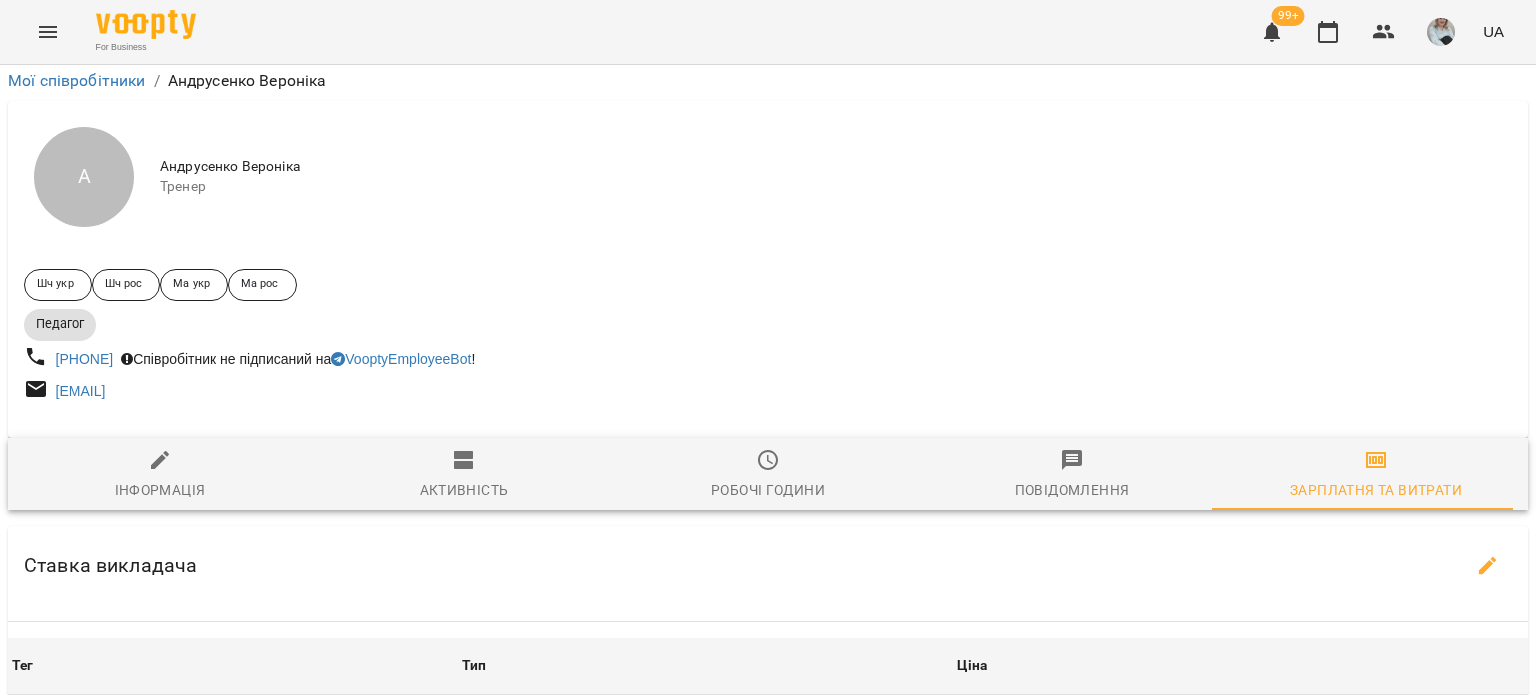 click on "**********" at bounding box center (605, 811) 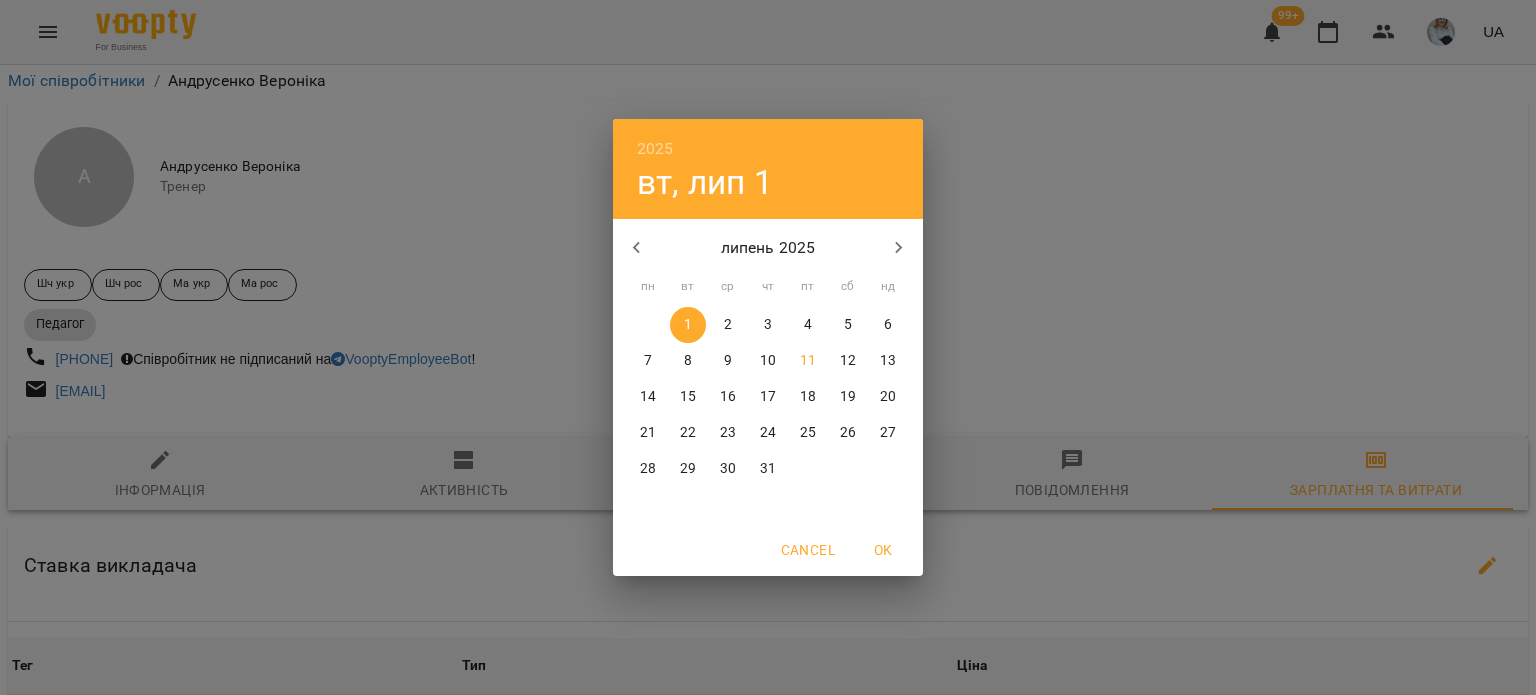 click 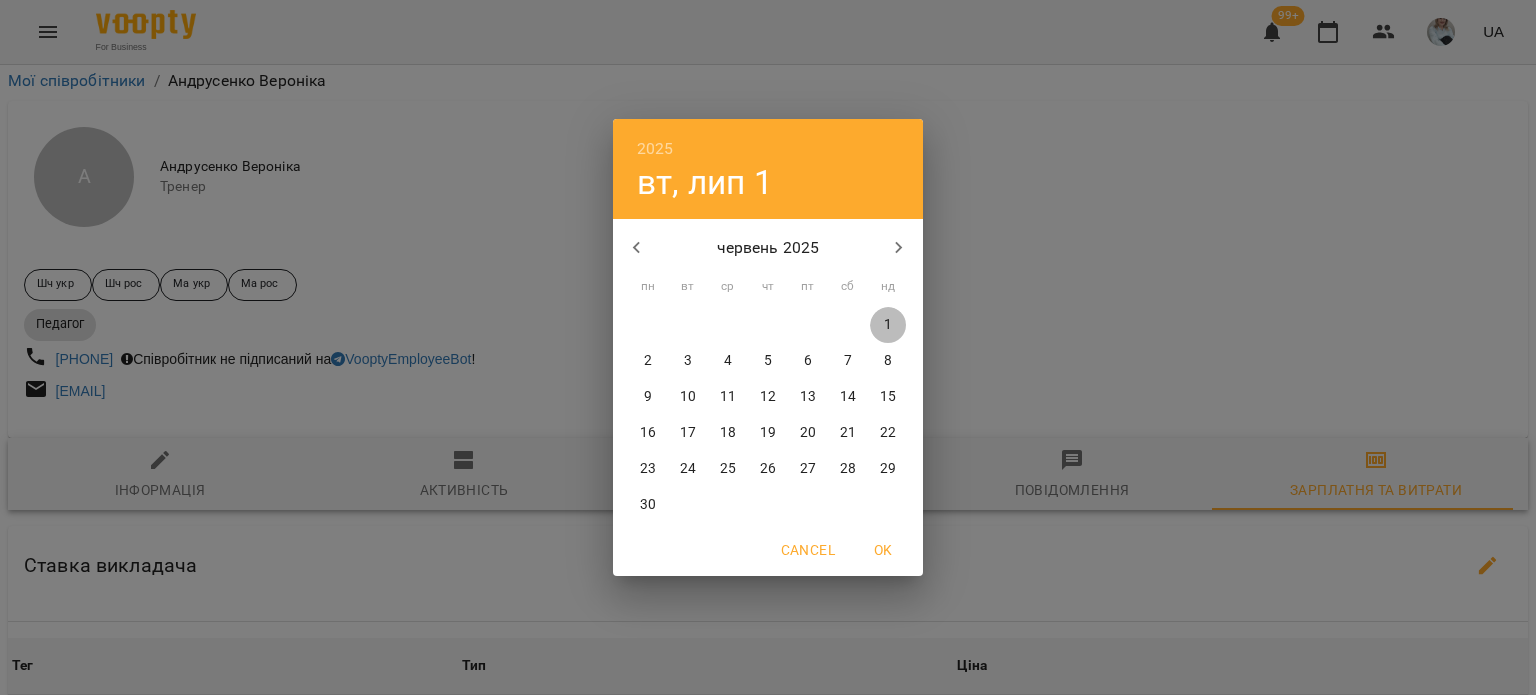 click on "1" at bounding box center (888, 325) 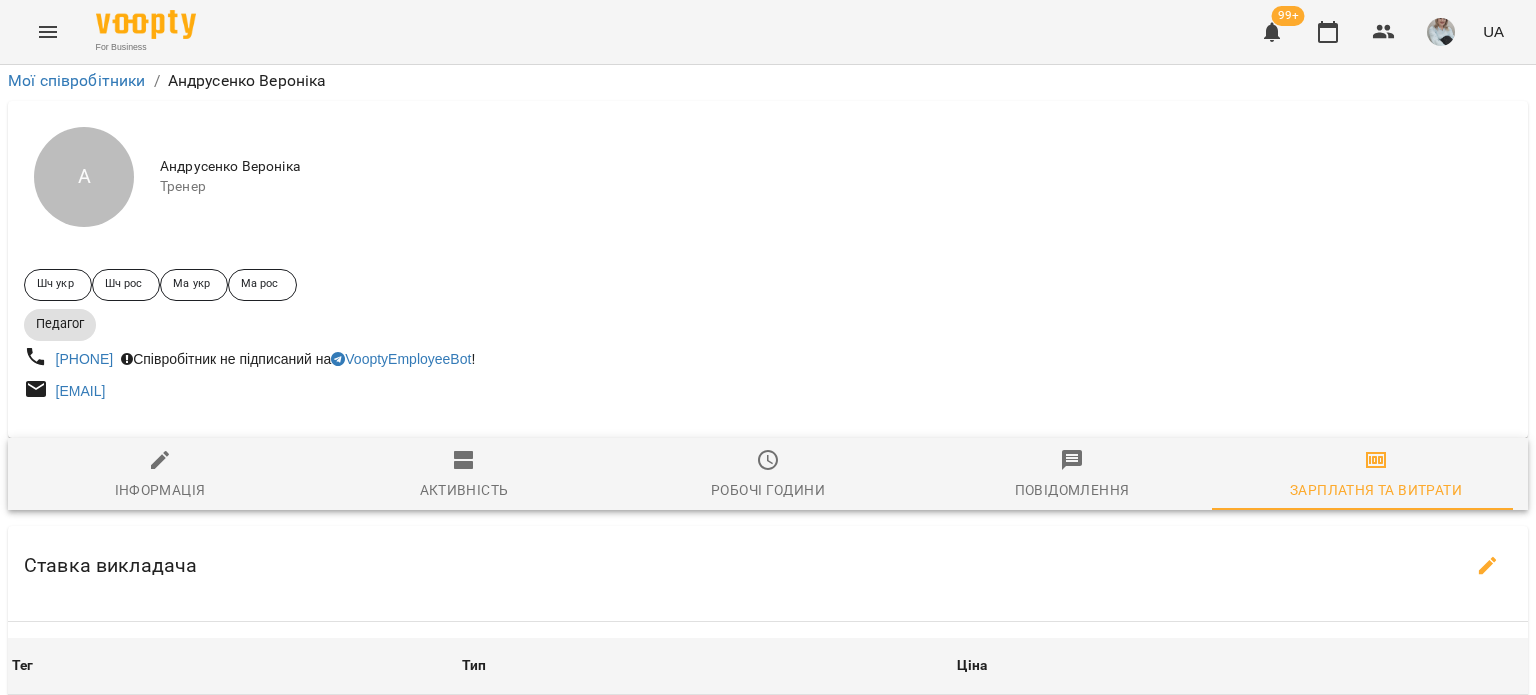 click on "**********" at bounding box center (799, 811) 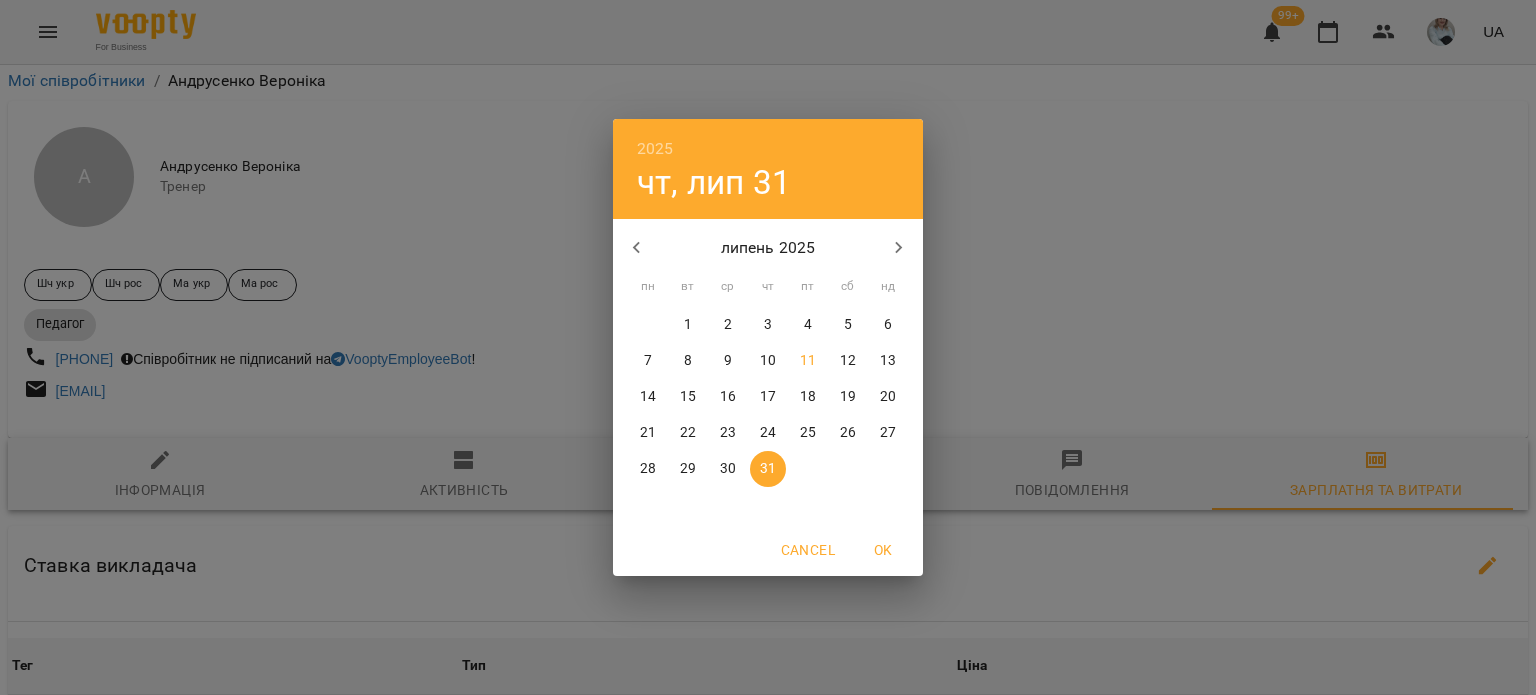 click 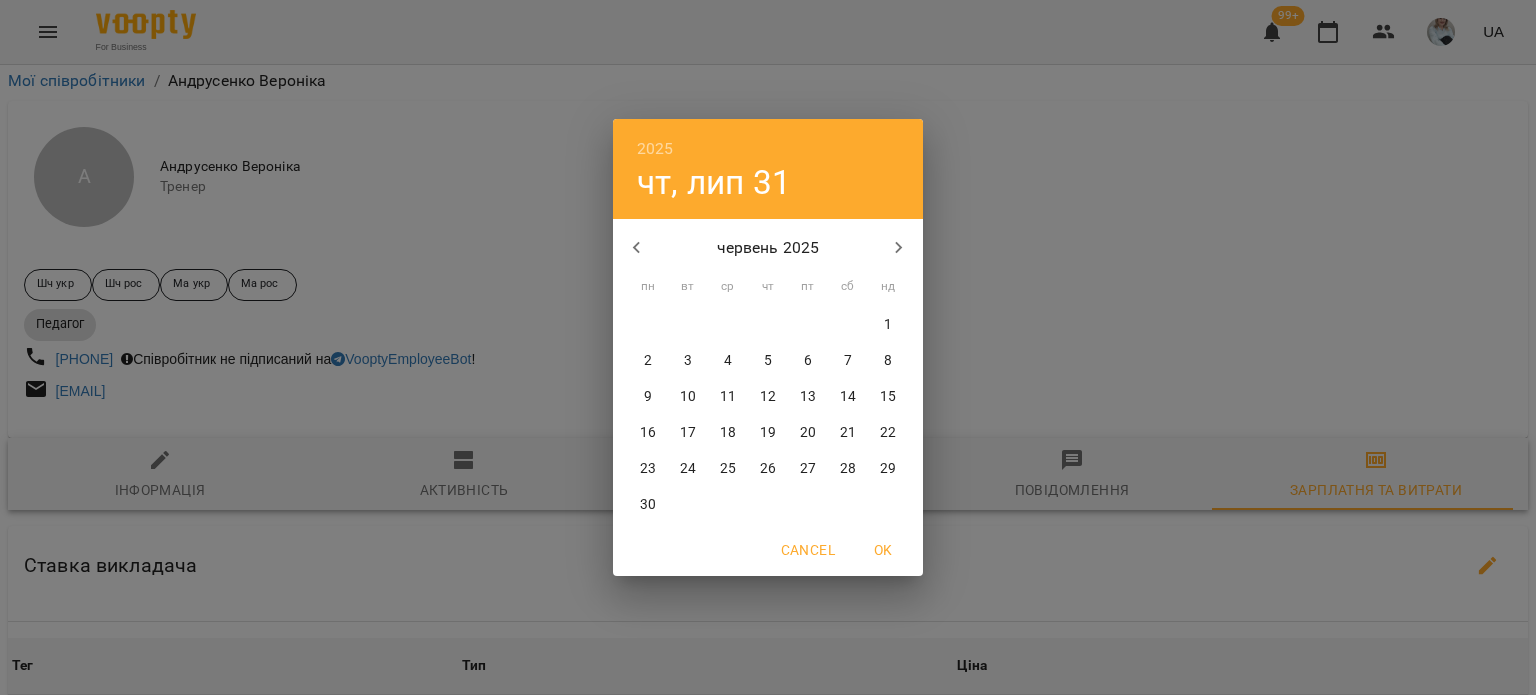 click on "30" at bounding box center [648, 505] 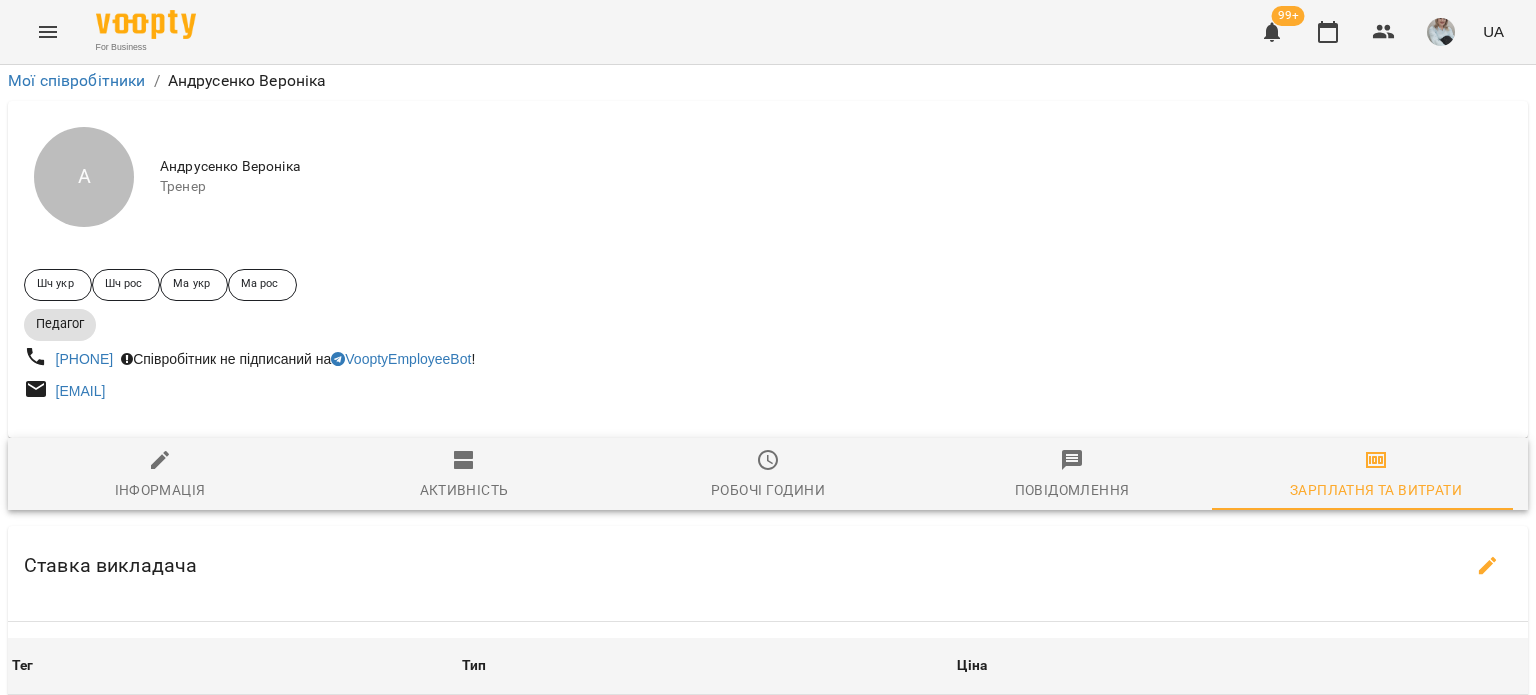 type on "**********" 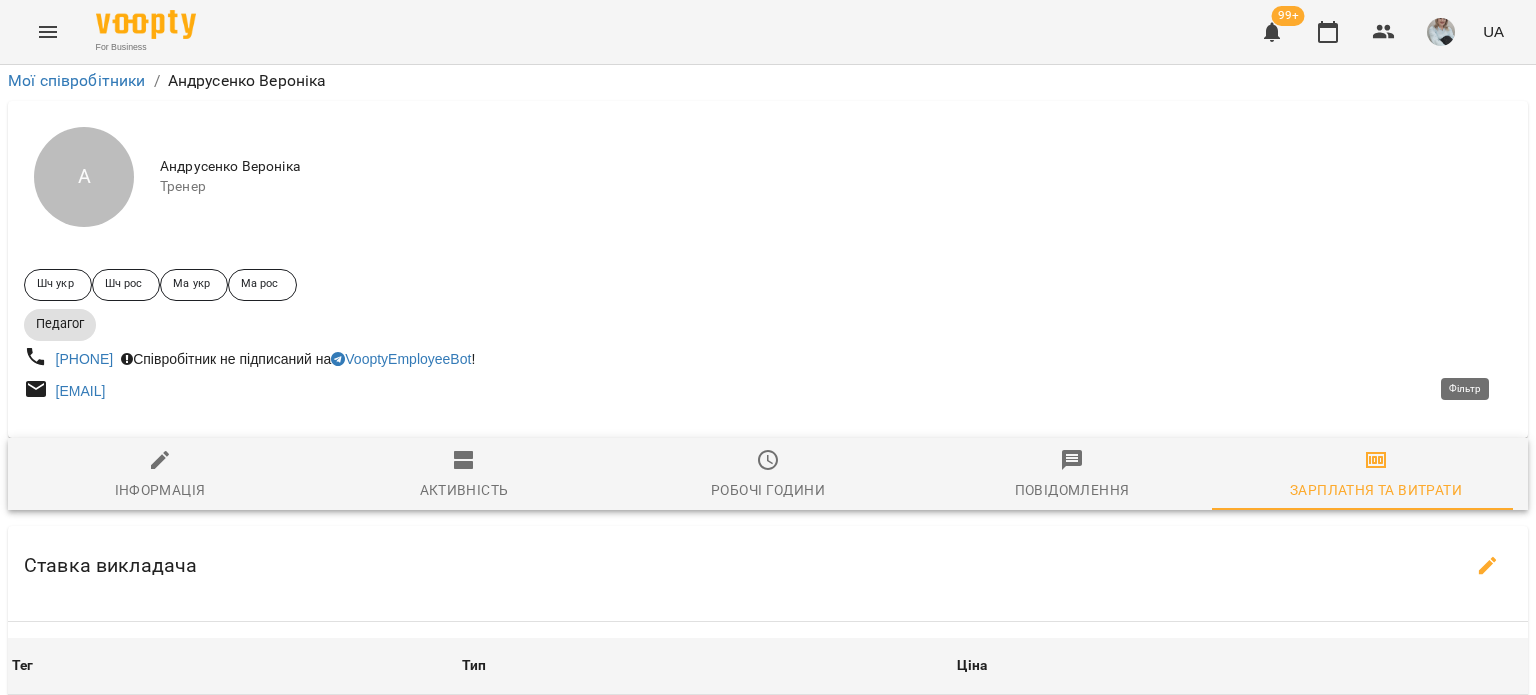 click 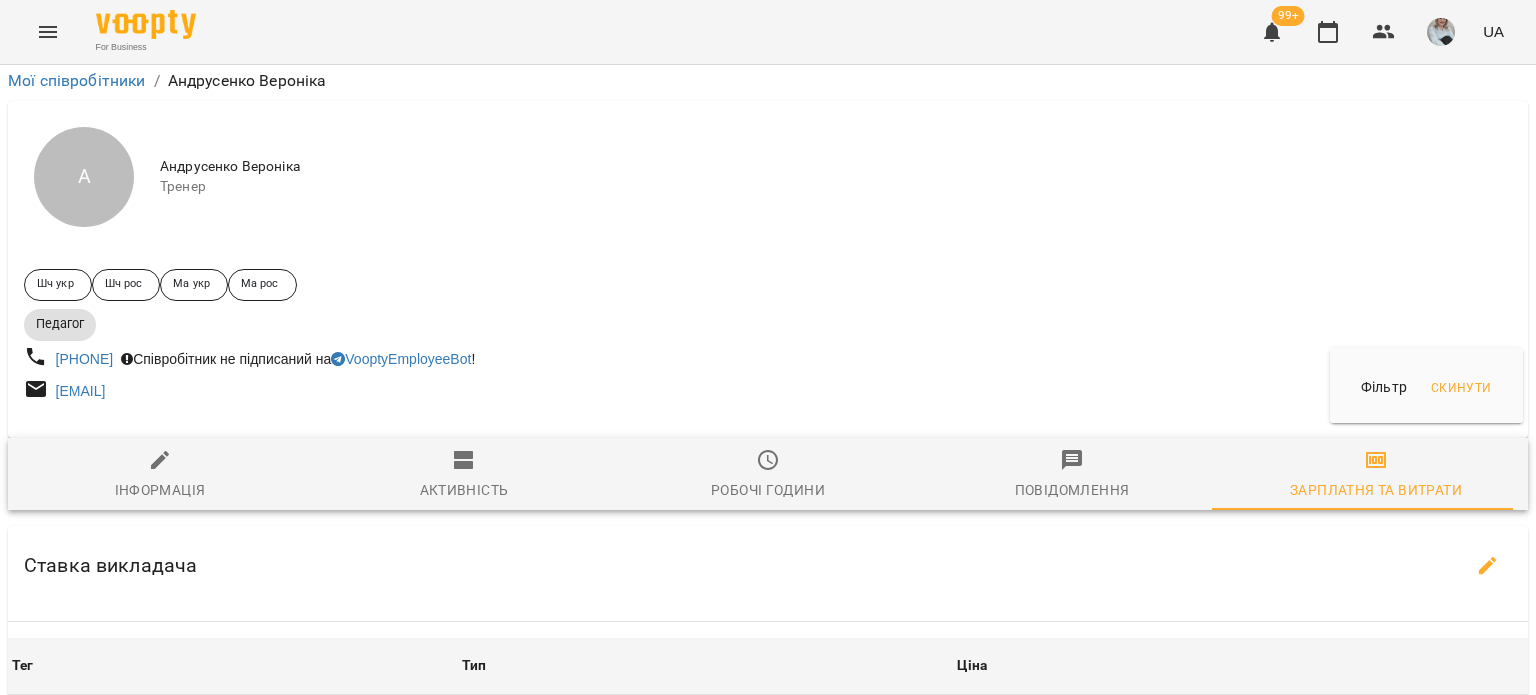 click on "Скинути" at bounding box center (1461, 388) 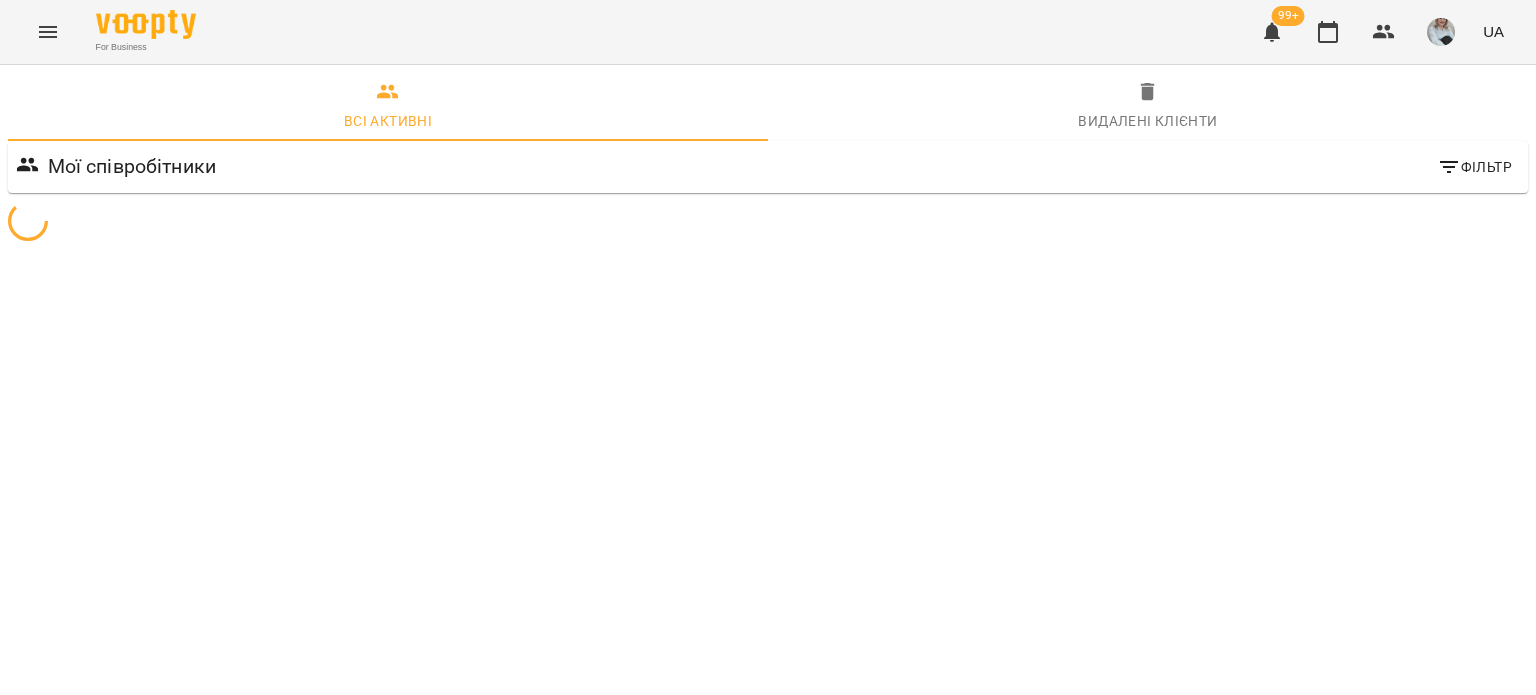 scroll, scrollTop: 0, scrollLeft: 0, axis: both 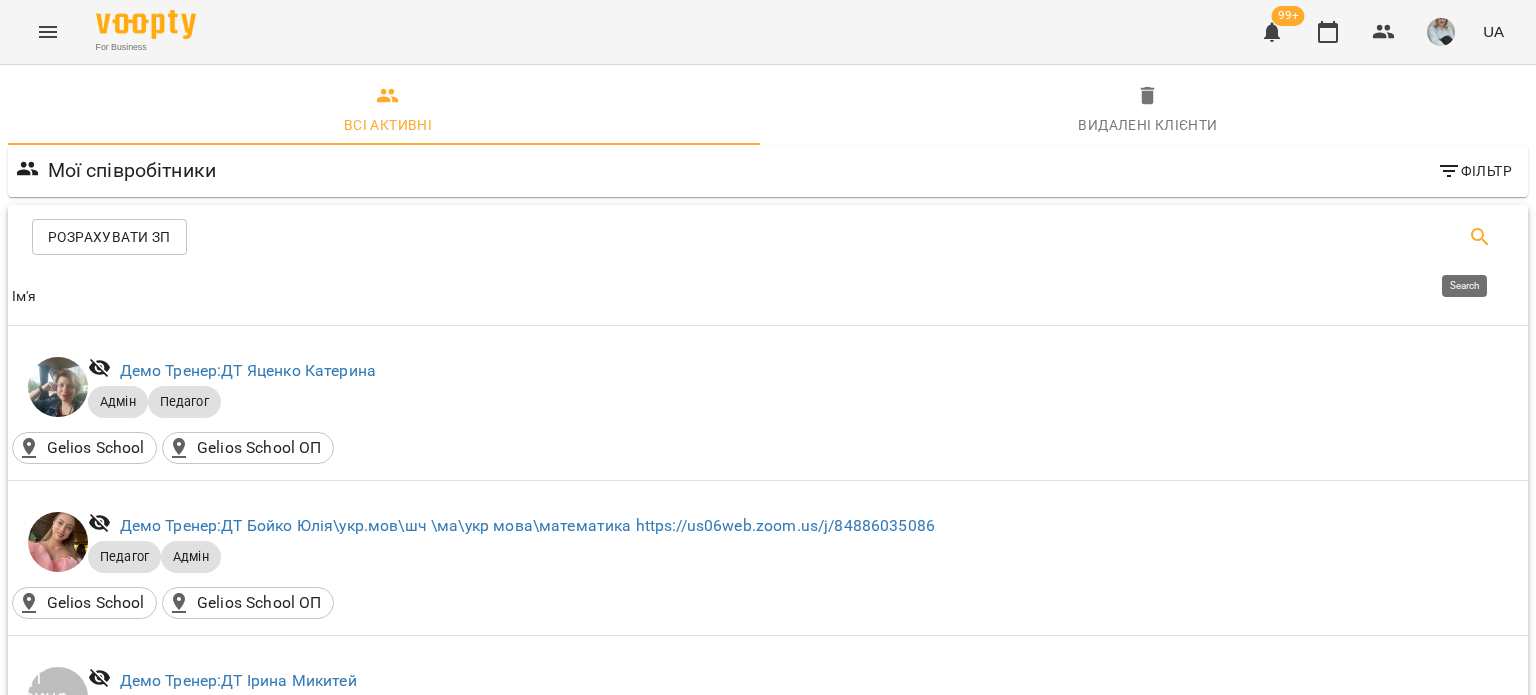 click 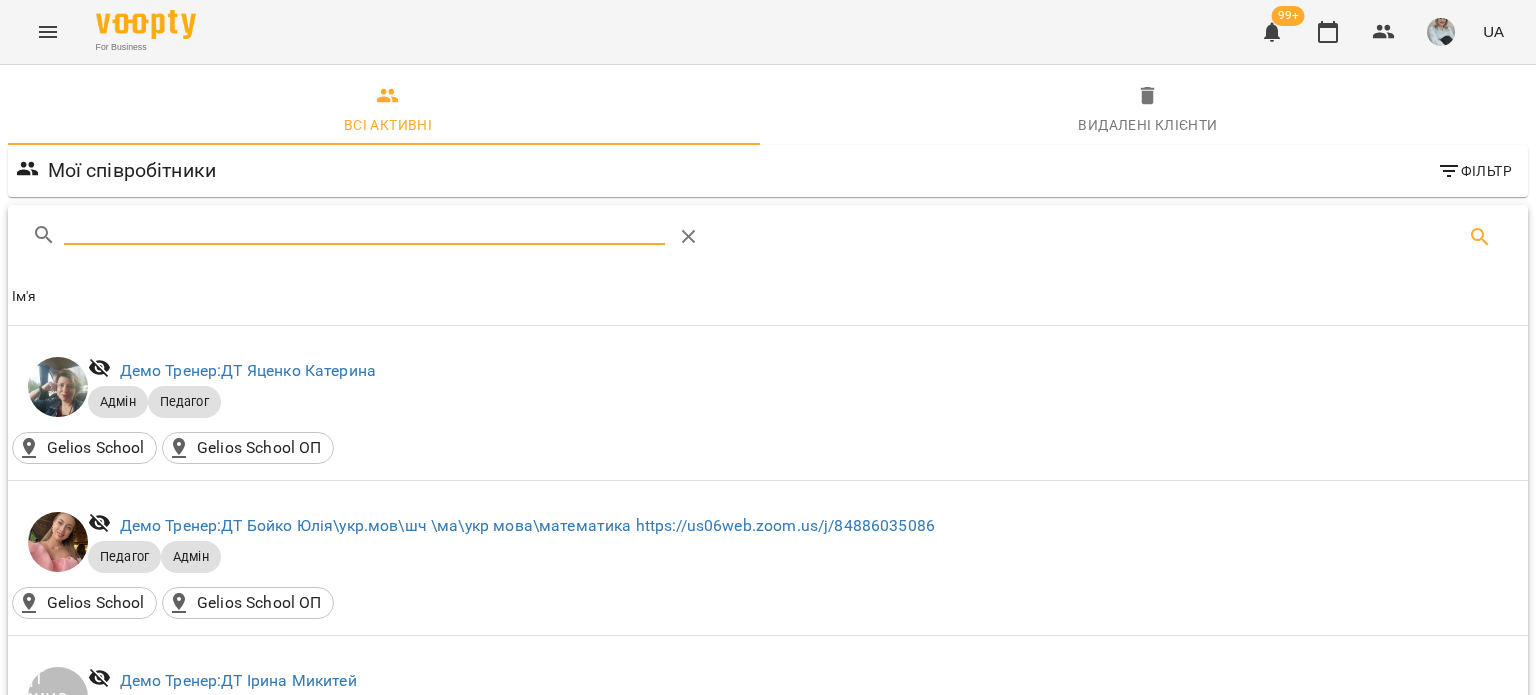 click at bounding box center [364, 229] 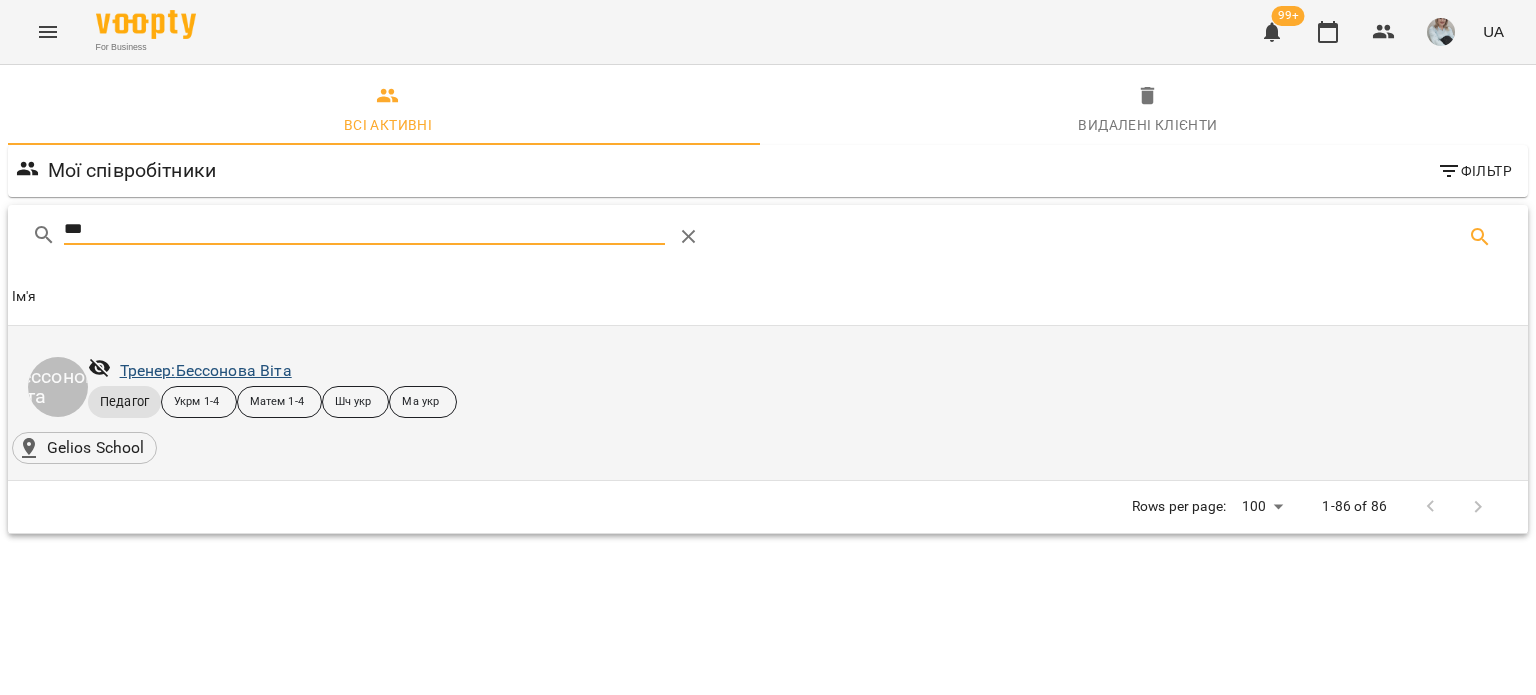 type on "***" 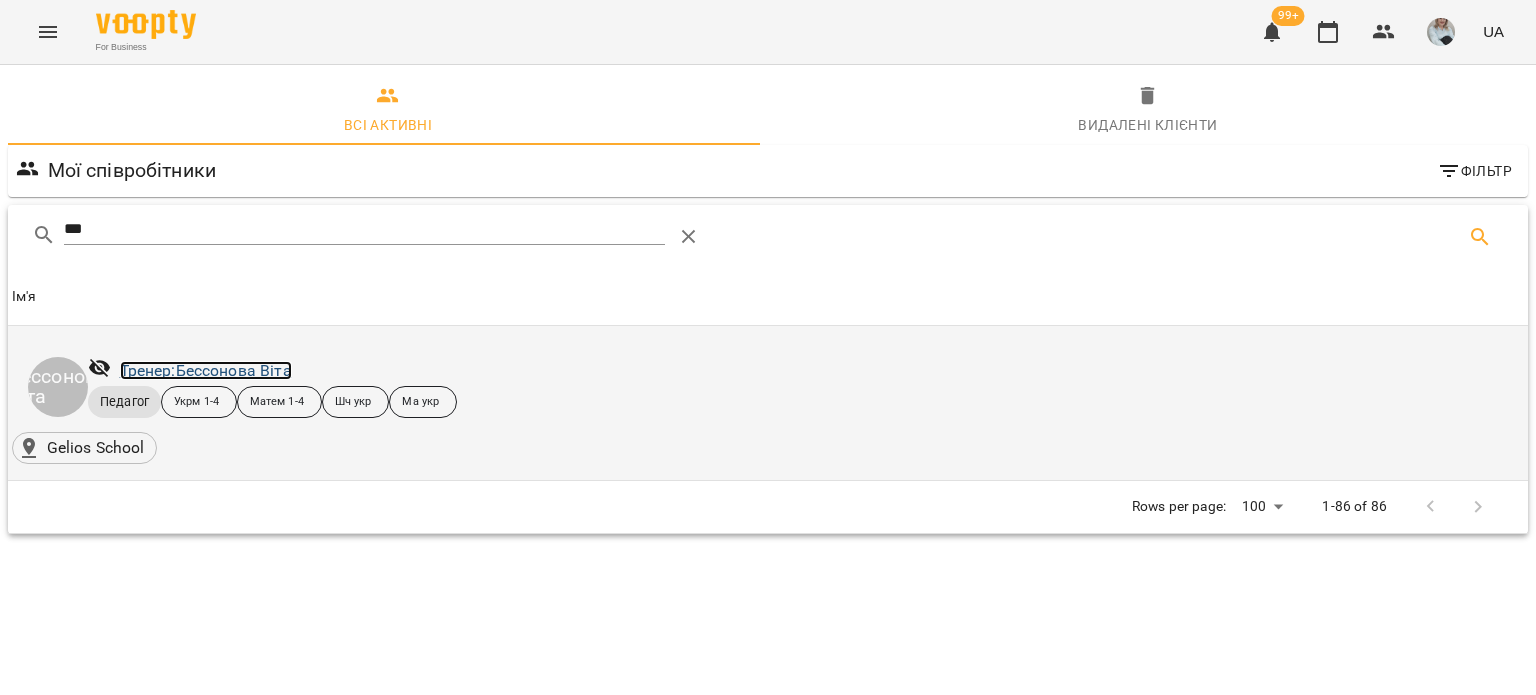 click on "Тренер: [LAST] [FIRST]" at bounding box center (206, 370) 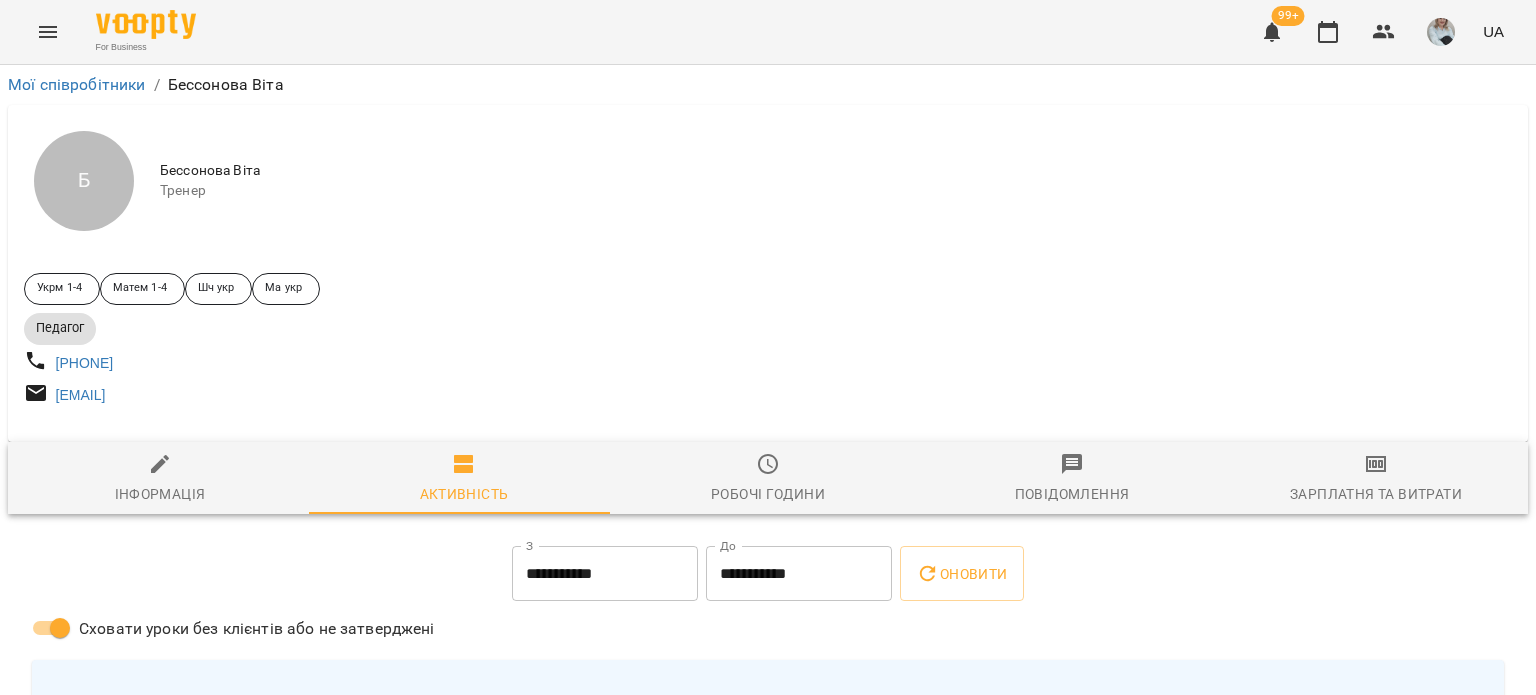scroll, scrollTop: 200, scrollLeft: 0, axis: vertical 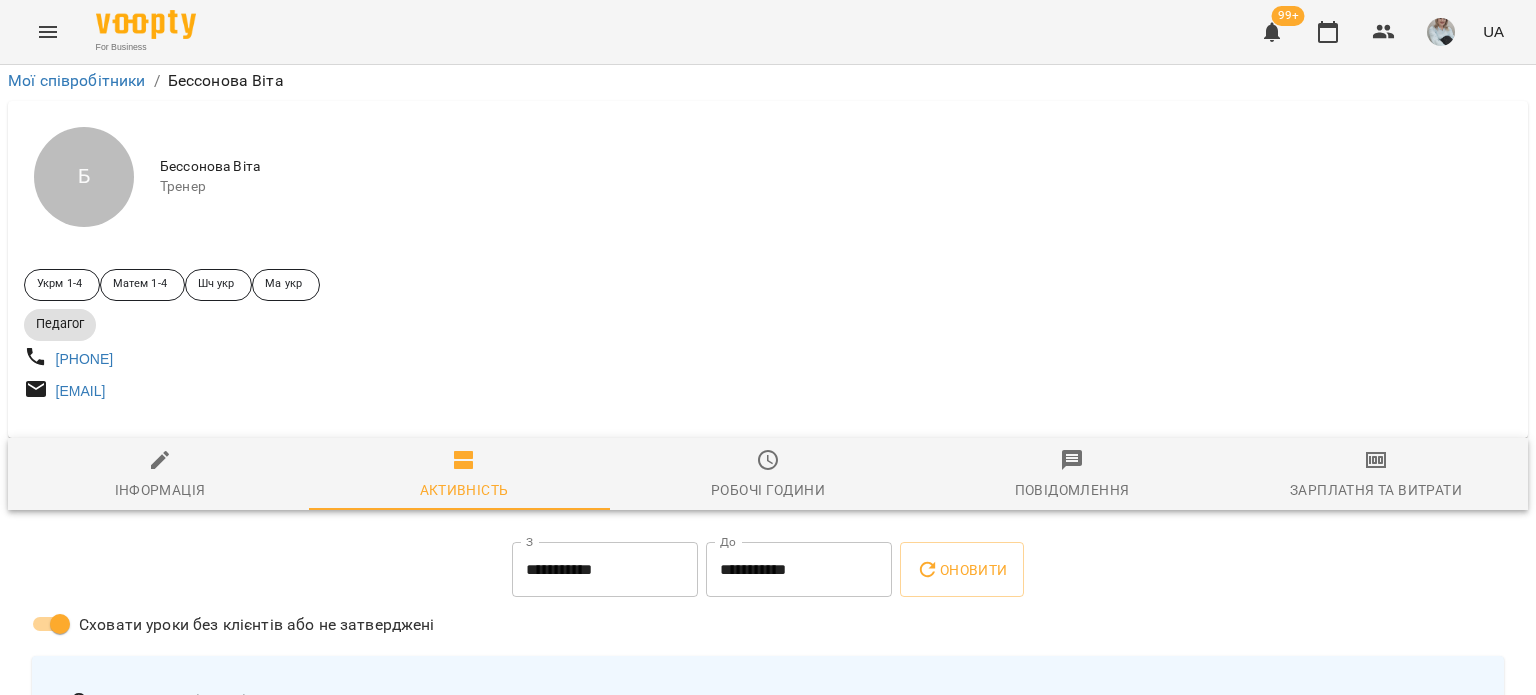 click on "**********" at bounding box center [605, 570] 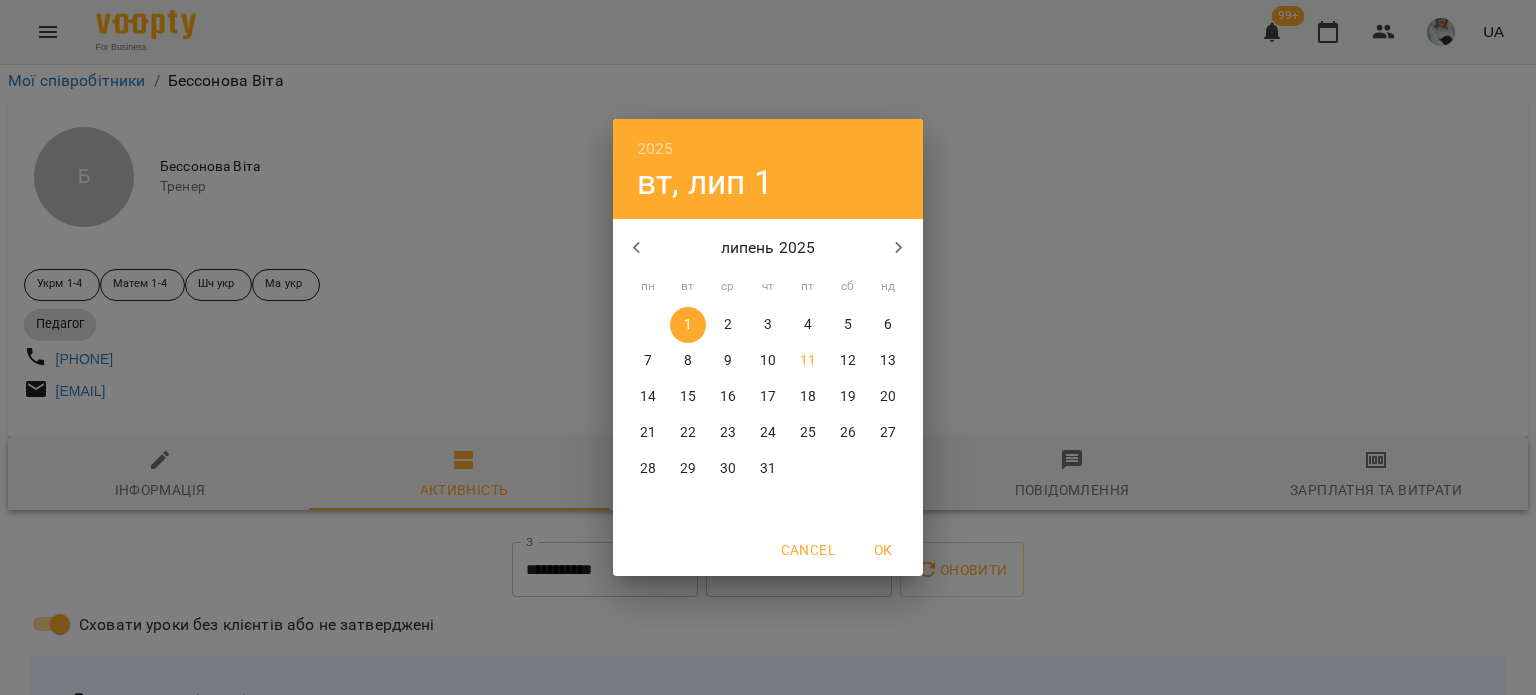 click at bounding box center (637, 248) 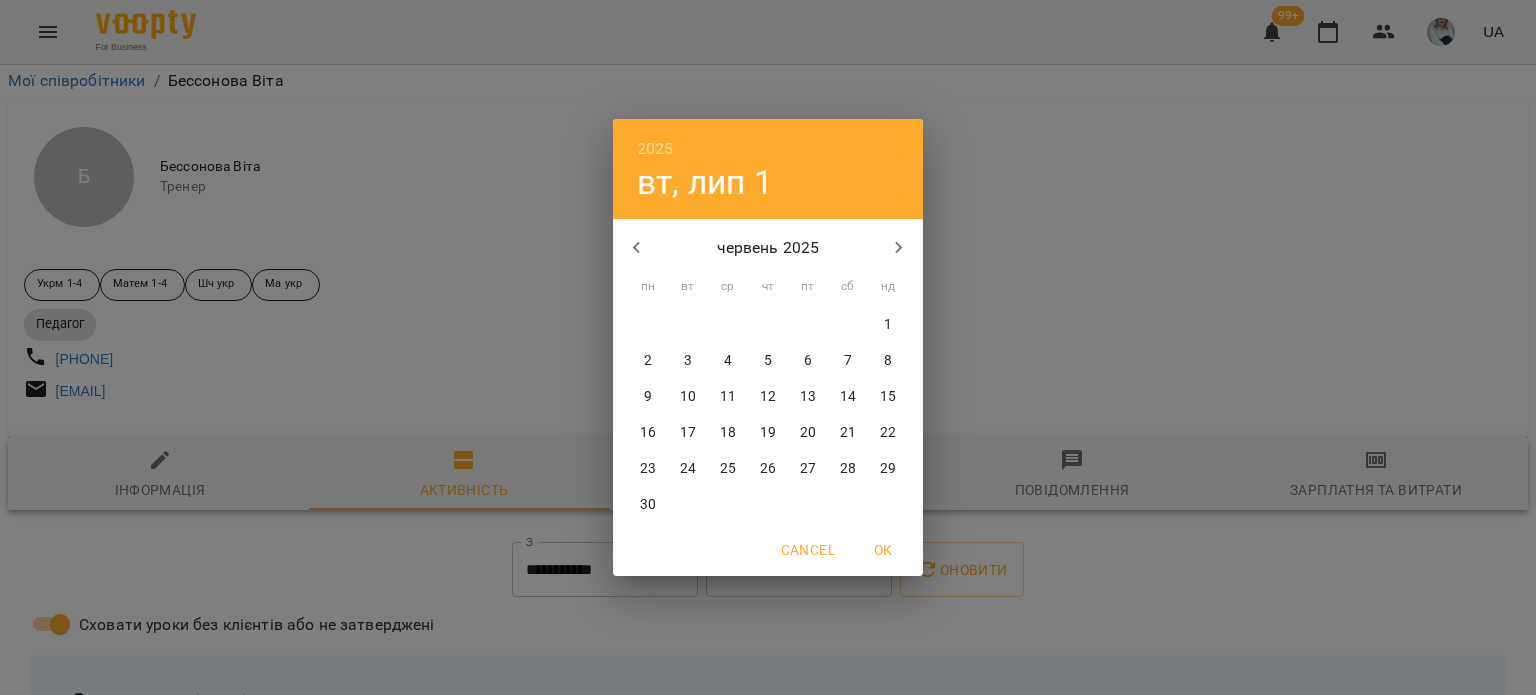 click on "1" at bounding box center (888, 325) 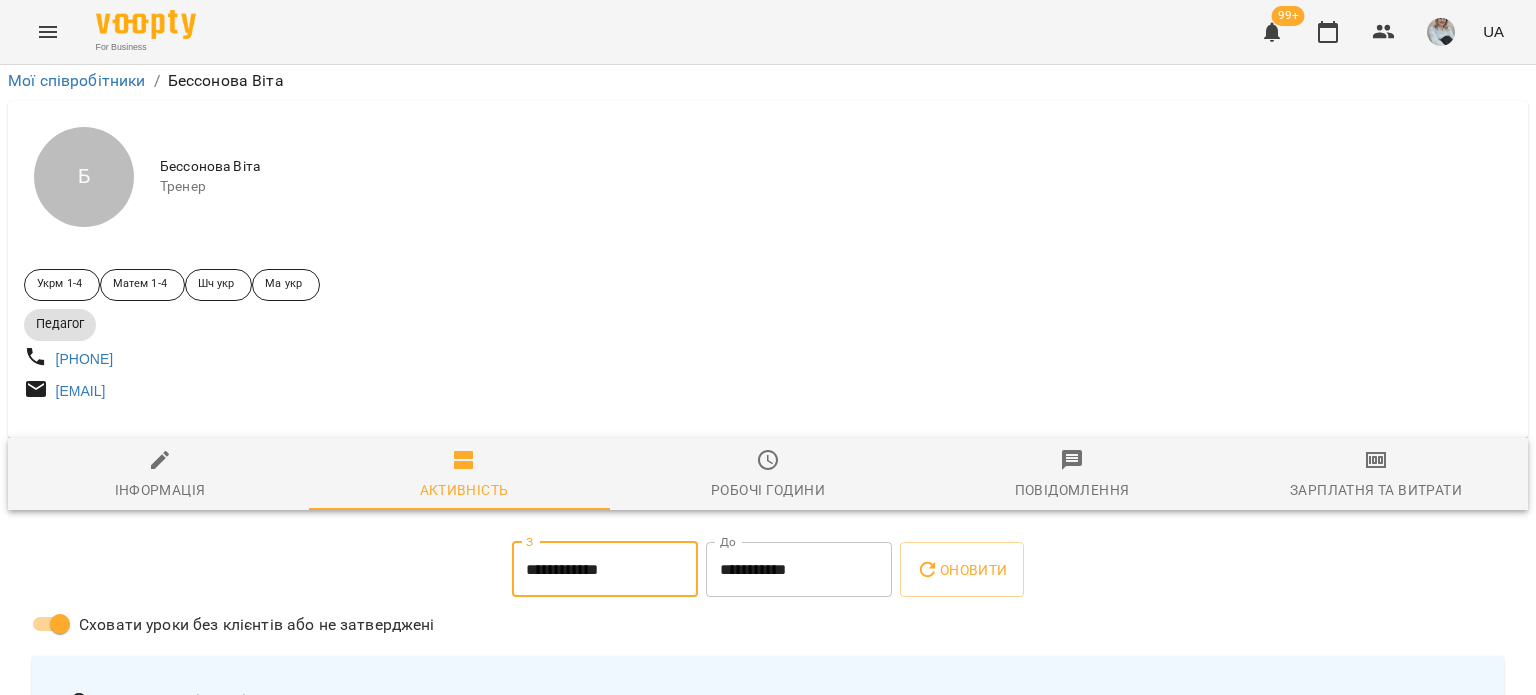 type on "**********" 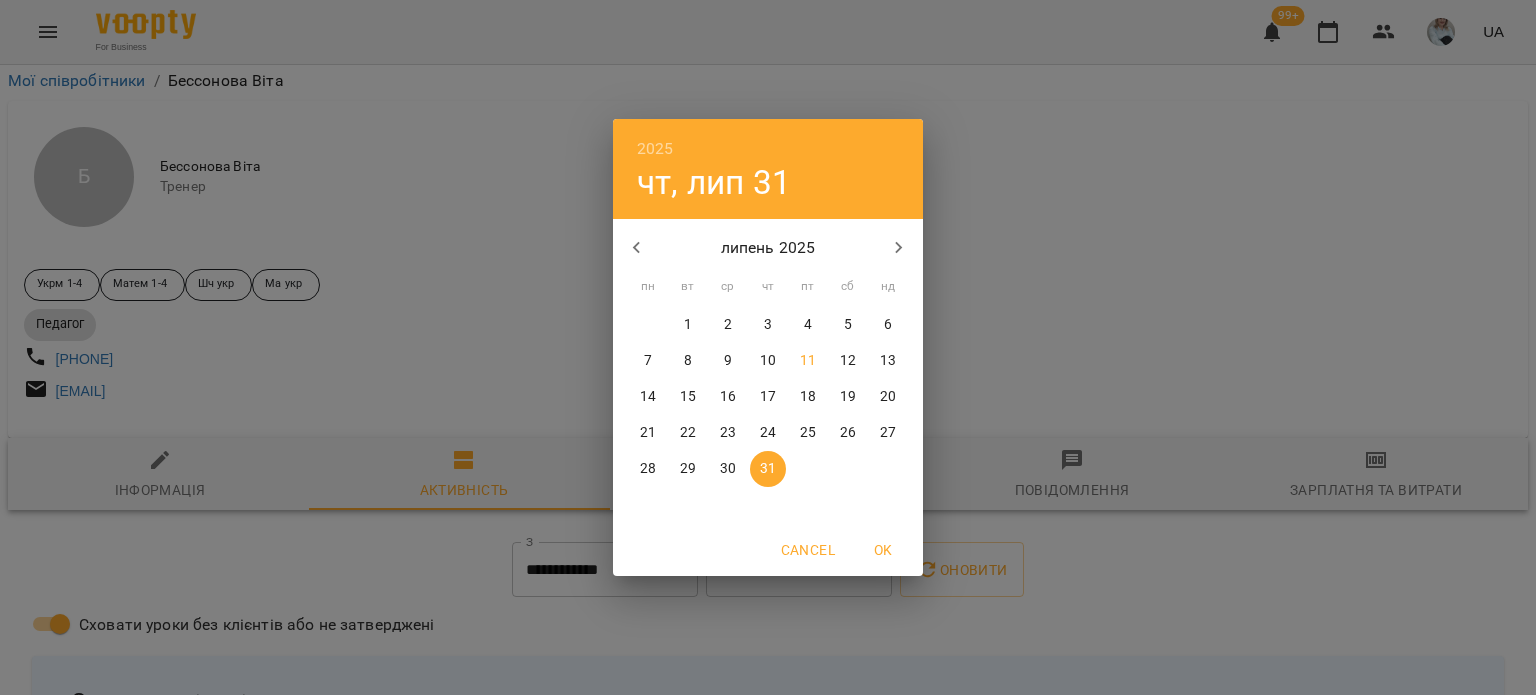 click 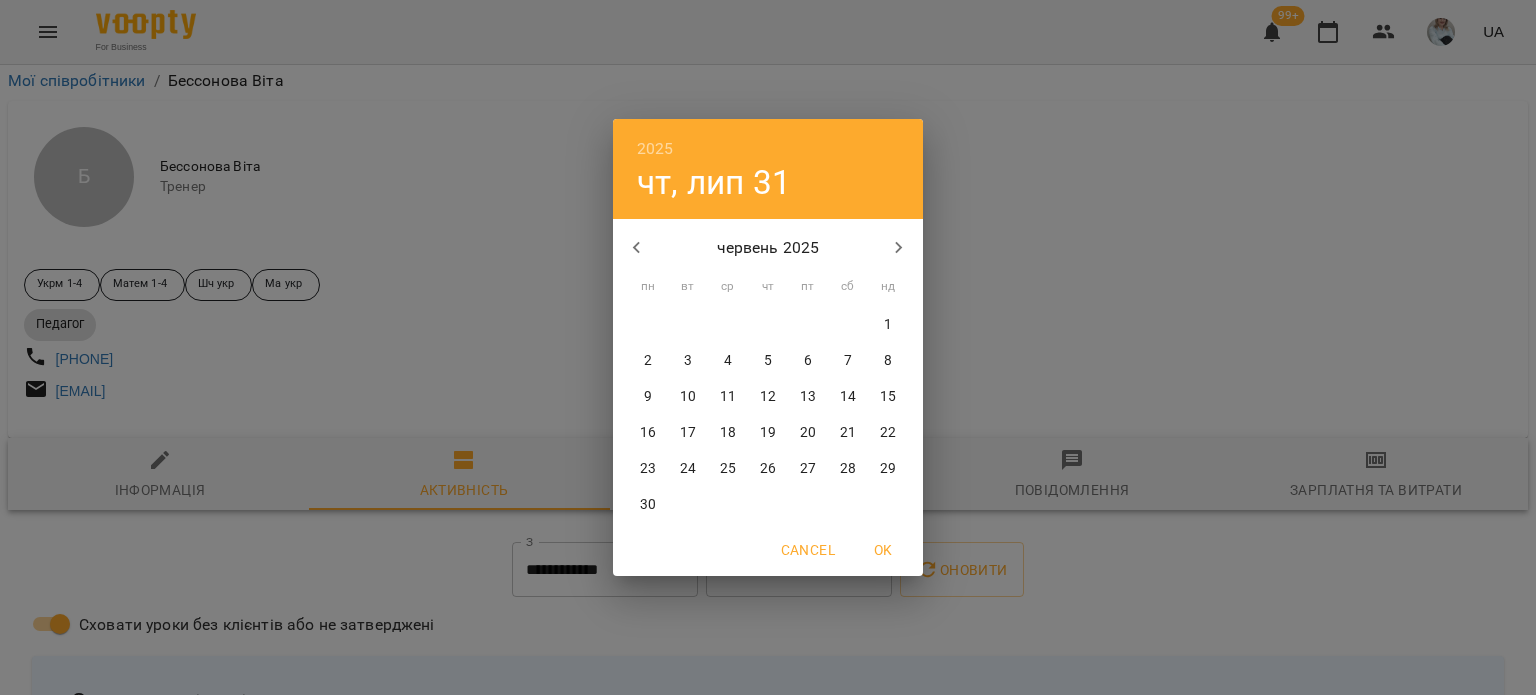 click on "30" at bounding box center (648, 505) 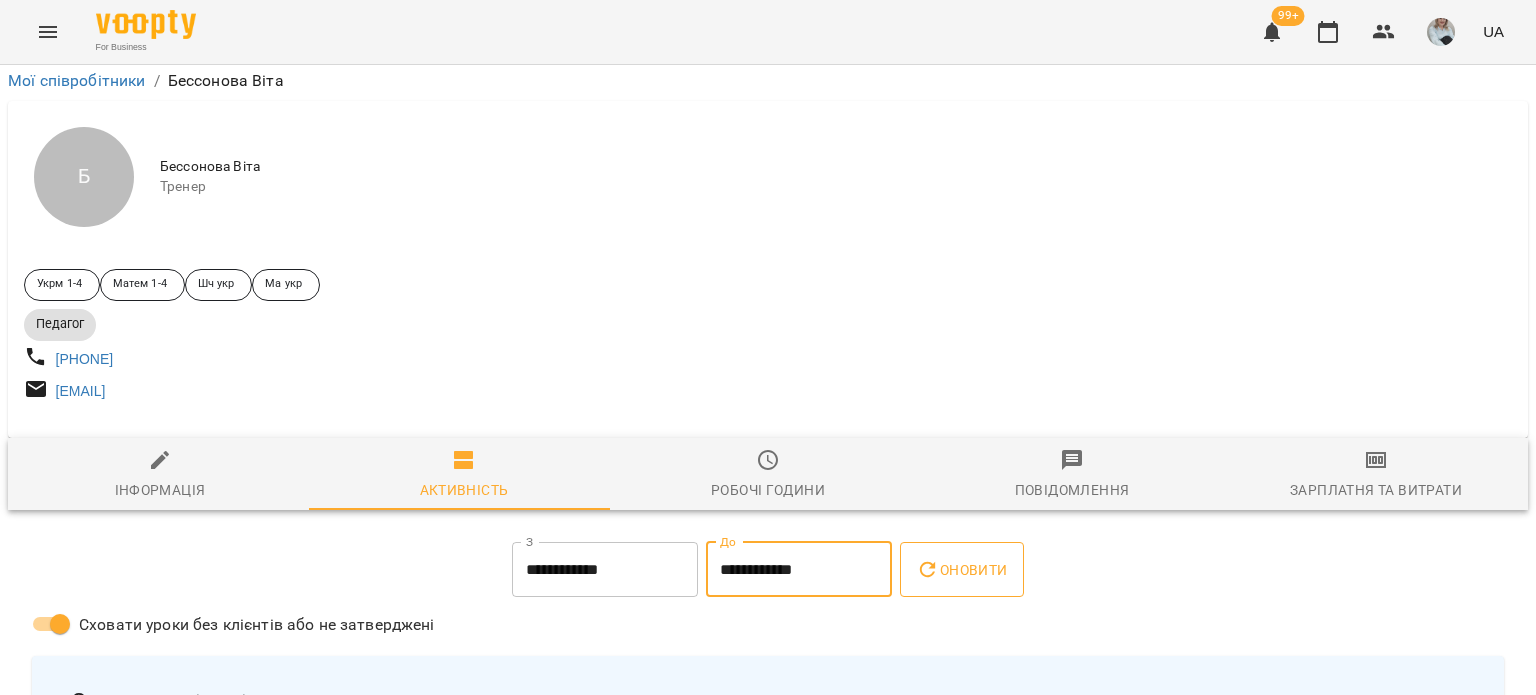 click on "Оновити" at bounding box center [961, 570] 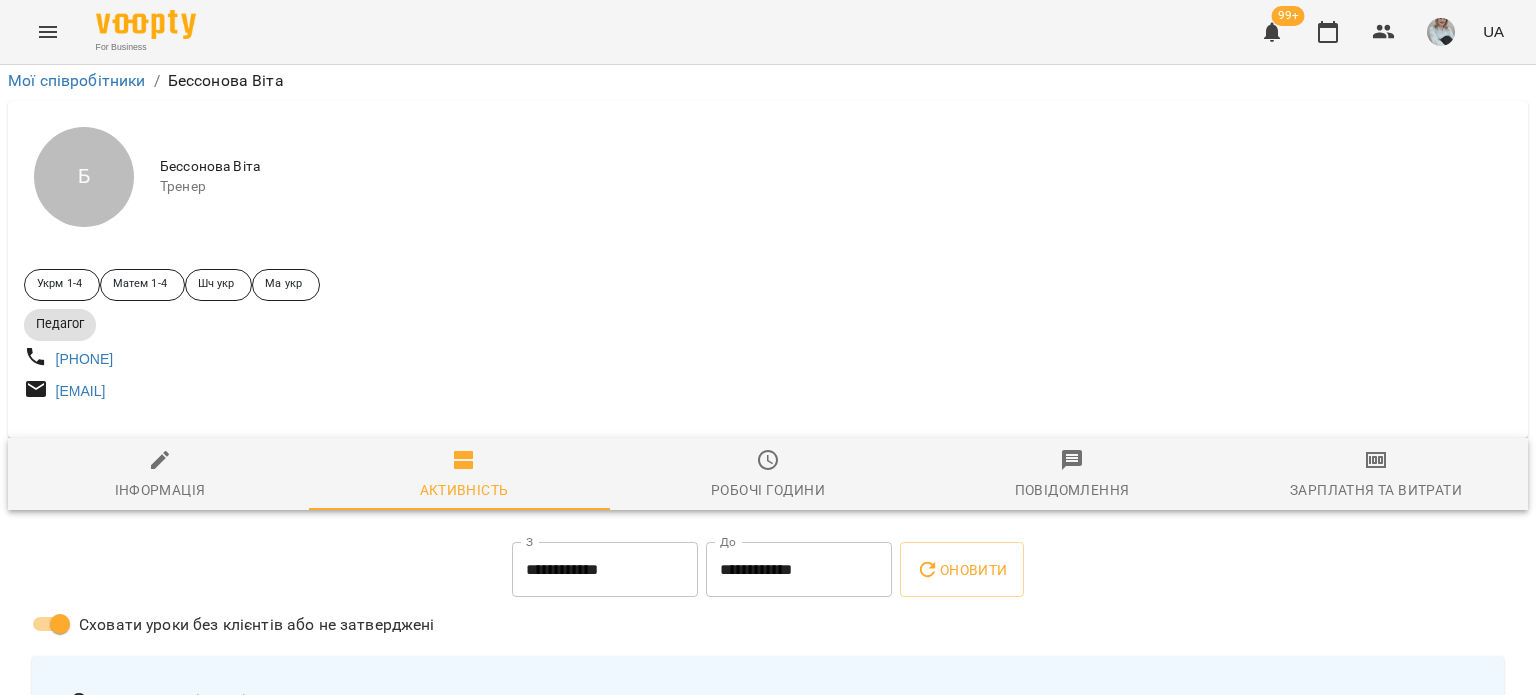 scroll, scrollTop: 900, scrollLeft: 0, axis: vertical 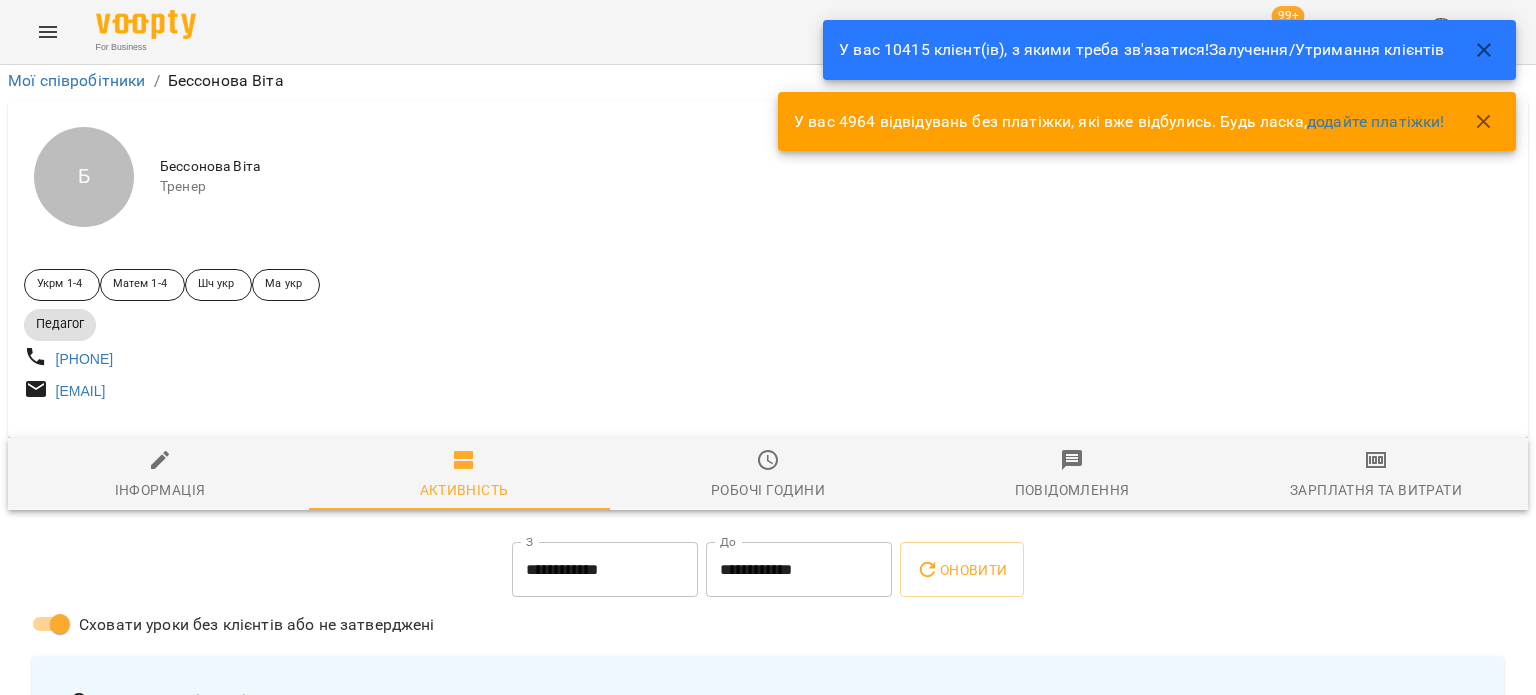 click 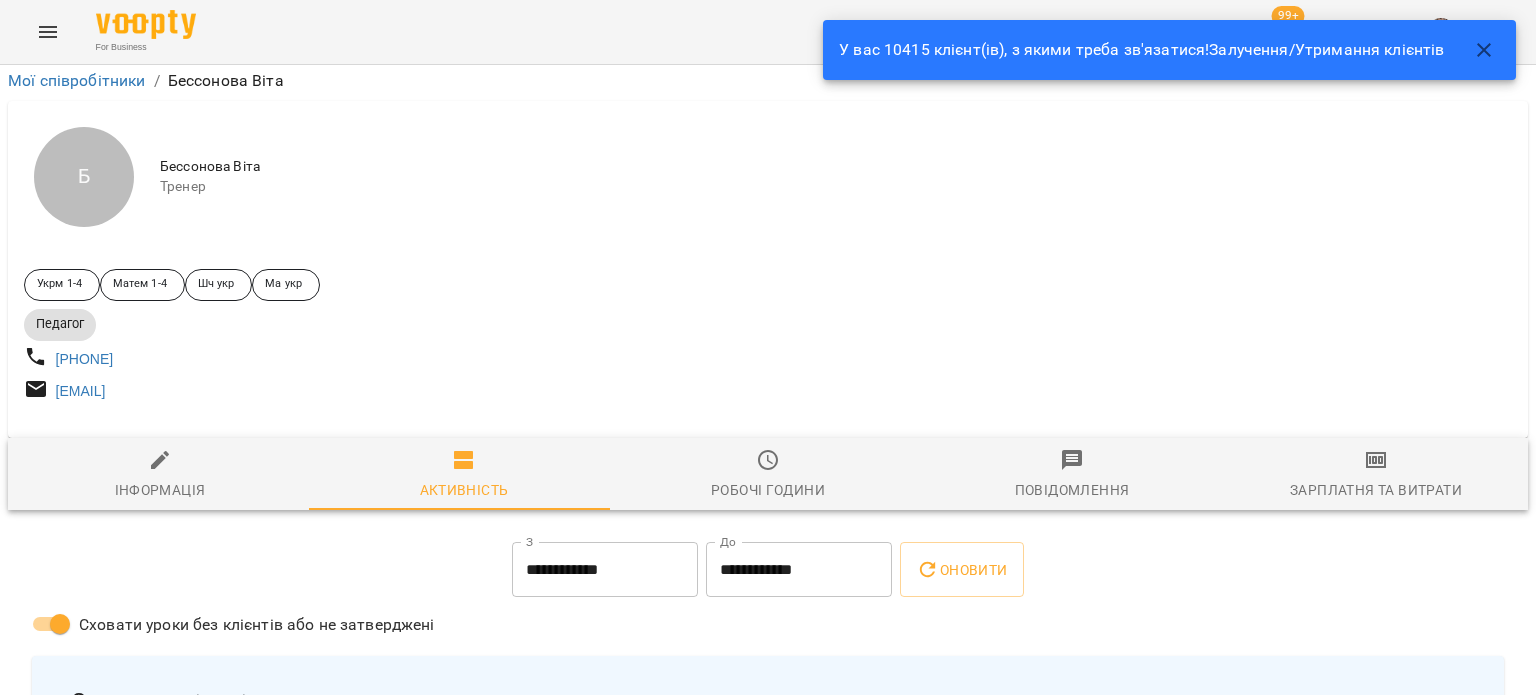 click 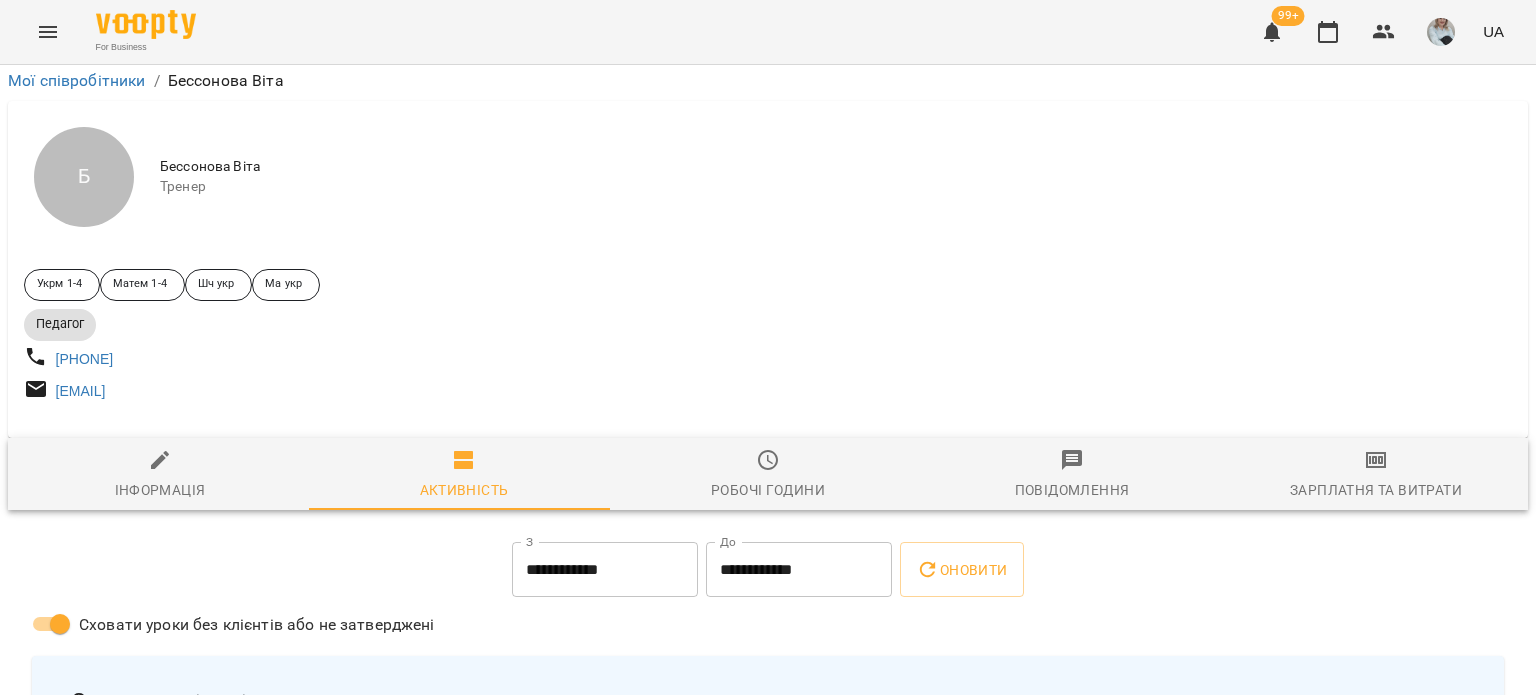 scroll, scrollTop: 900, scrollLeft: 0, axis: vertical 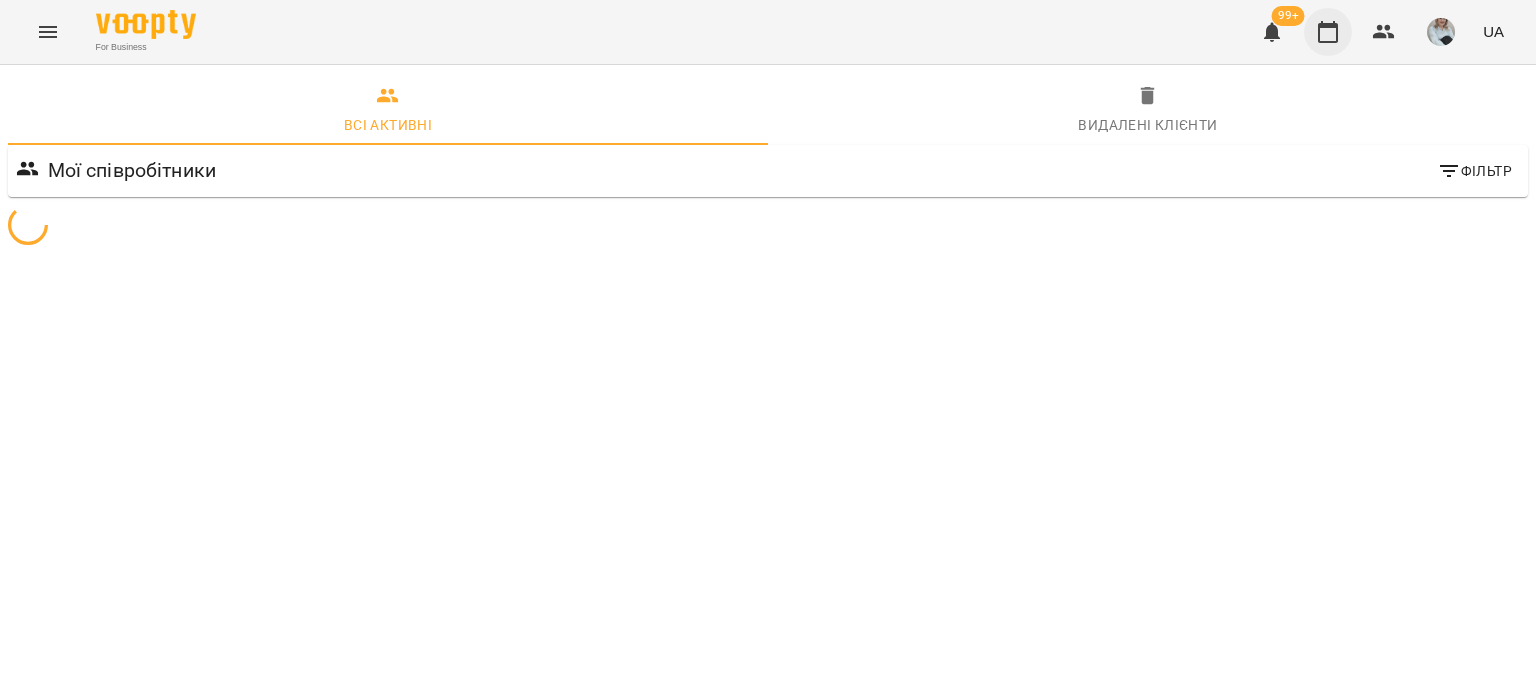 click at bounding box center [1328, 32] 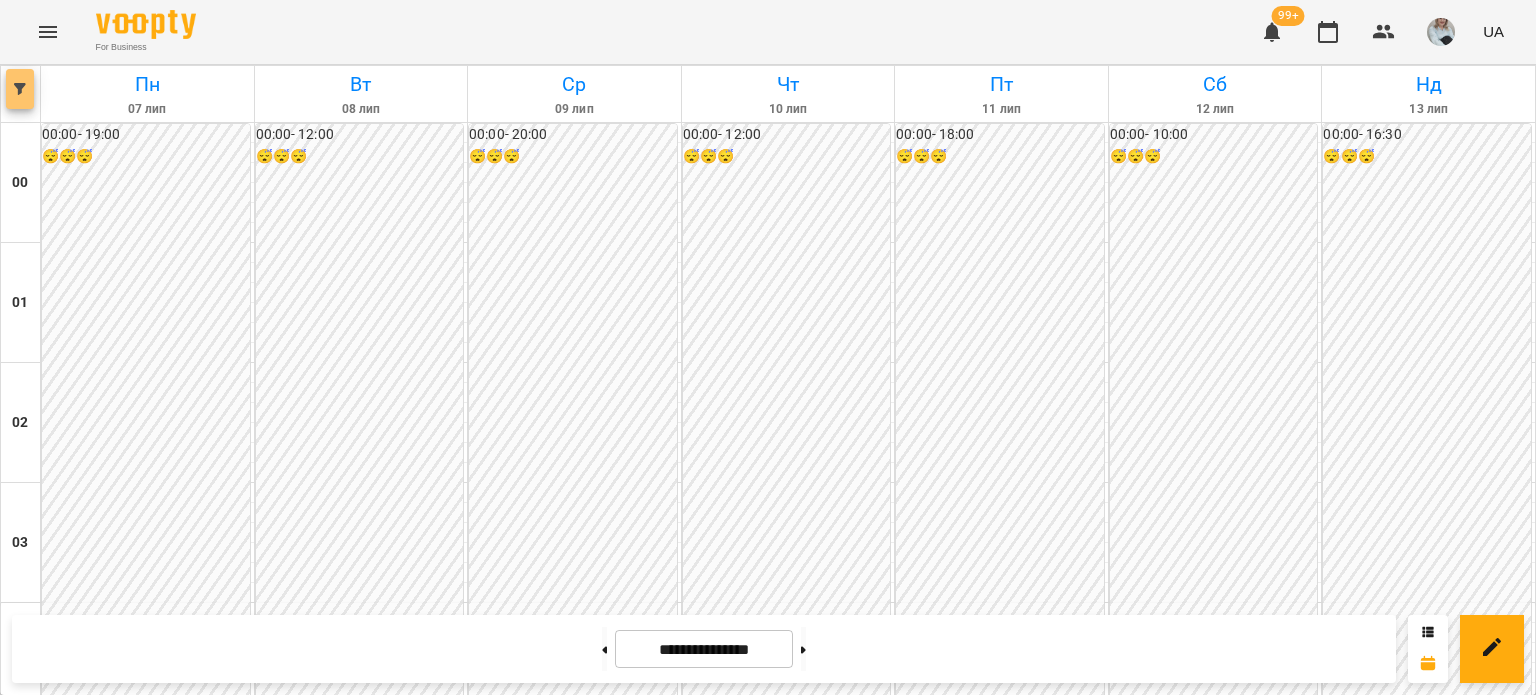 click at bounding box center (20, 89) 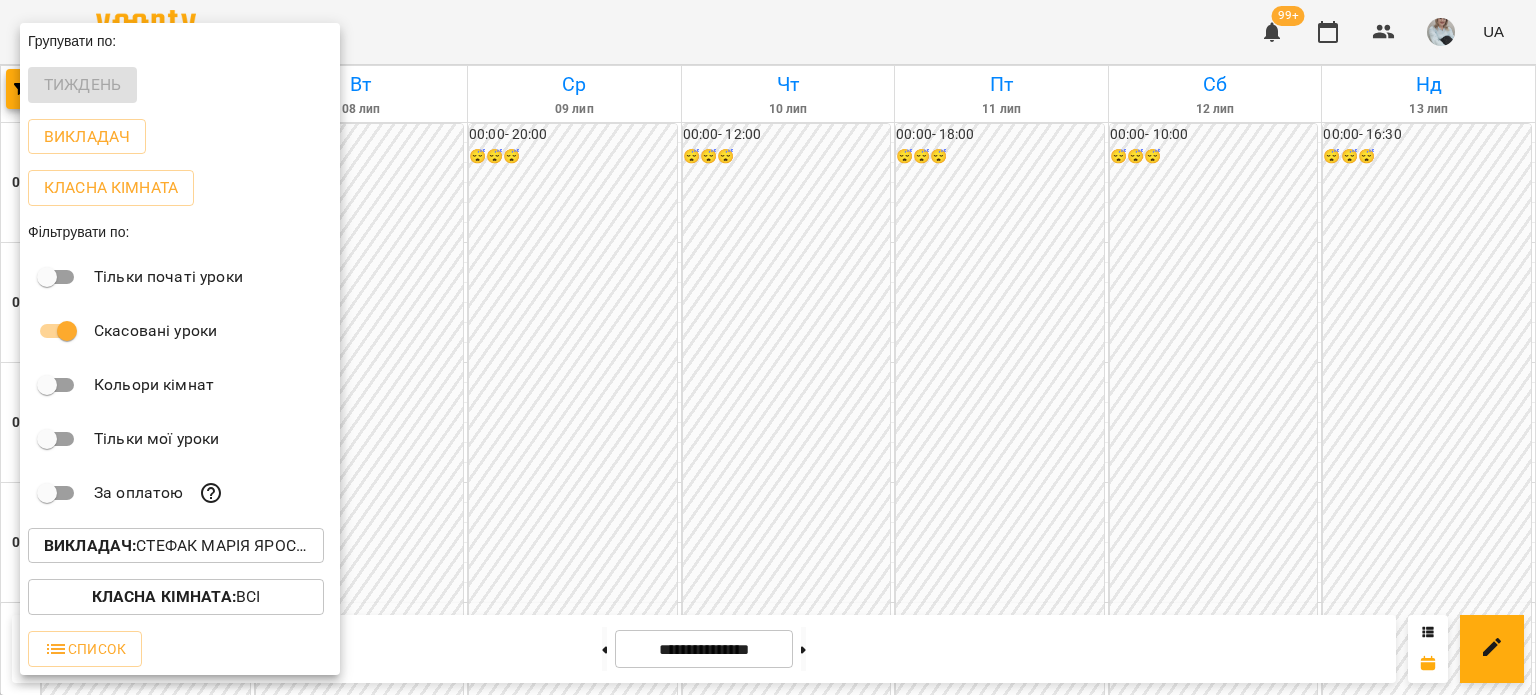 click 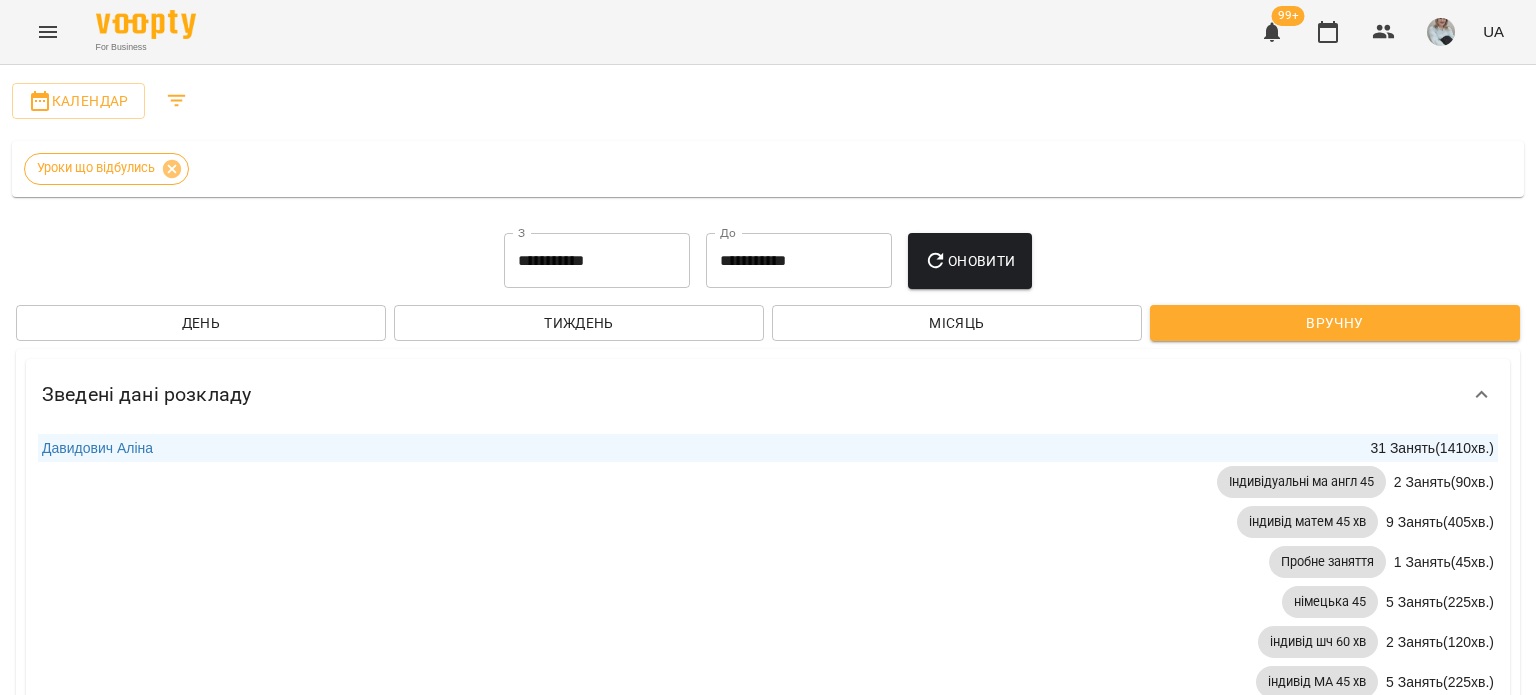 scroll, scrollTop: 0, scrollLeft: 0, axis: both 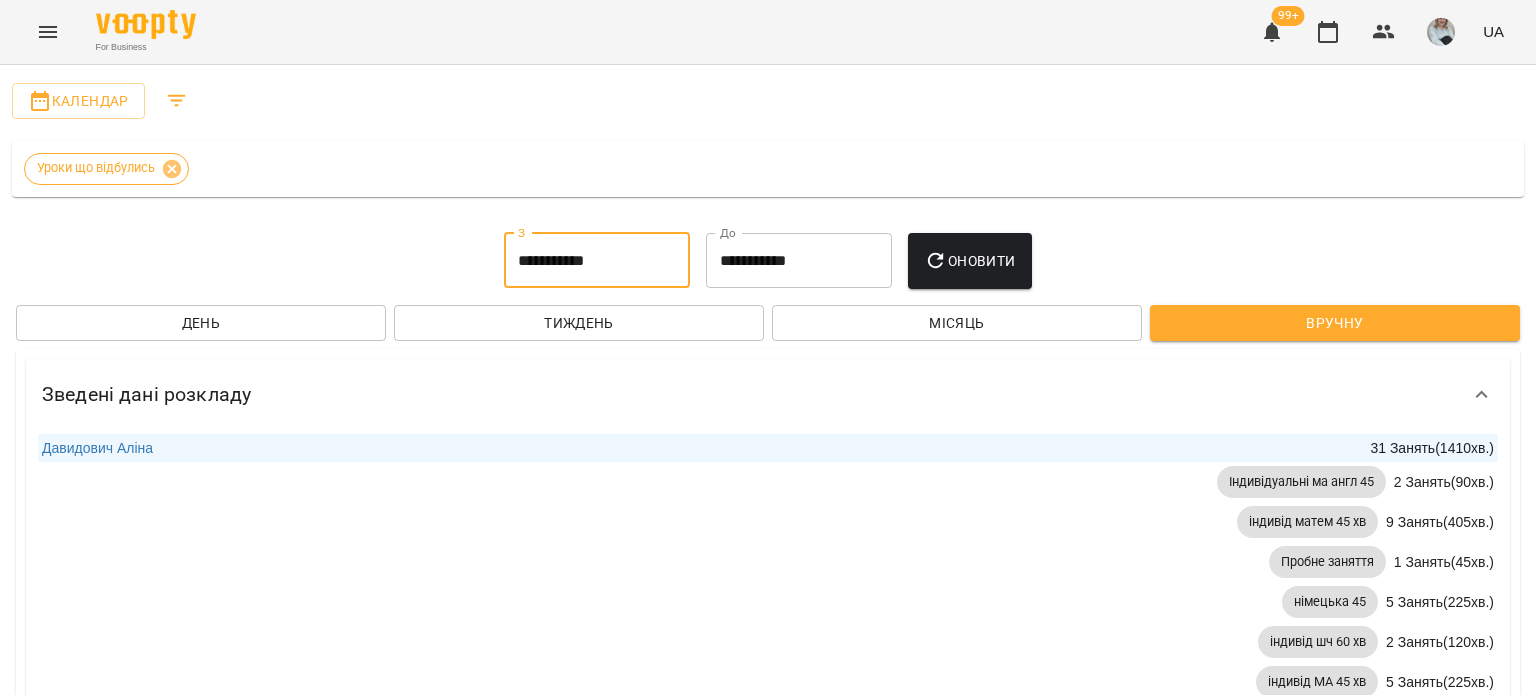 click on "**********" at bounding box center (597, 261) 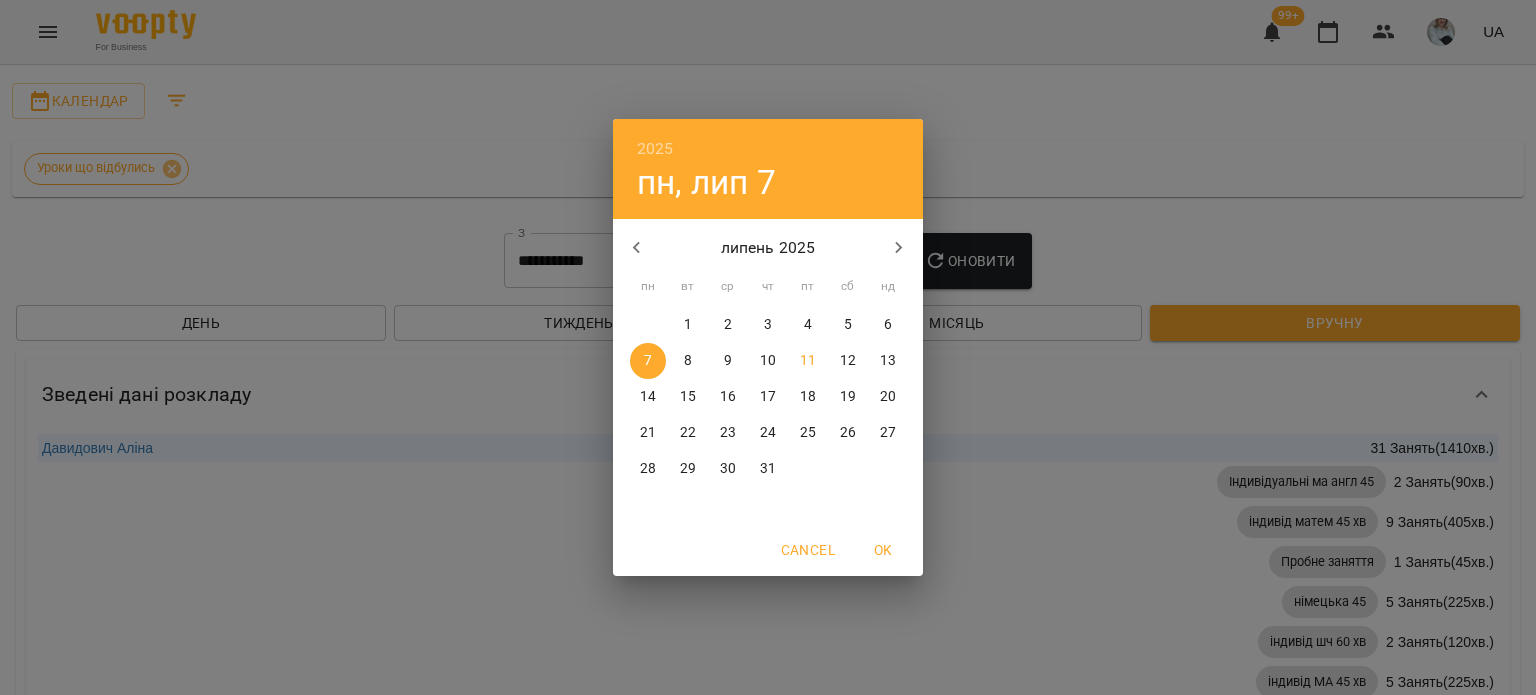 click at bounding box center (637, 248) 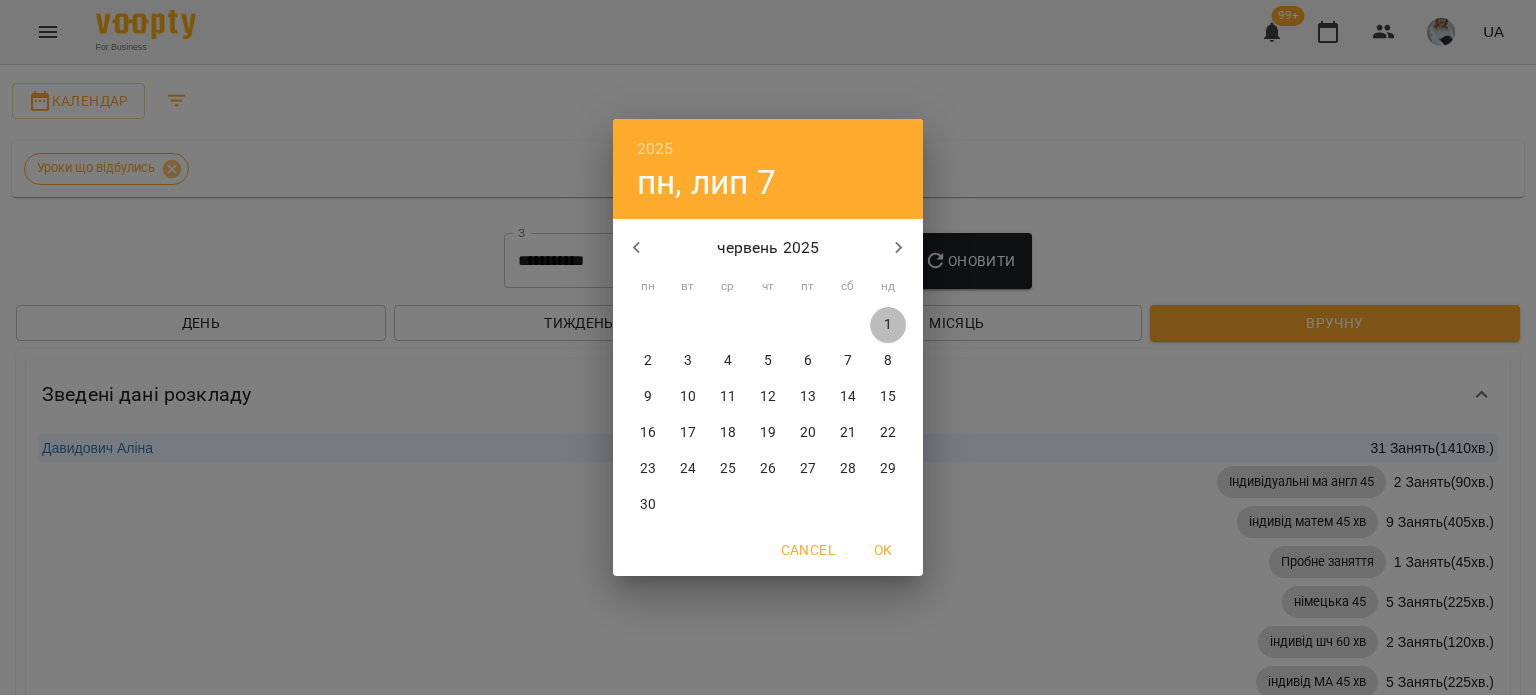 click on "1" at bounding box center [888, 325] 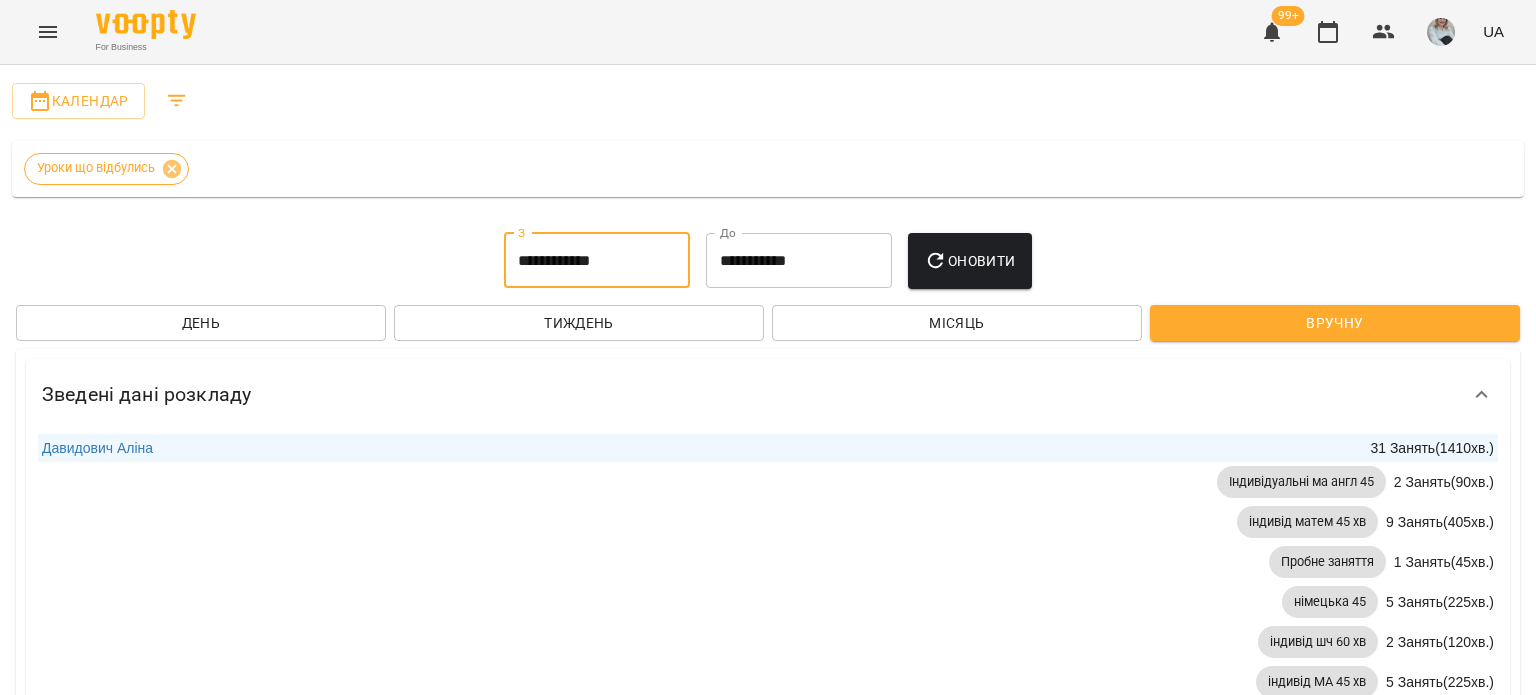 click on "**********" at bounding box center [799, 261] 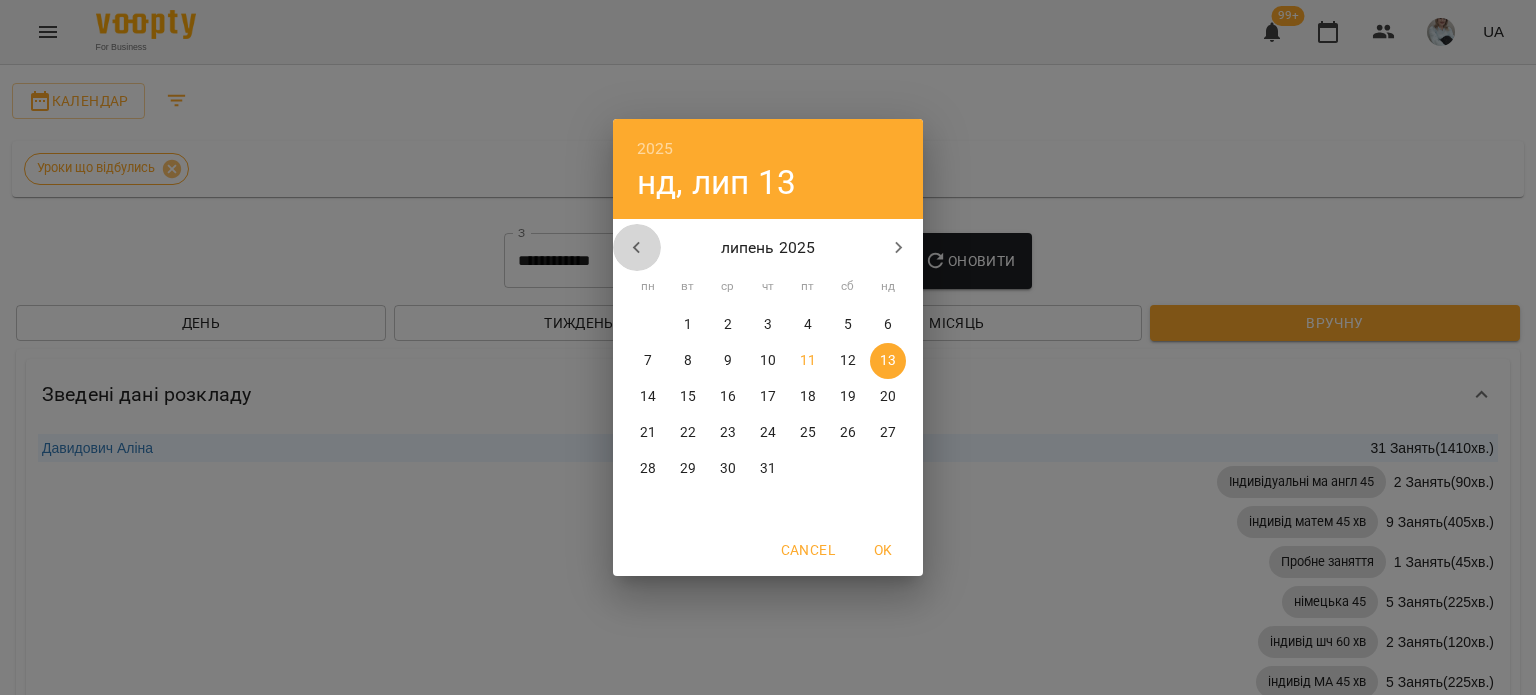click 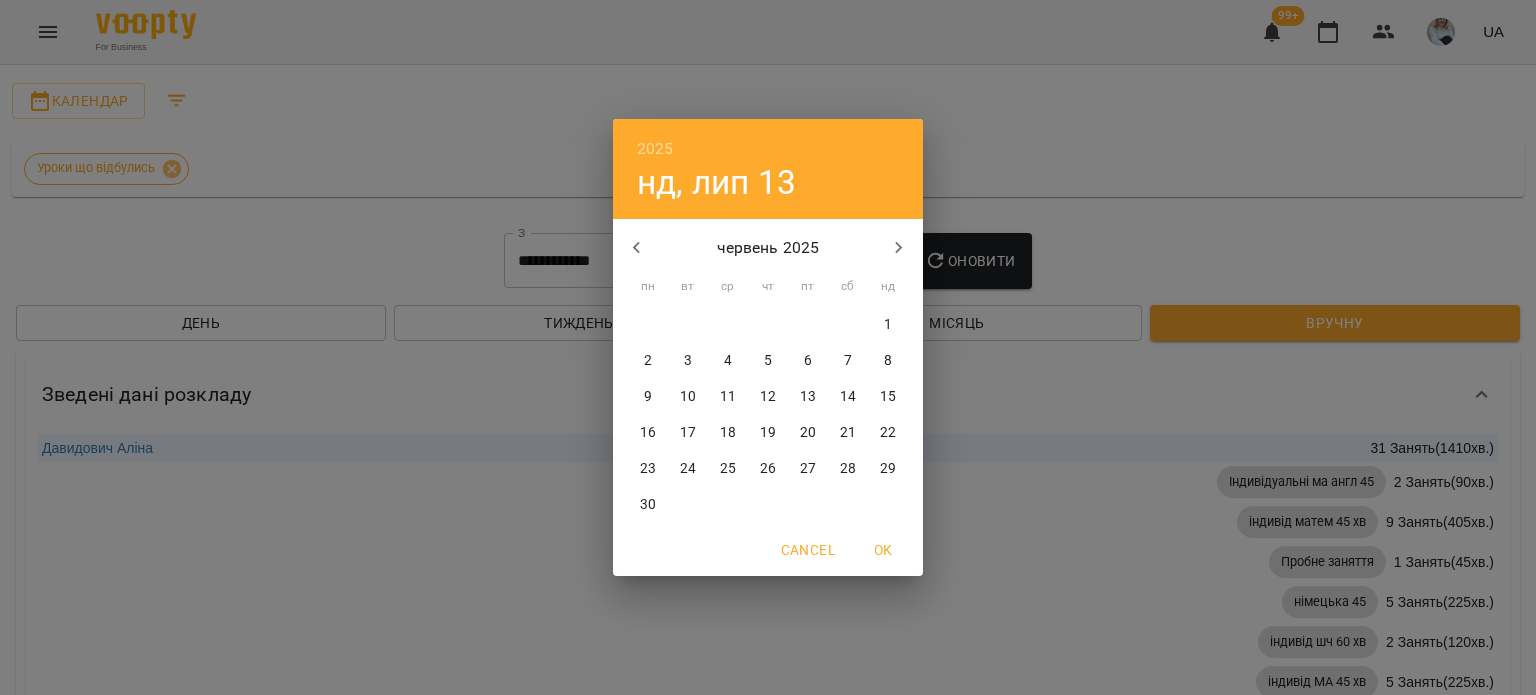 click on "30" at bounding box center [648, 505] 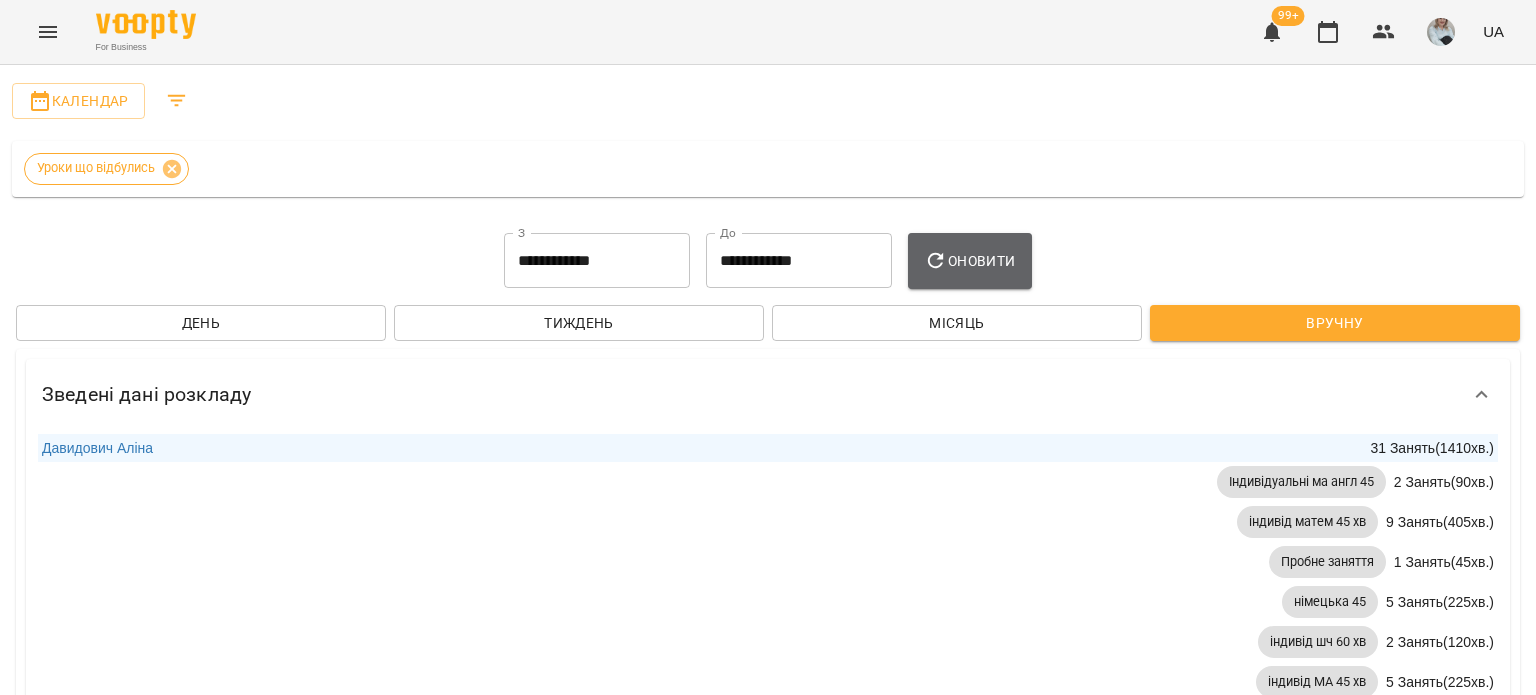 click on "Оновити" at bounding box center [969, 261] 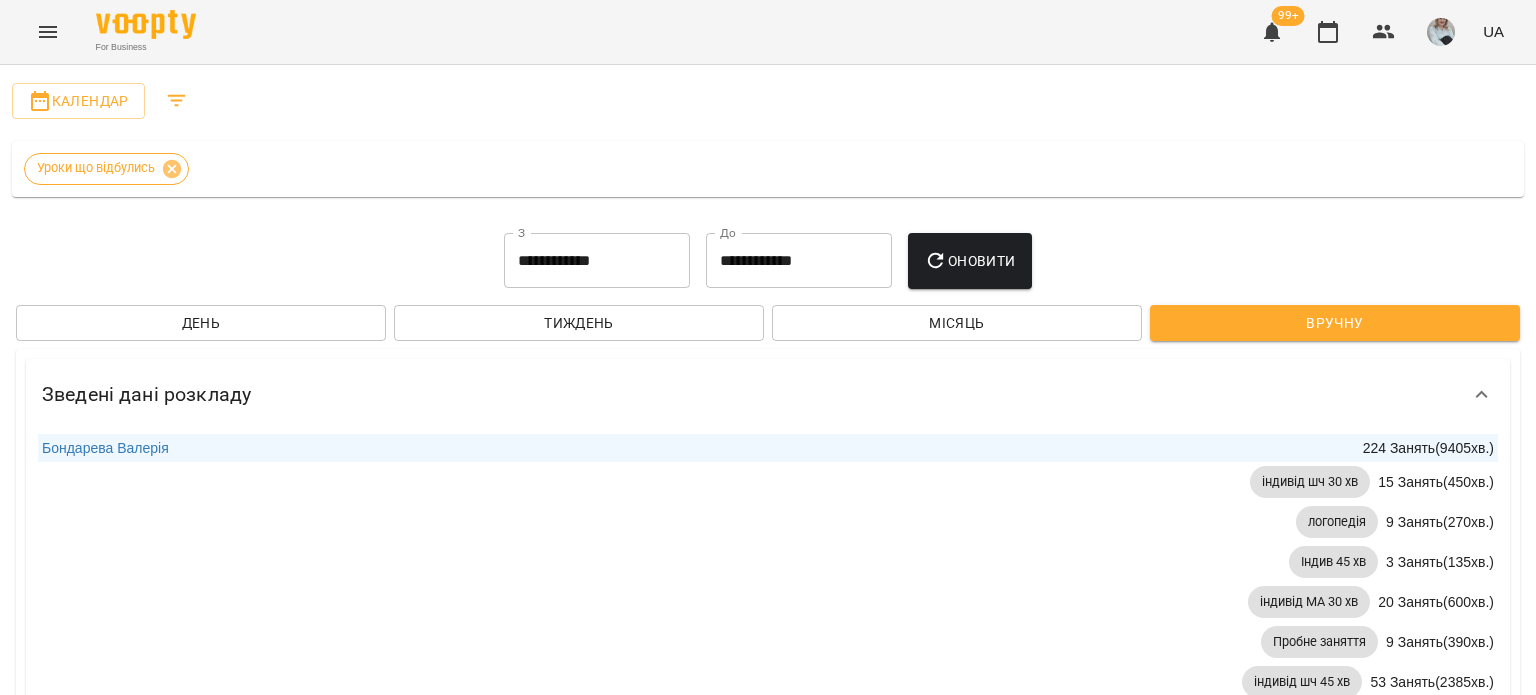 click on "Оновити" at bounding box center [969, 261] 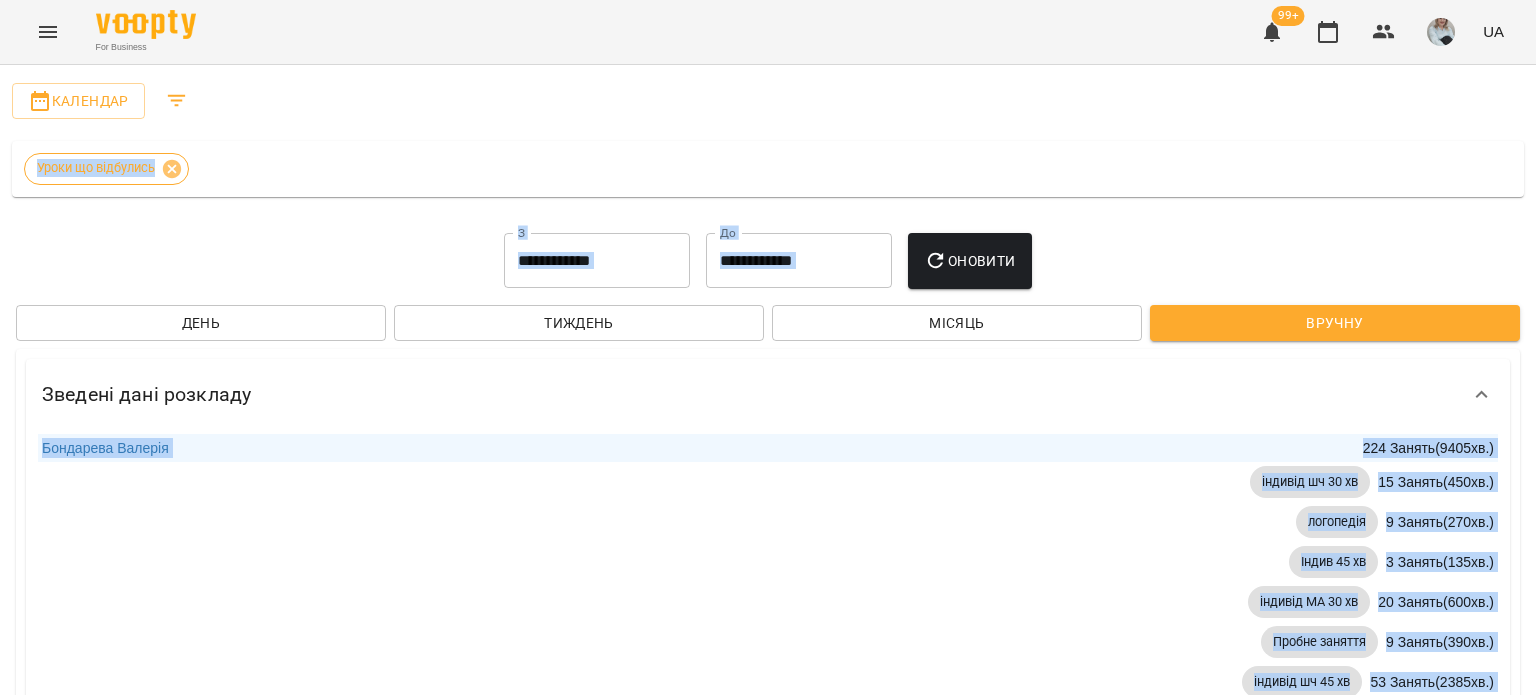 click on "Бронь 2   Занять ( 90 хв. )" at bounding box center (768, 870) 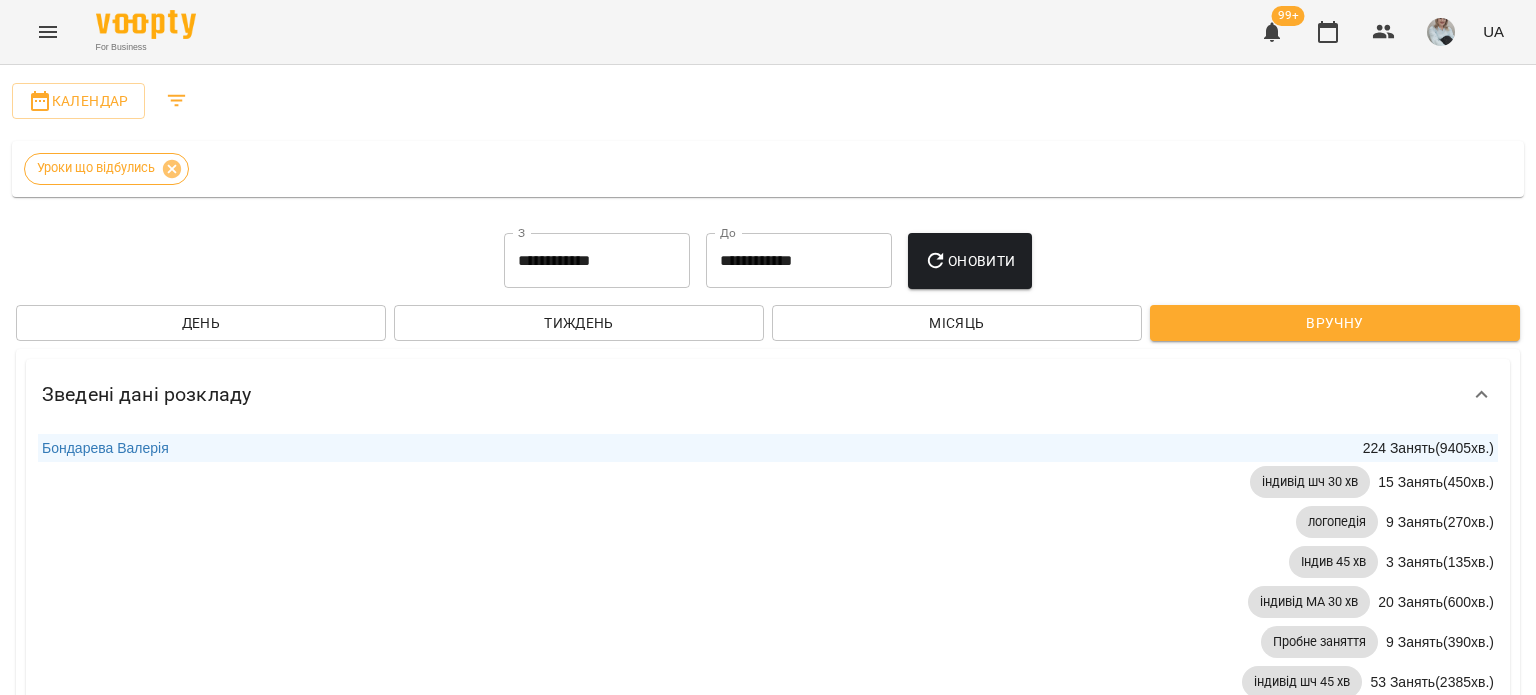 scroll, scrollTop: 200, scrollLeft: 0, axis: vertical 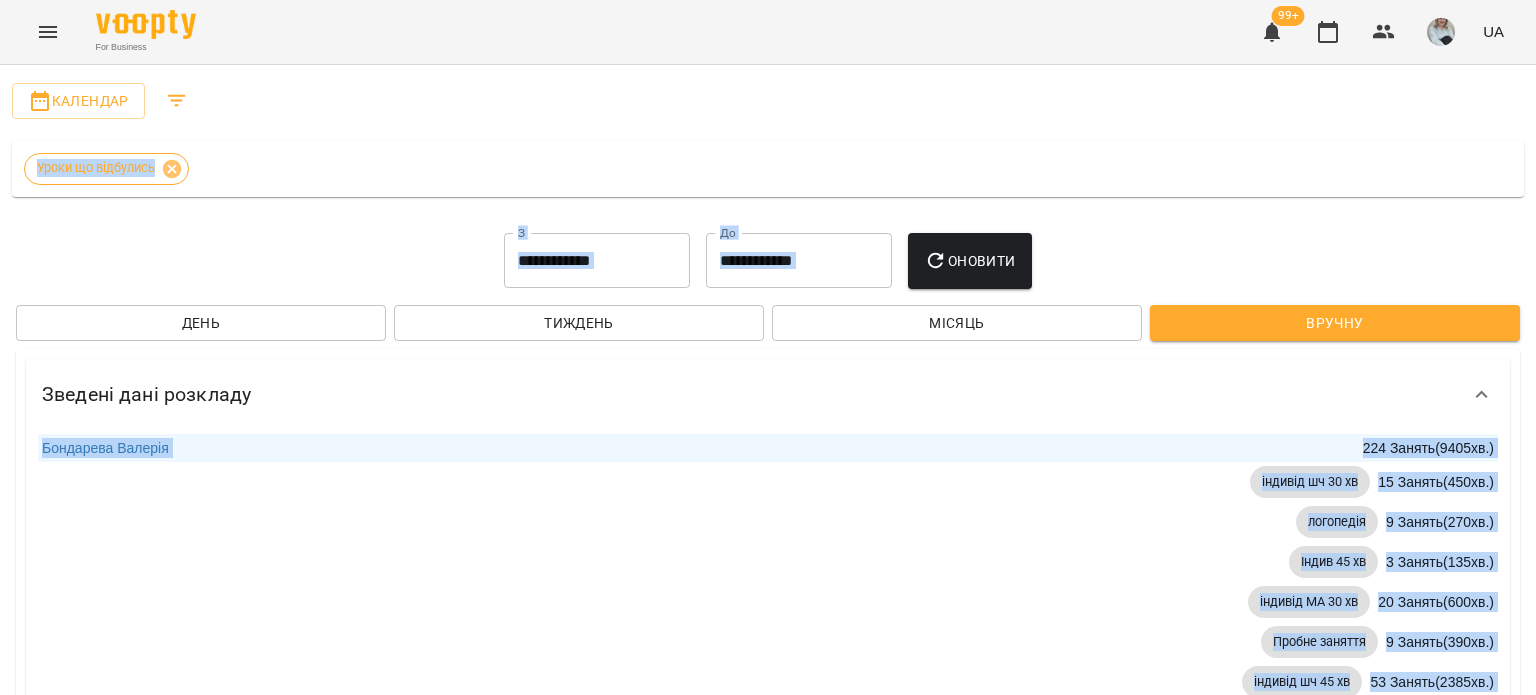 drag, startPoint x: 1530, startPoint y: 99, endPoint x: 1481, endPoint y: 577, distance: 480.50494 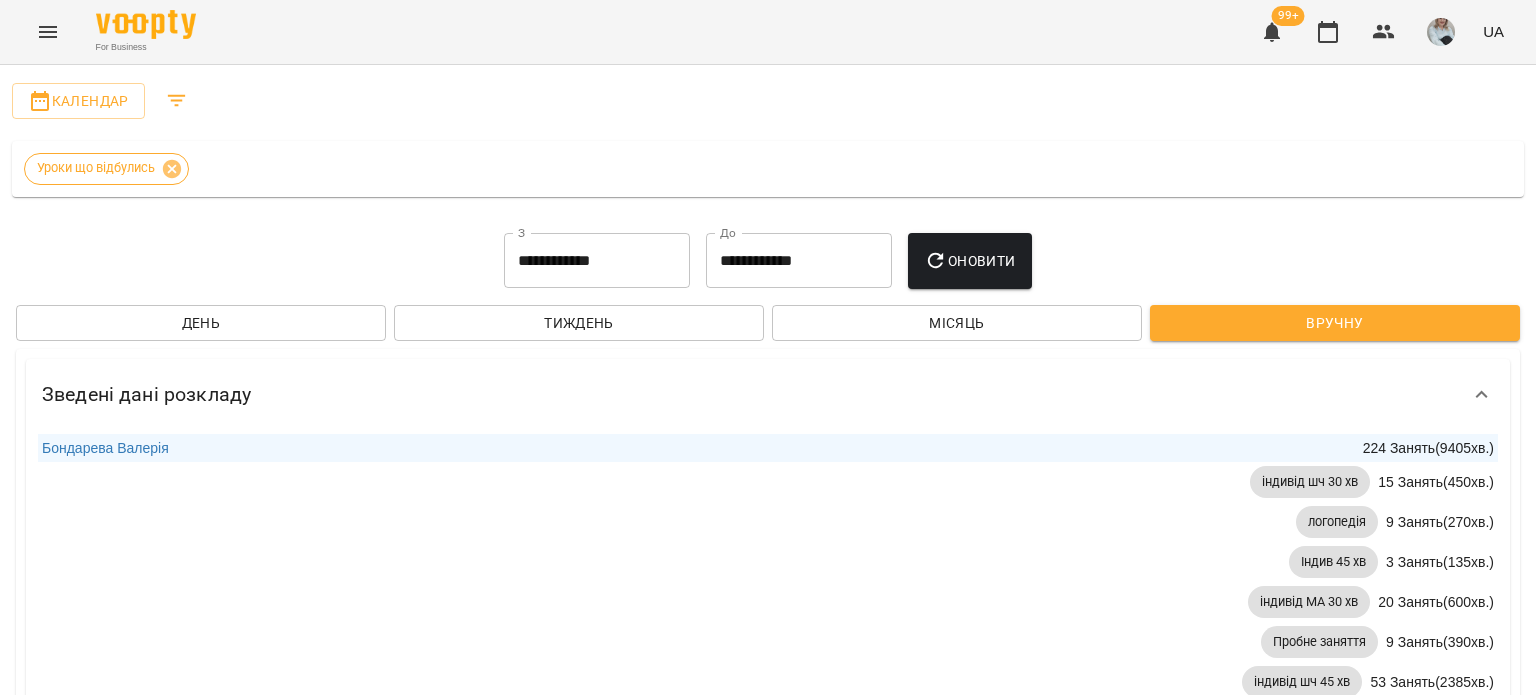 click on "**********" at bounding box center [768, 8886] 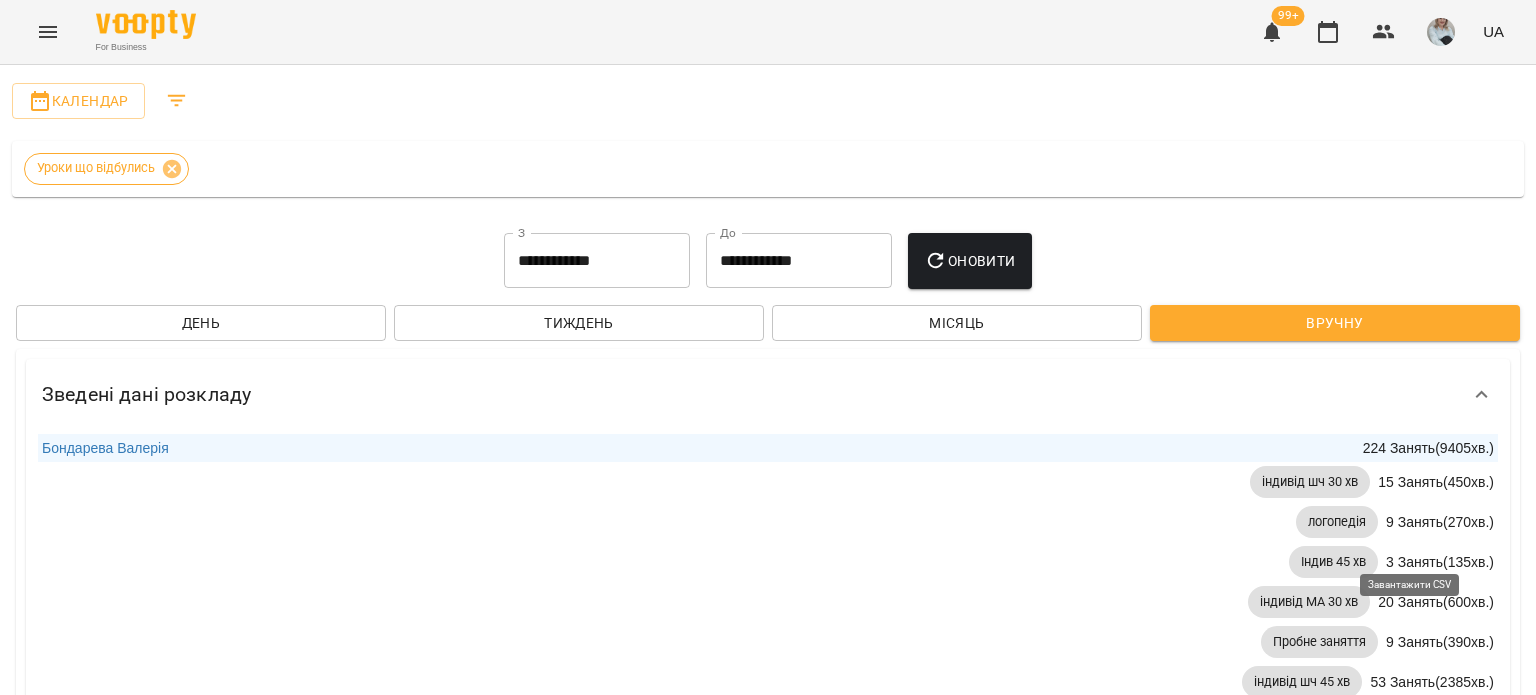 click 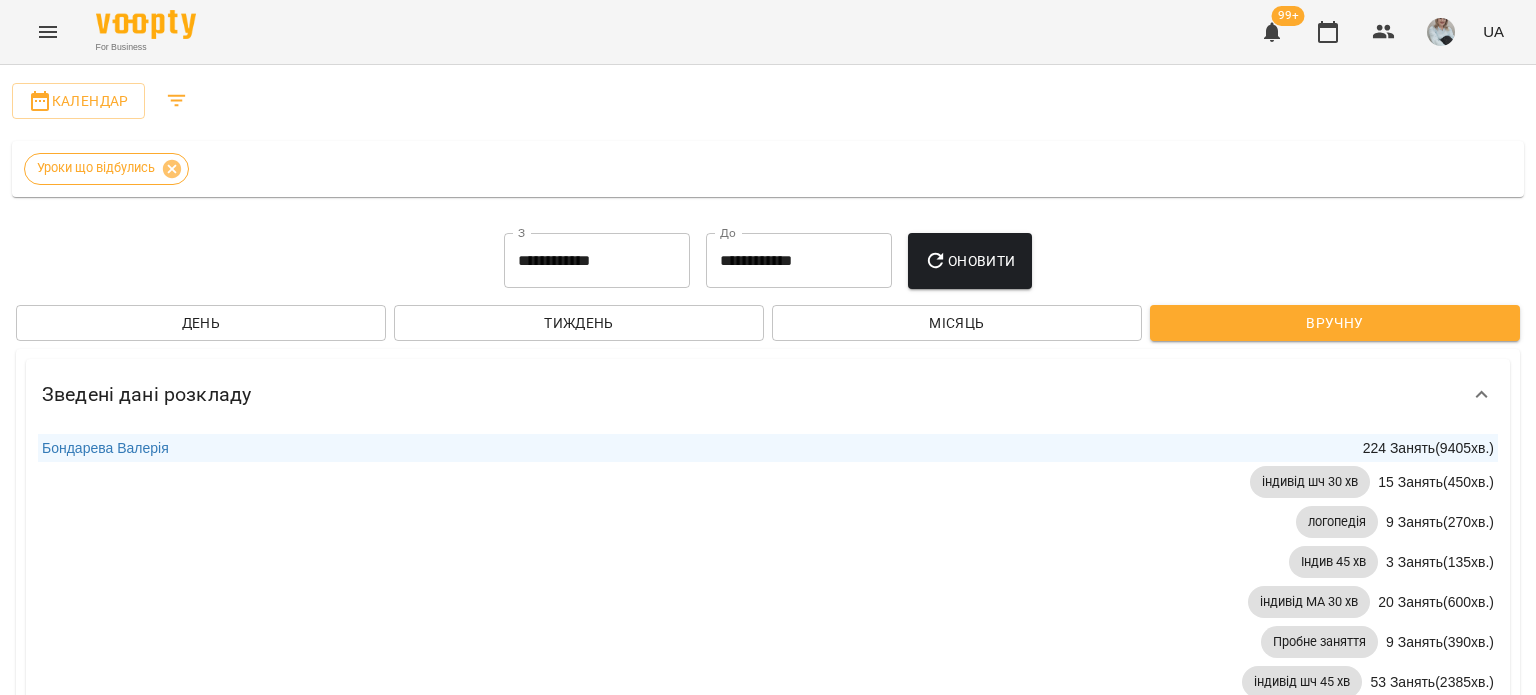 scroll, scrollTop: 0, scrollLeft: 0, axis: both 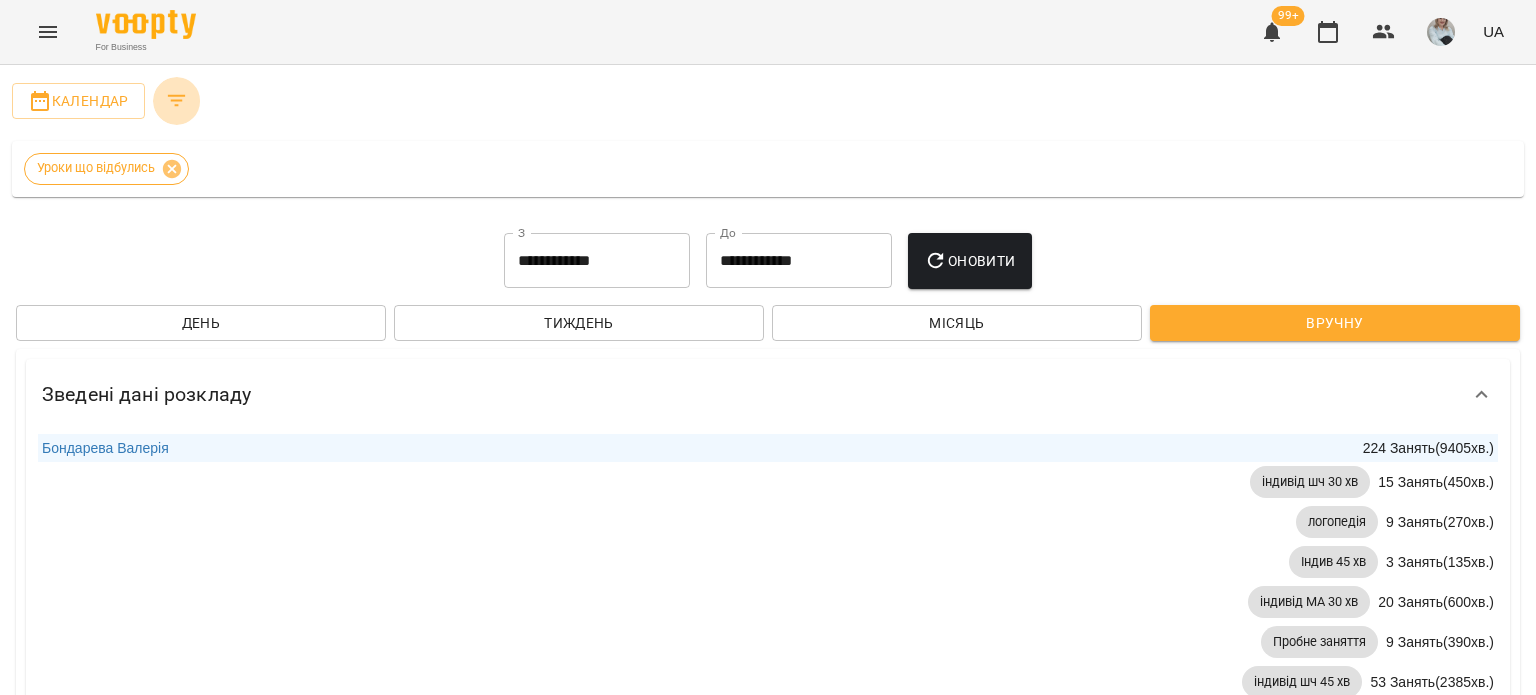click 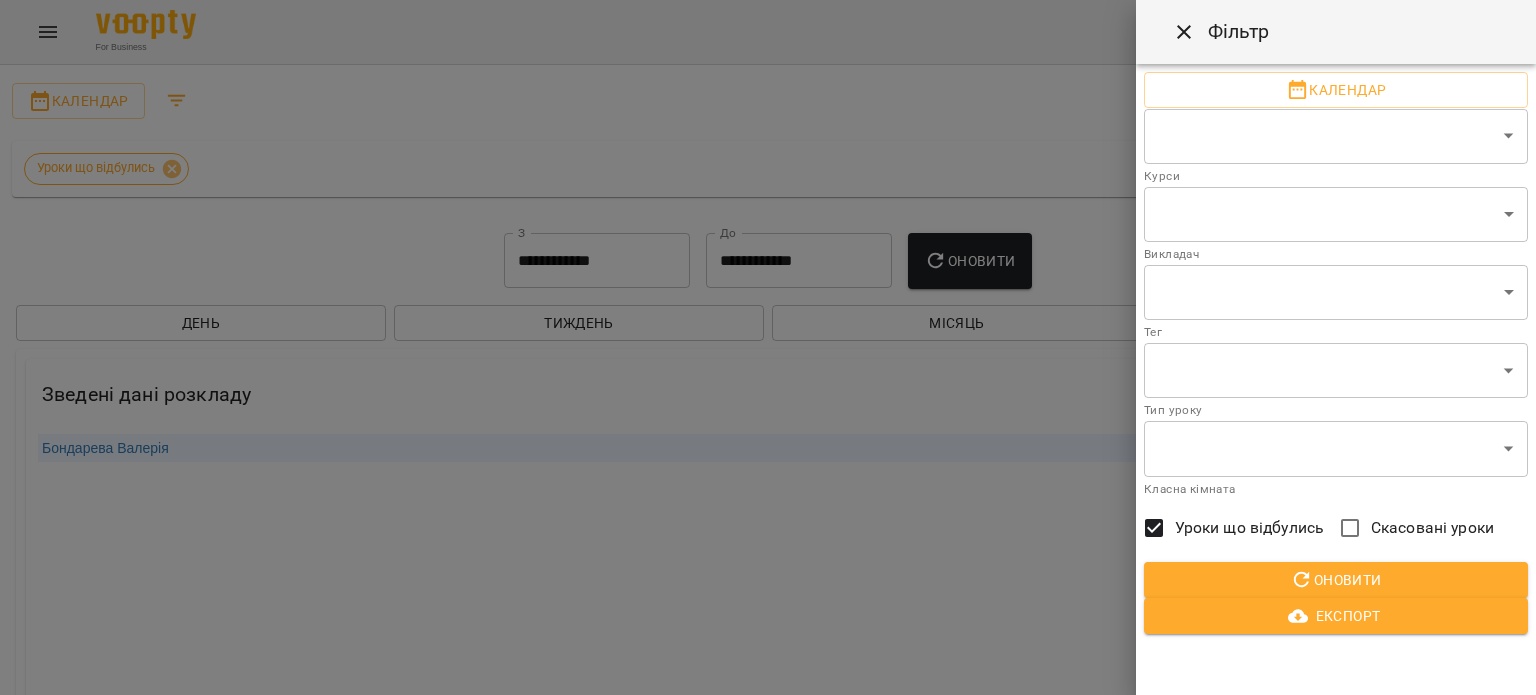 click on "**********" at bounding box center [768, 8853] 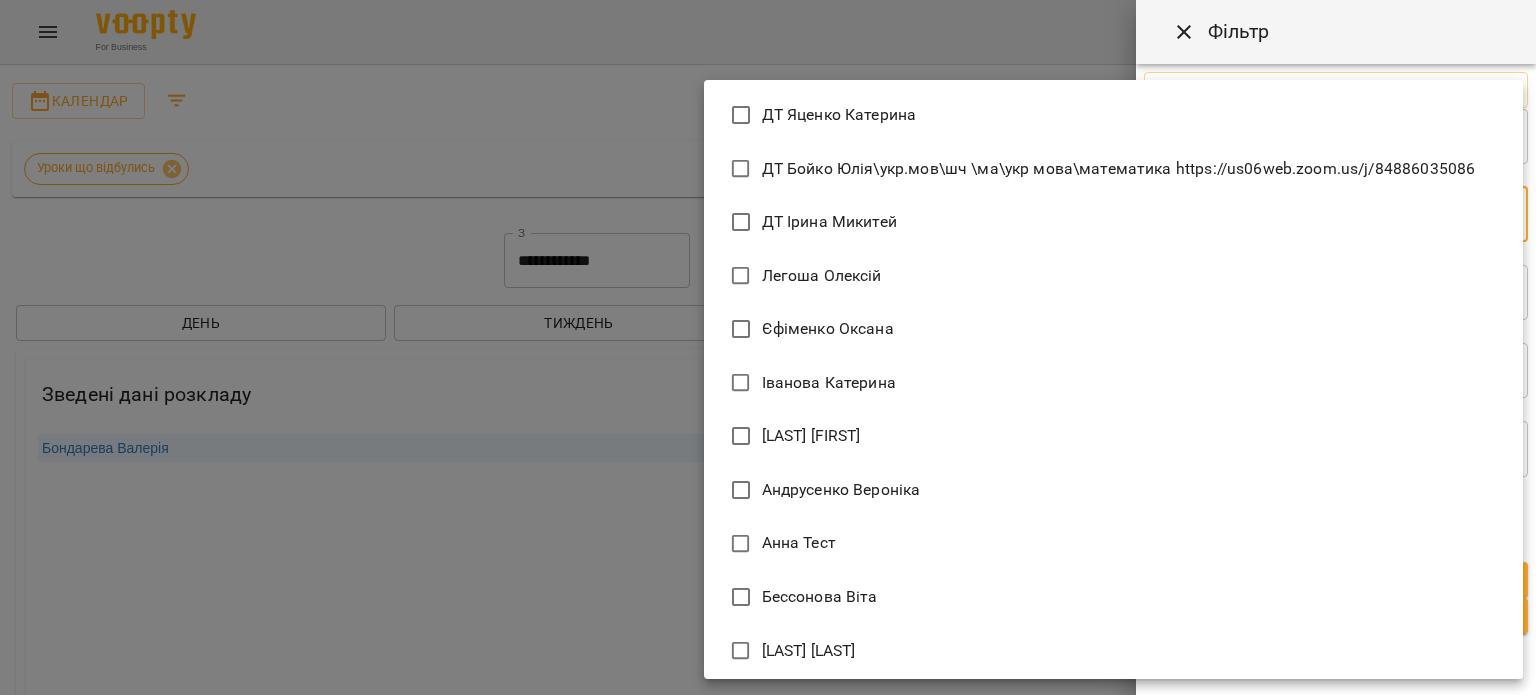 click at bounding box center (768, 347) 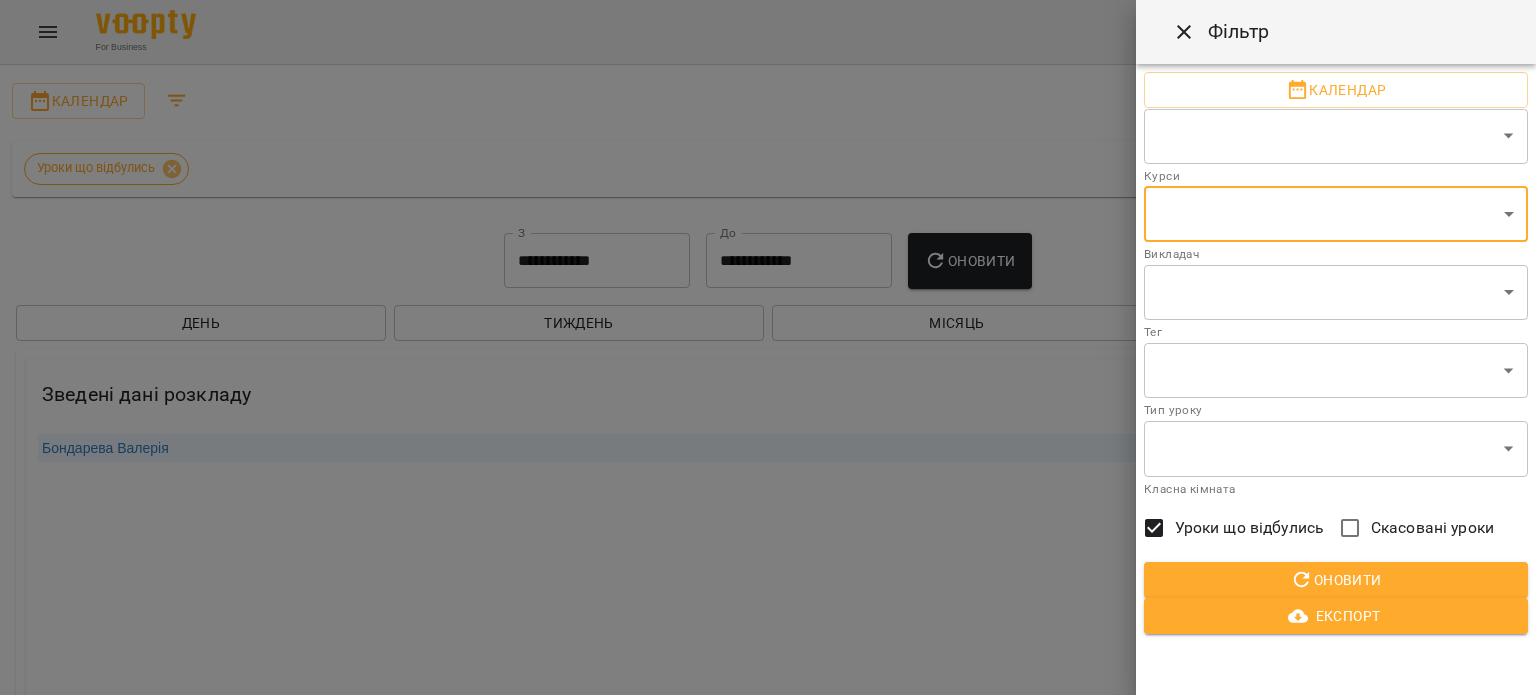 click on "**********" at bounding box center [768, 8853] 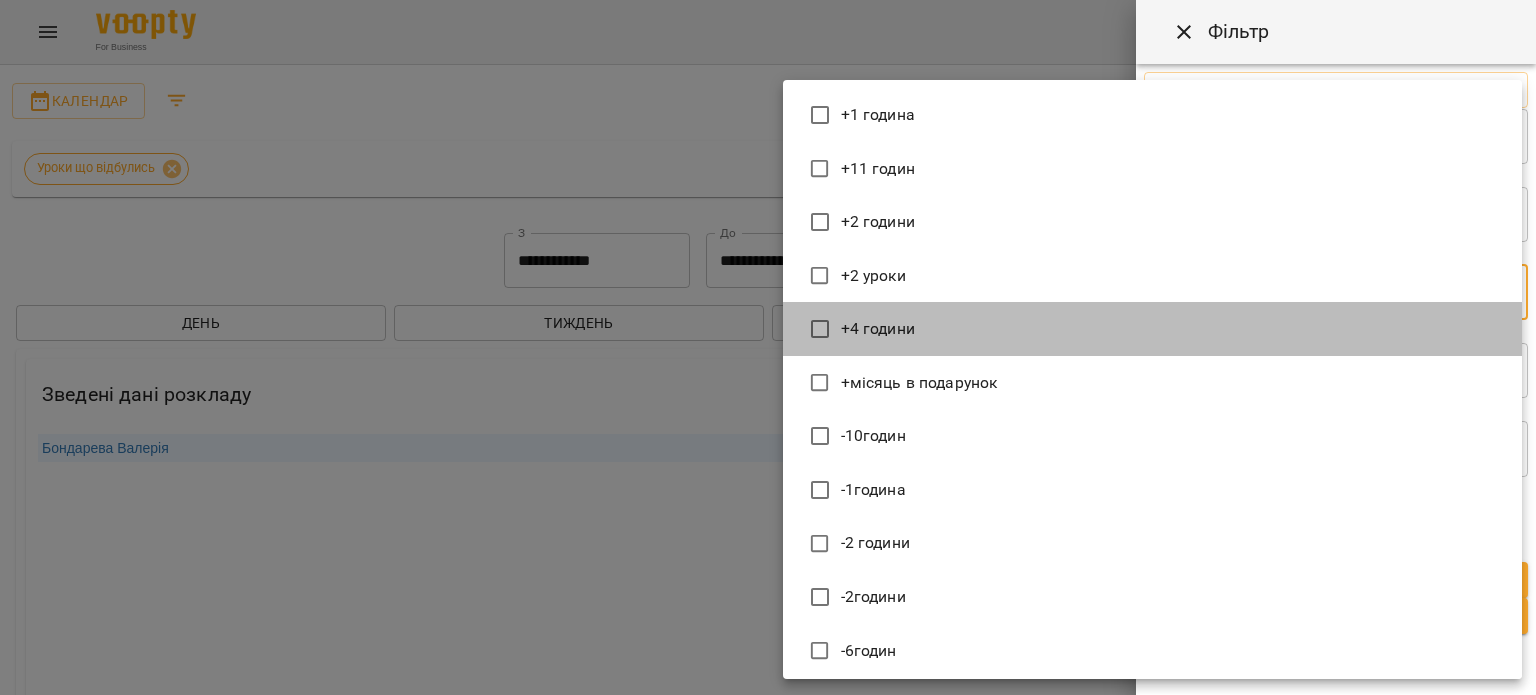 click on "+1 година +11 годин +2 години +2 уроки +4 години +місяць в подарунок -10годин -1година -2 години -2години -6годин -7 годин -7годин -8 годин -8годин -9 годин -9годин 0102 0103 0104 0105 0107 0112 0201 0203 0204 0205 0207 0212 0301 0302 0303 0304 0305 0306 0307 0312 0401 0402 0403 0404 0406 0407 0412 0502 0503 0504 0505 0506 0507 0512 0601 0602 0604 0605 0606 0607 0612 0701 0702 0703 0704 0706 0707 0801 0802 0803 0805 0807 0812 0902 0903 0904 0905 0906 0907 0912 10 год різниці 1001 1002 1003 1004 1005 1006 1007 1012 1102 1103 1104 1107 1112 1202 1203 1204 1205 1206 1207 1212 1302 1303 1304 1305 1306 1307 1312 1401 1402 1403 1404 1405 1406 1412 1502 1503 1504 1512 1601 1603 1606 1612 1701 1702 1704 1705 1706 1801 1802 1803 1804 1805 1806 1812 1901 1902 1903 1904 1905 1906 2 дітей 2 уроки 2001 2003 2005 2006 2012 2102 2103 2105 2106 2112 2201 2202 2203 2204 2205 2206 2212 2302 2303 2305 2306" at bounding box center (1160, 15487) 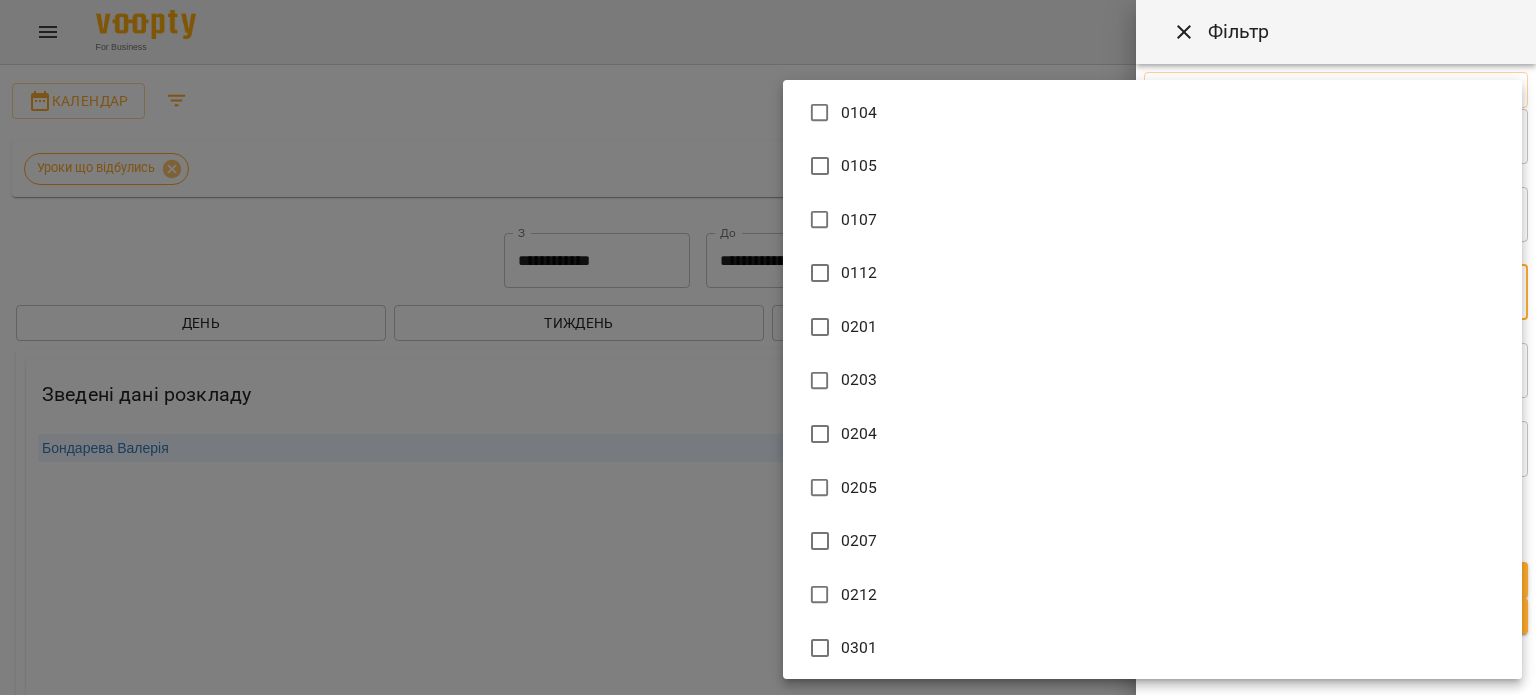 scroll, scrollTop: 1100, scrollLeft: 0, axis: vertical 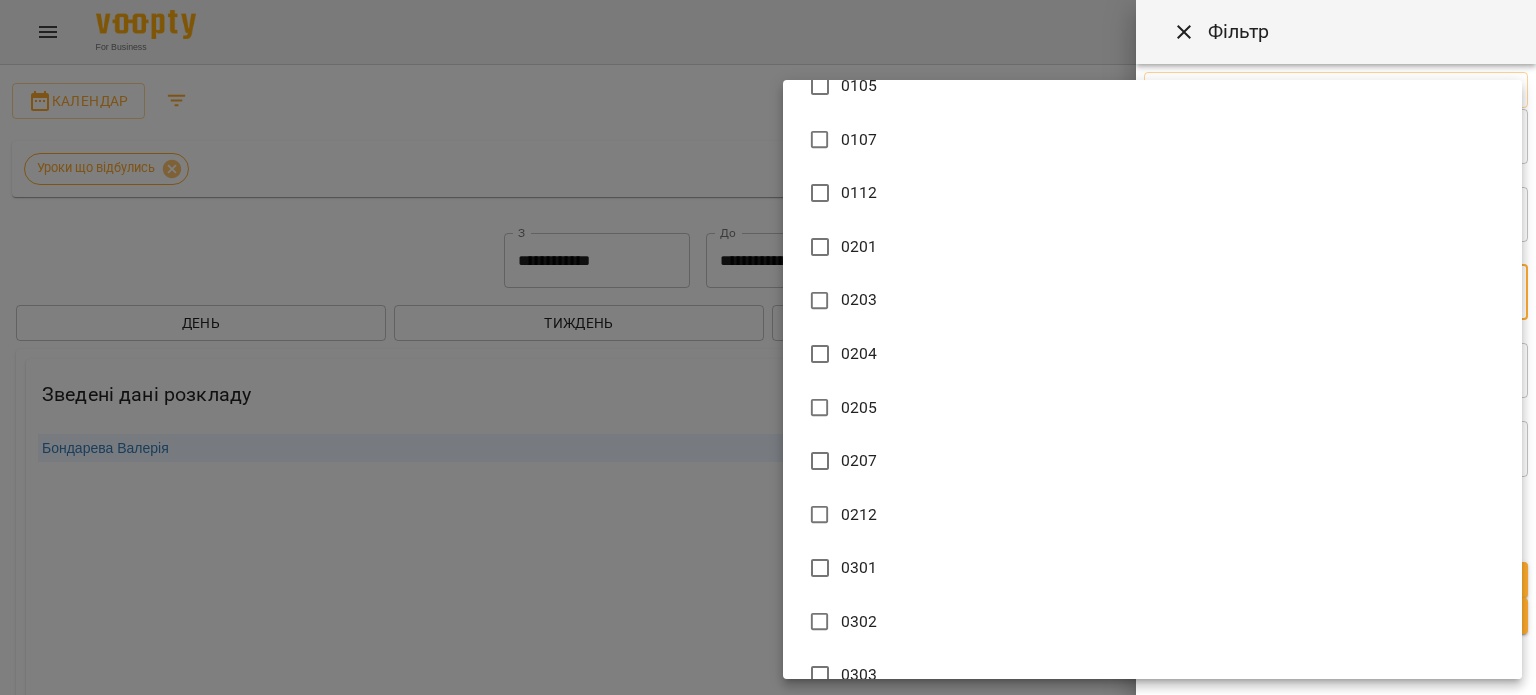 drag, startPoint x: 604, startPoint y: 506, endPoint x: 671, endPoint y: 517, distance: 67.89698 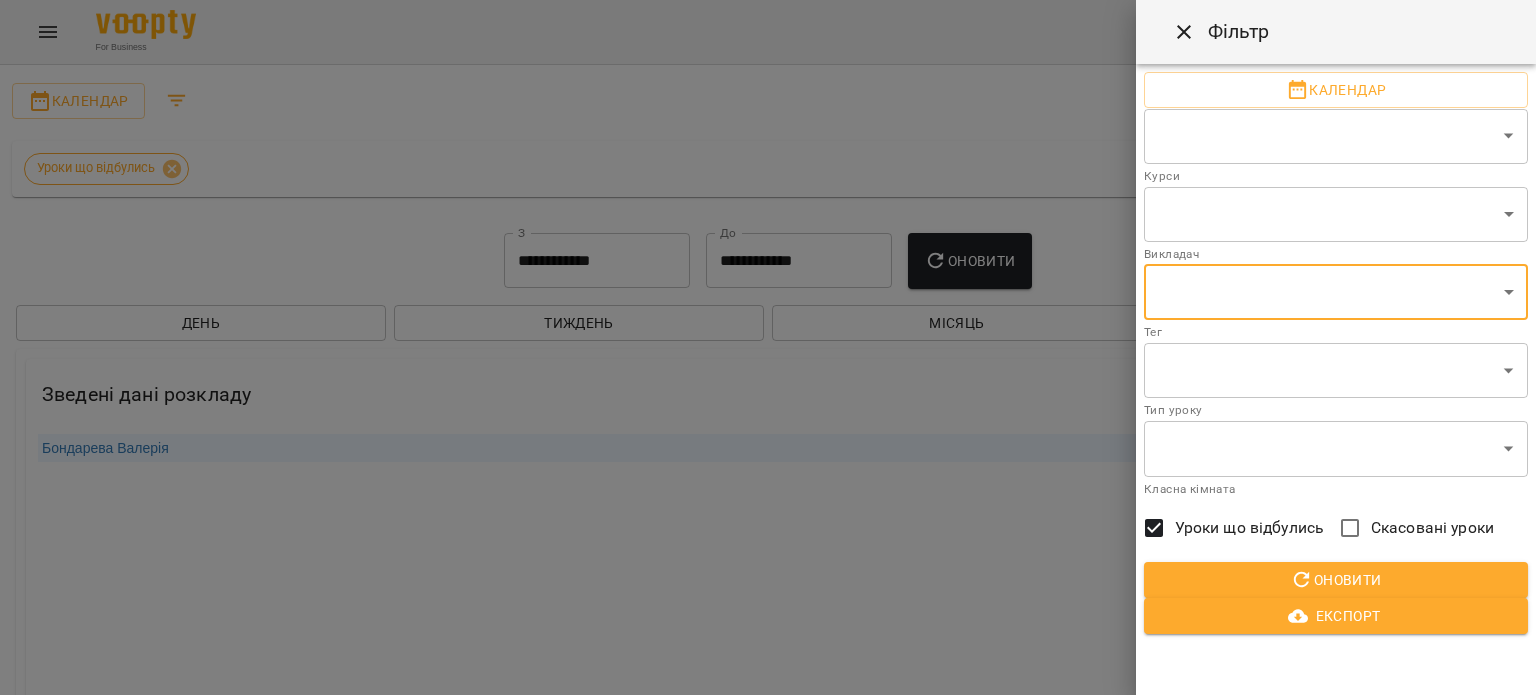 click on "**********" at bounding box center [768, 8853] 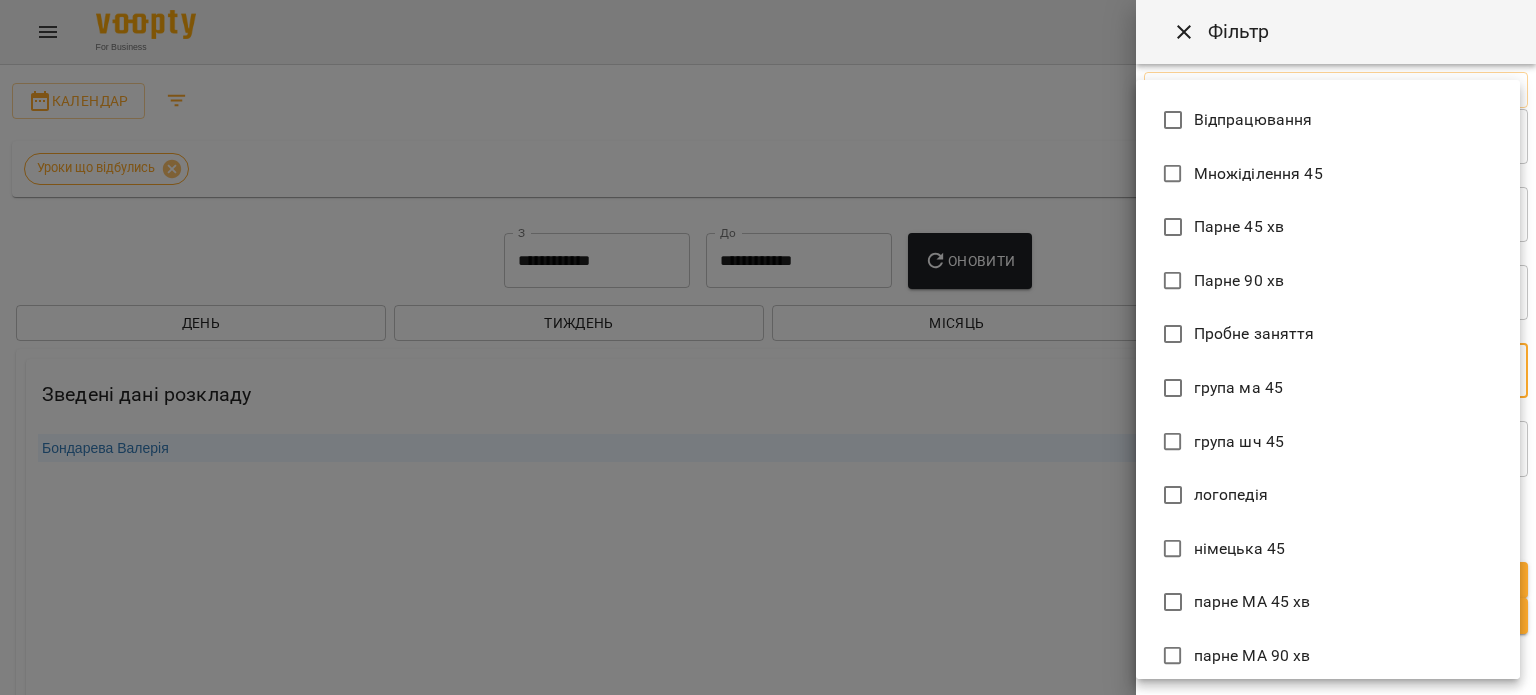 scroll, scrollTop: 600, scrollLeft: 0, axis: vertical 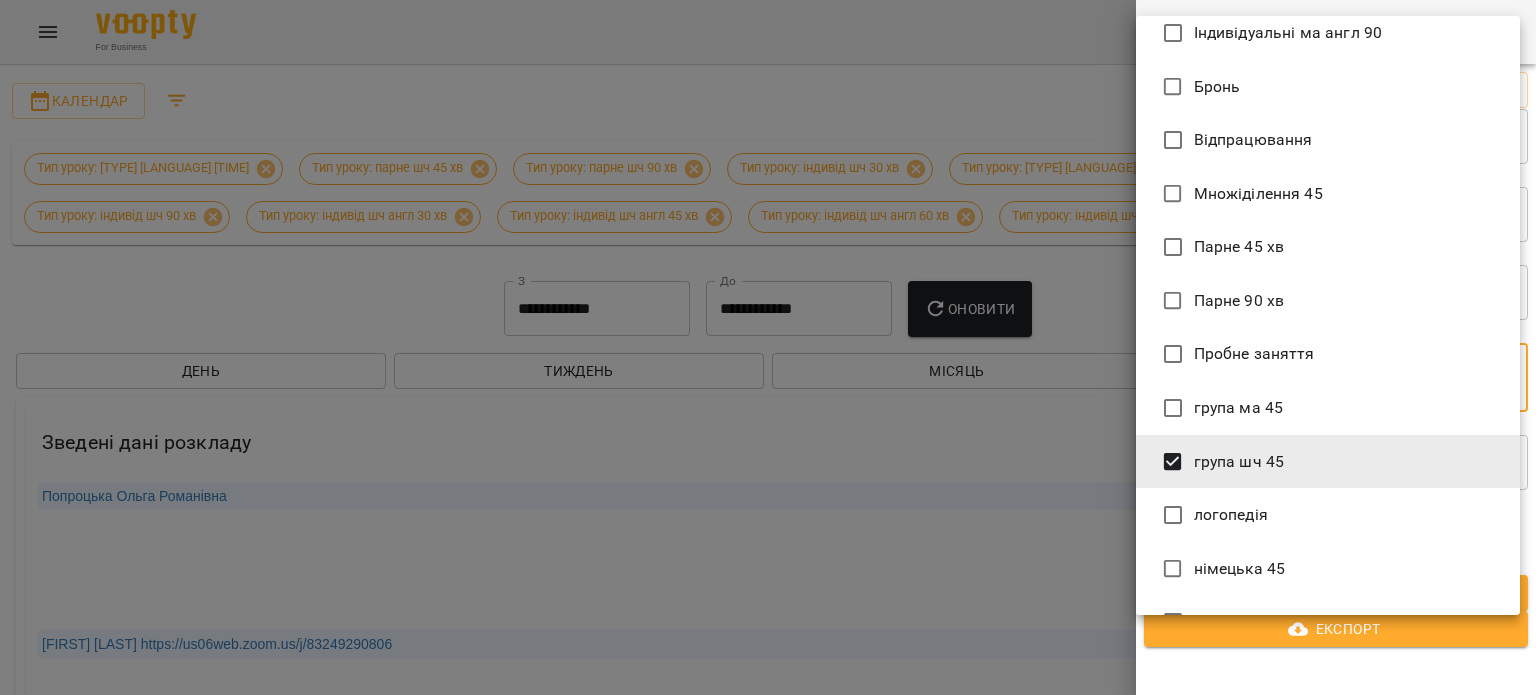 type on "**********" 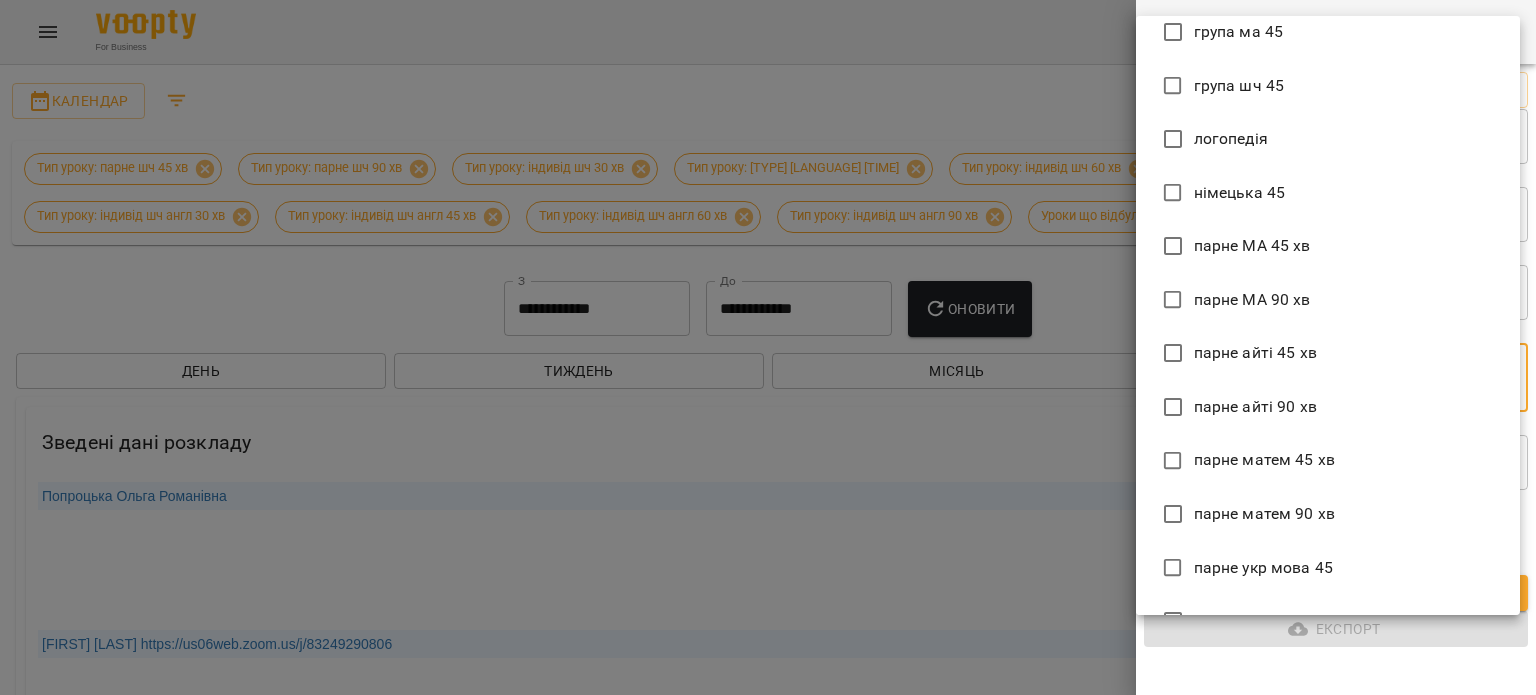 scroll, scrollTop: 1000, scrollLeft: 0, axis: vertical 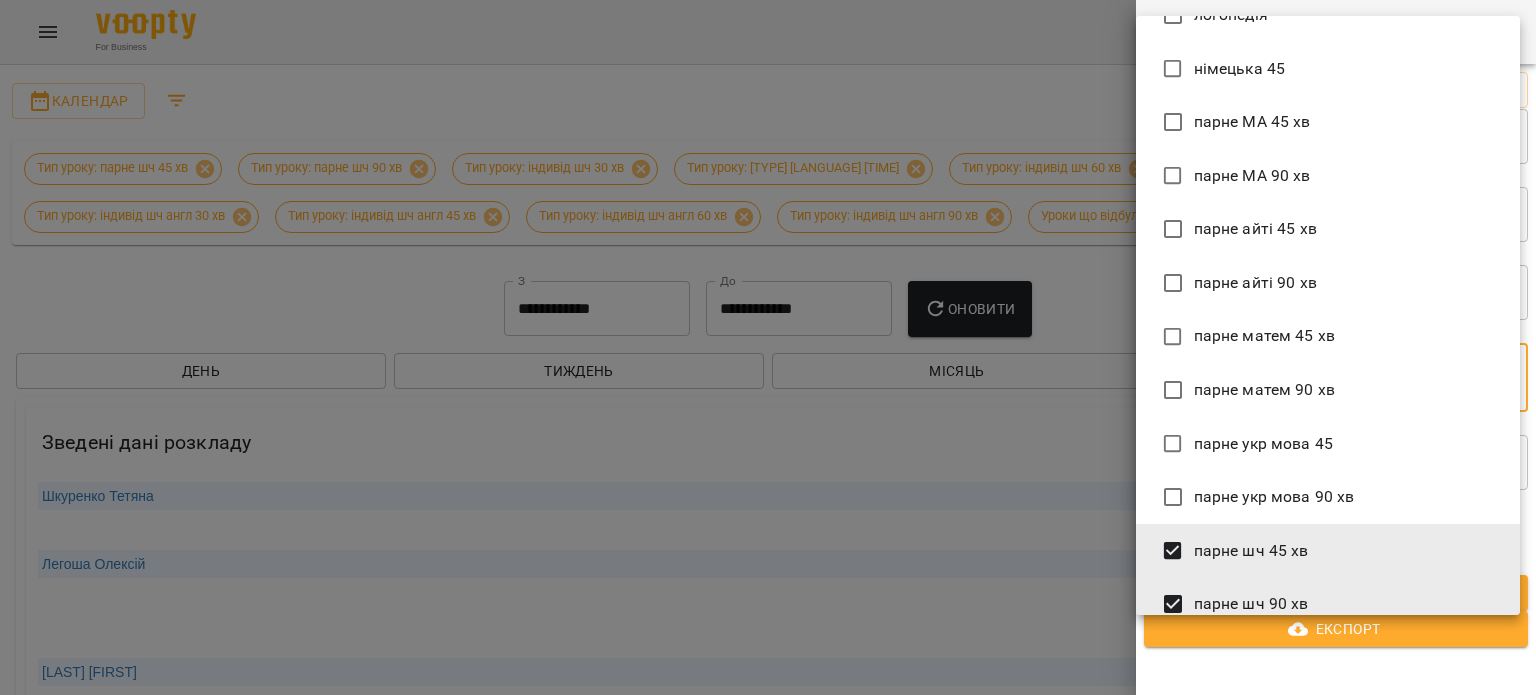 click at bounding box center [768, 347] 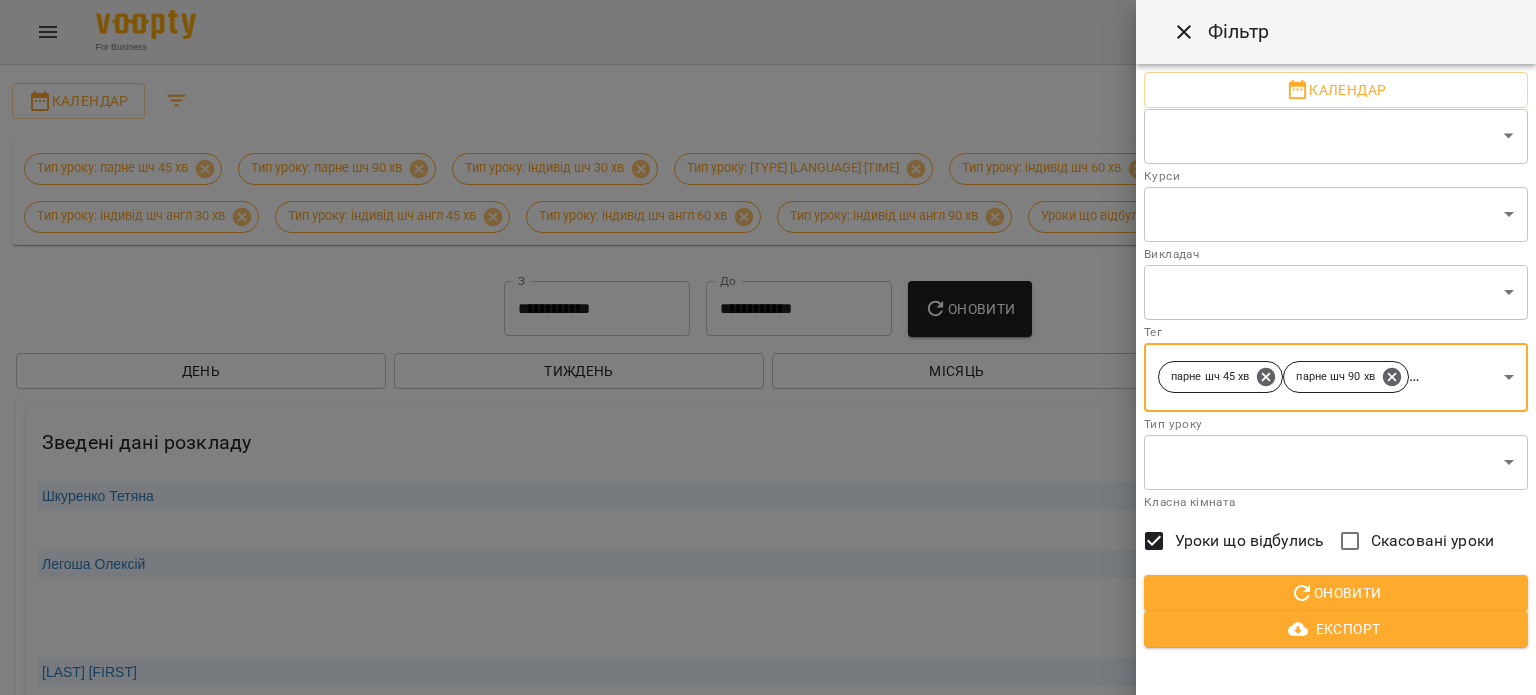 click on "Експорт" at bounding box center [1336, 629] 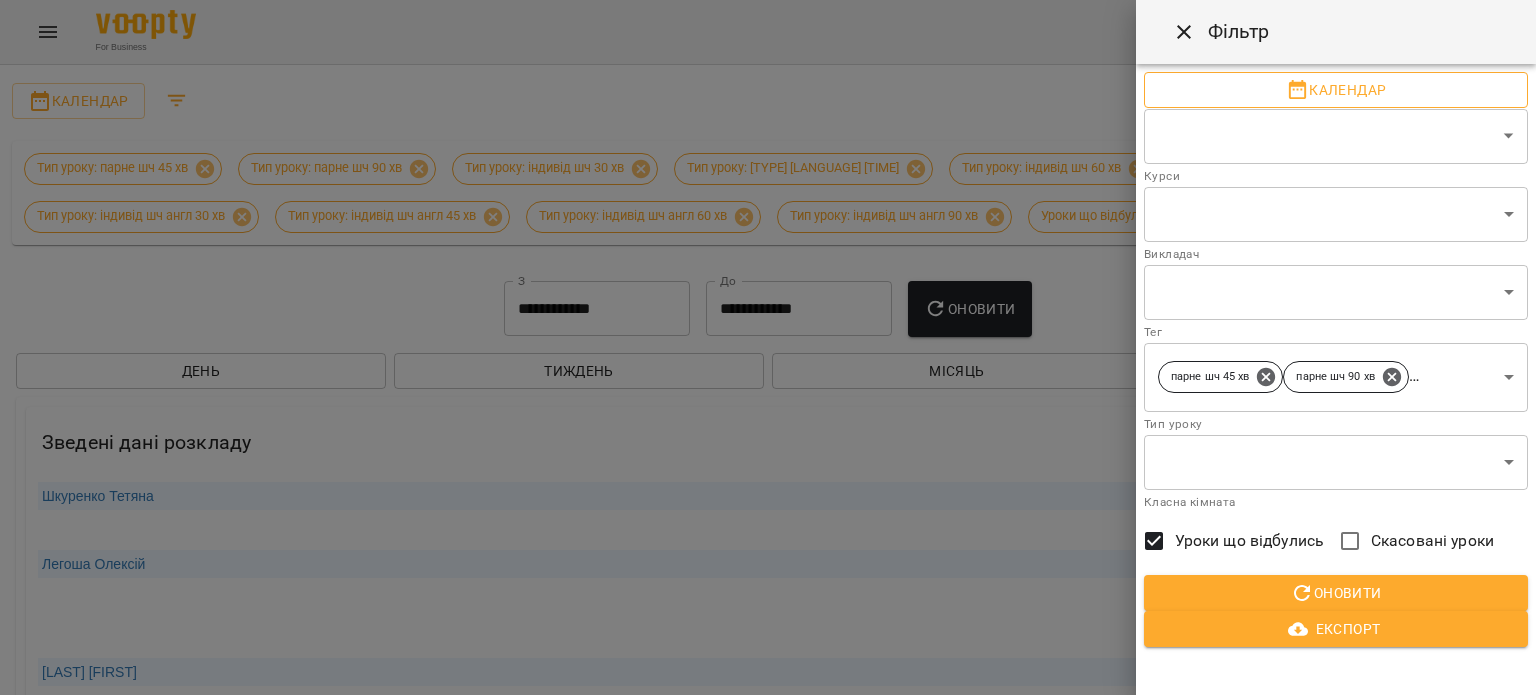 click 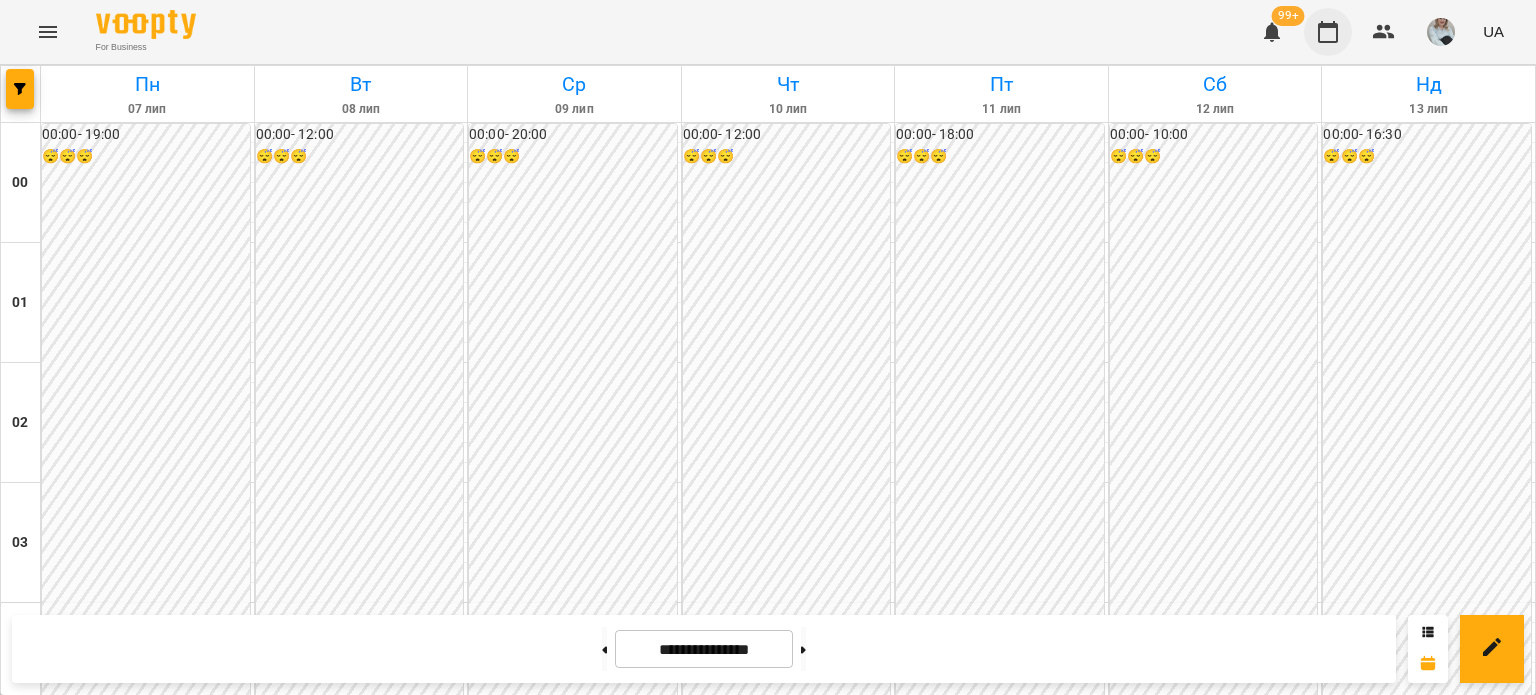 click 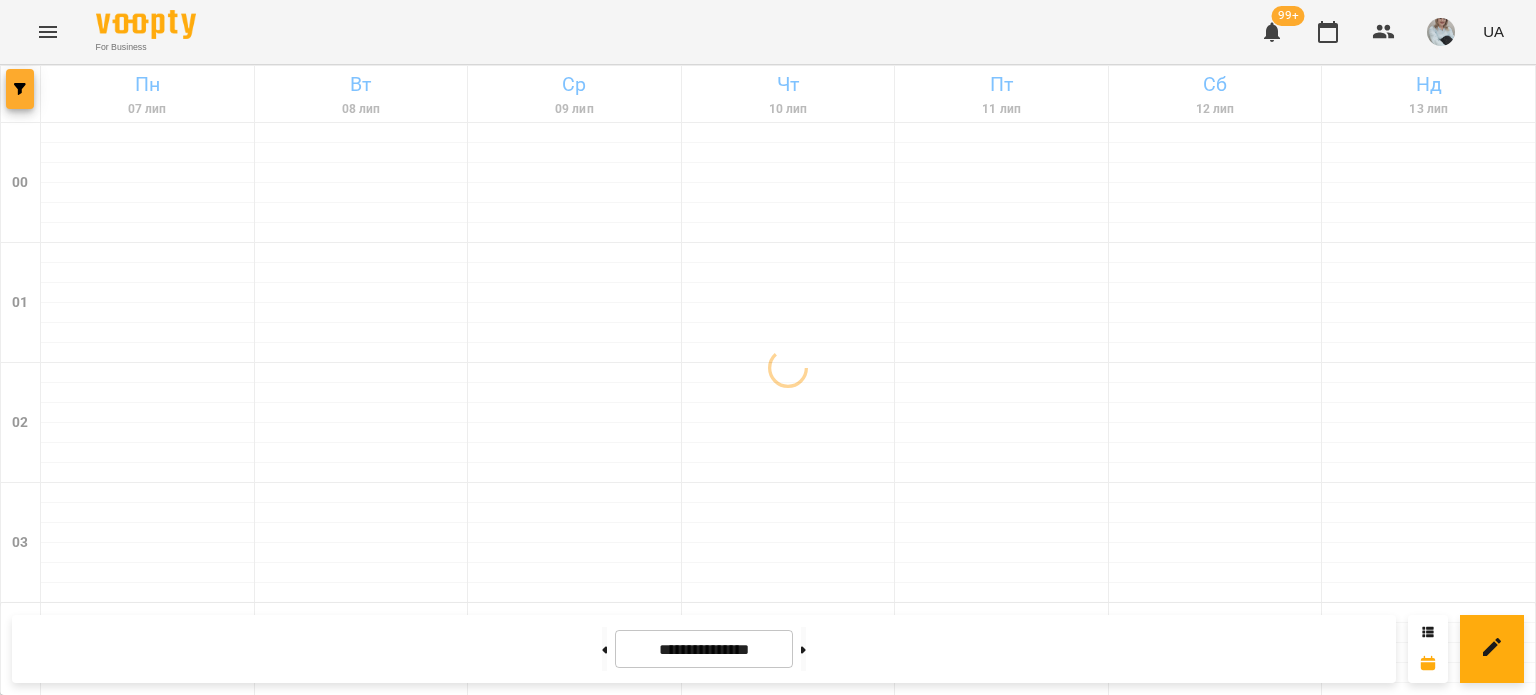 click at bounding box center [20, 89] 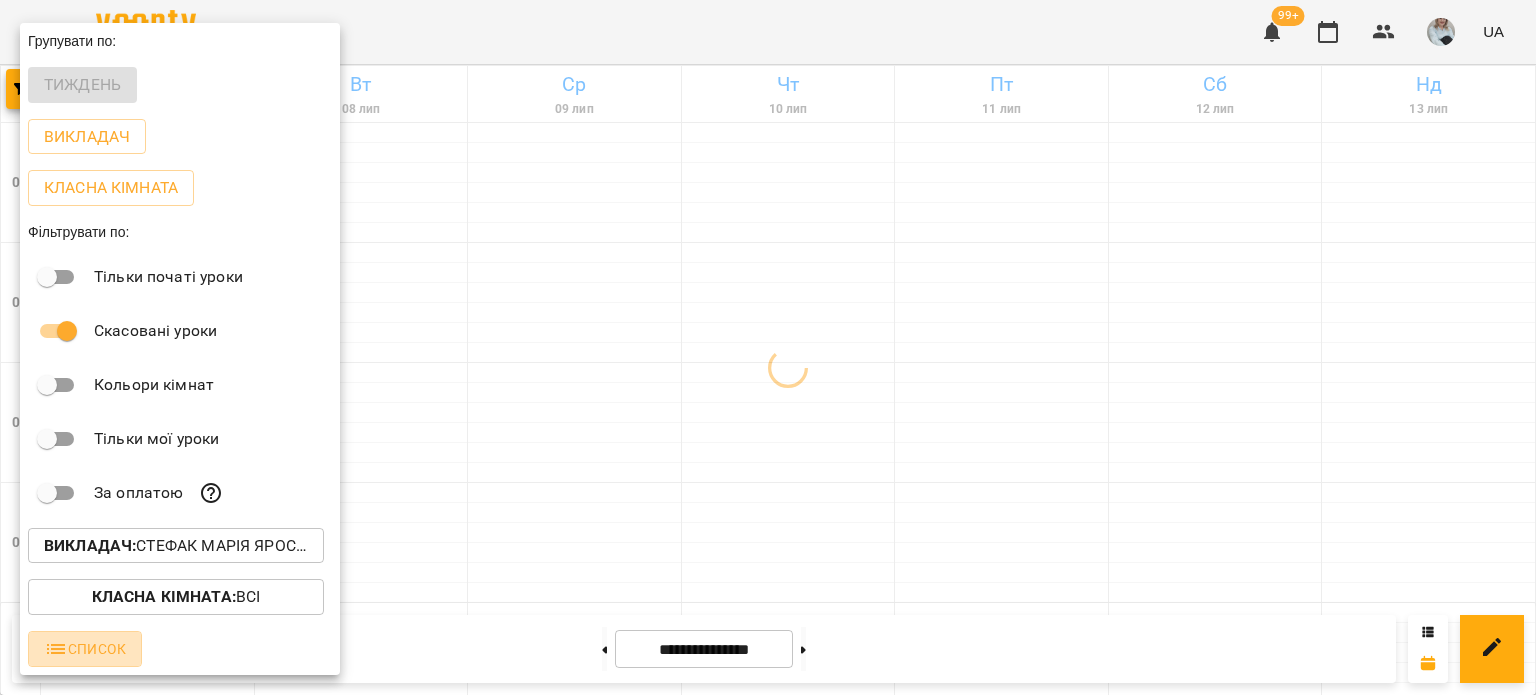 click on "Список" at bounding box center (85, 649) 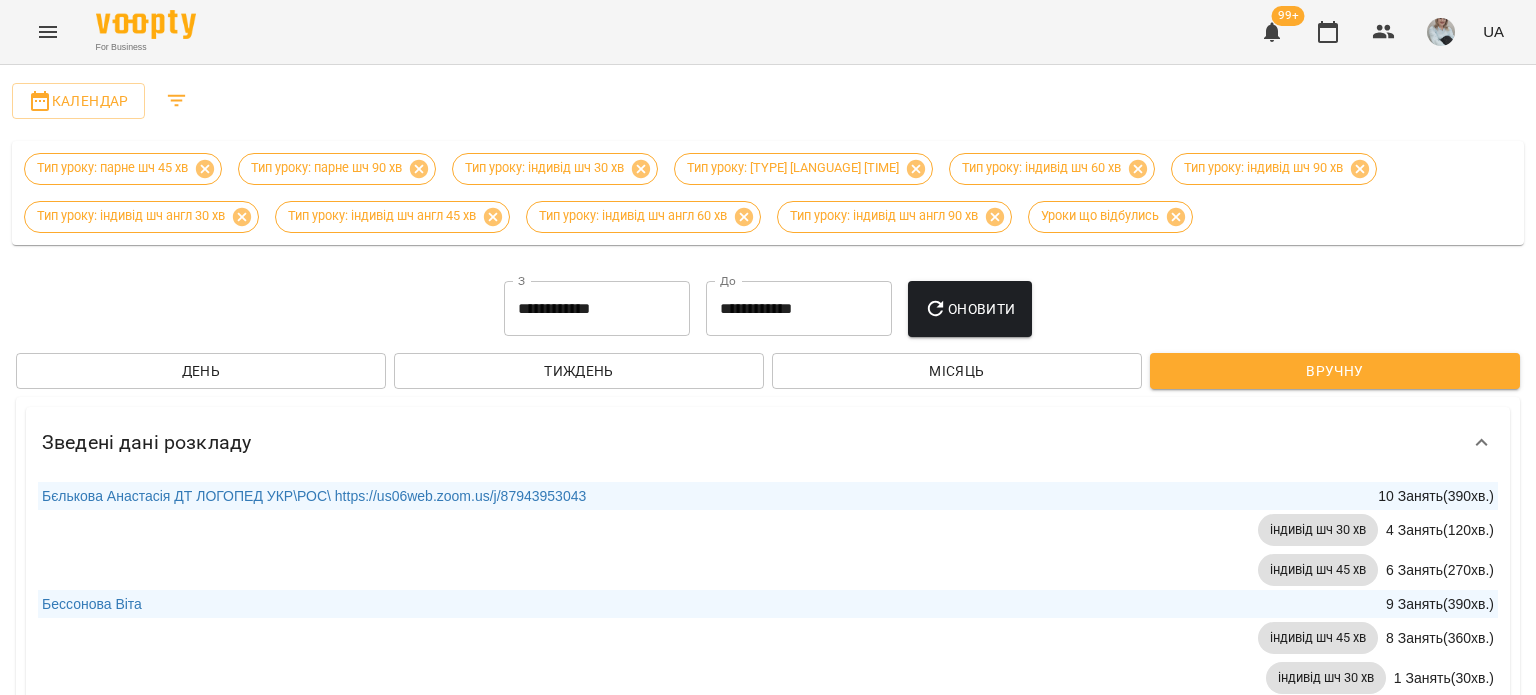 scroll, scrollTop: 800, scrollLeft: 0, axis: vertical 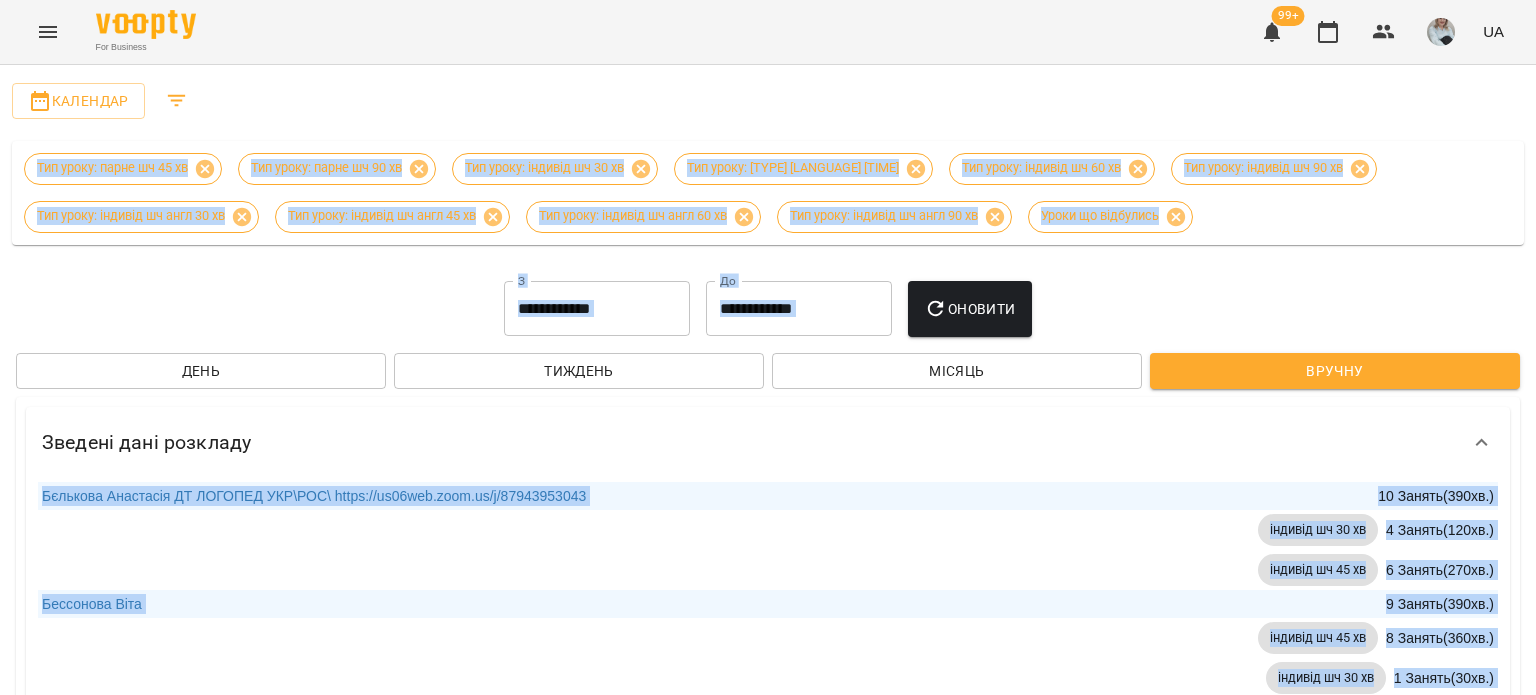 drag, startPoint x: 1522, startPoint y: 173, endPoint x: 1484, endPoint y: 479, distance: 308.35046 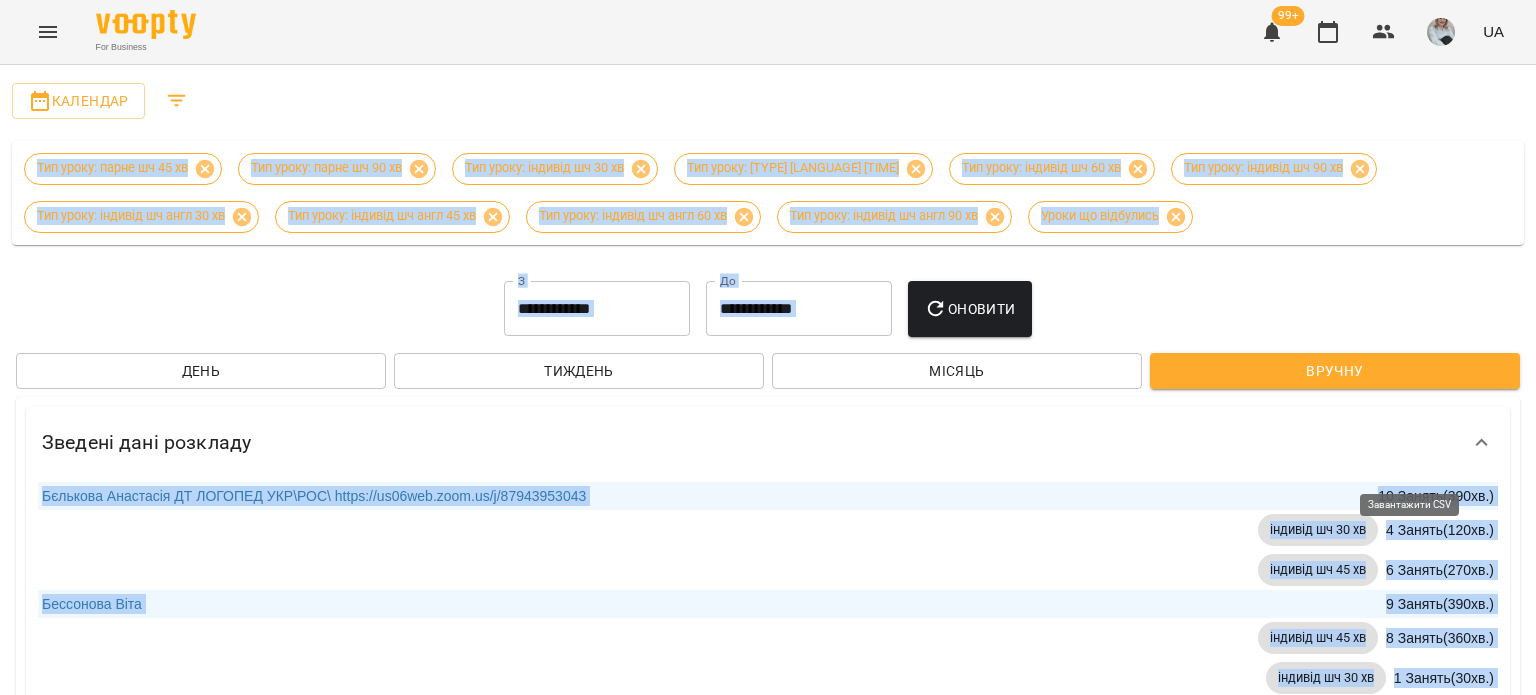 click 